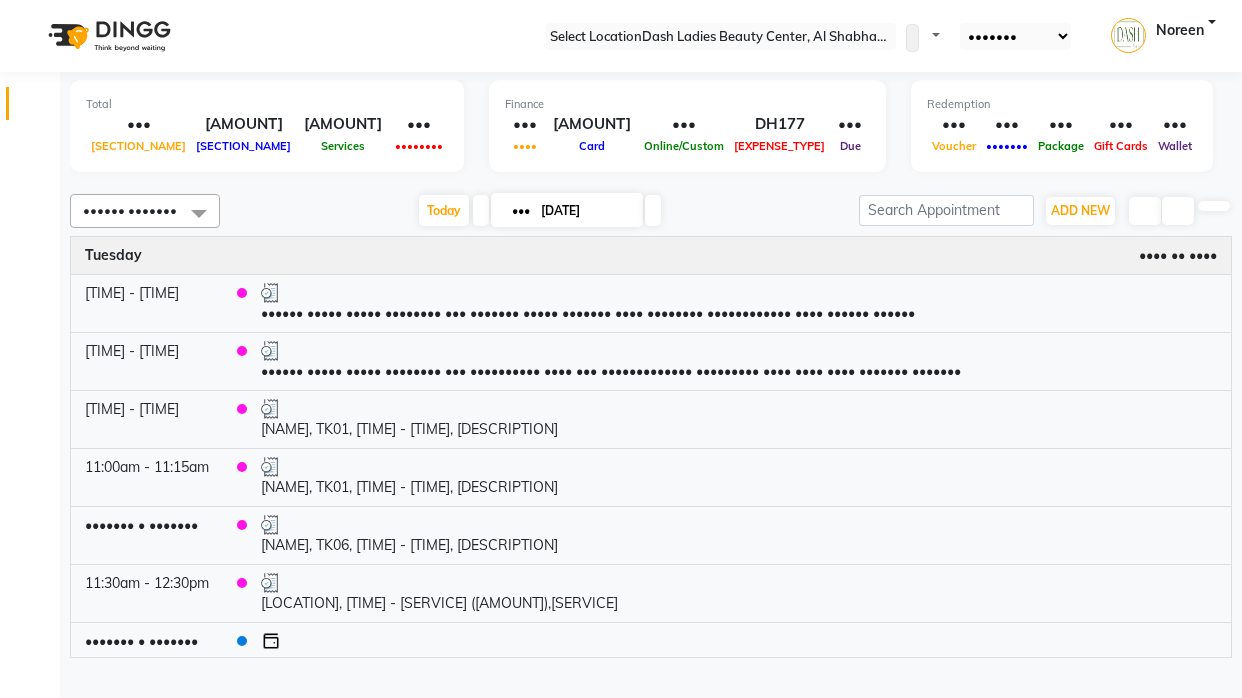 scroll, scrollTop: 0, scrollLeft: 0, axis: both 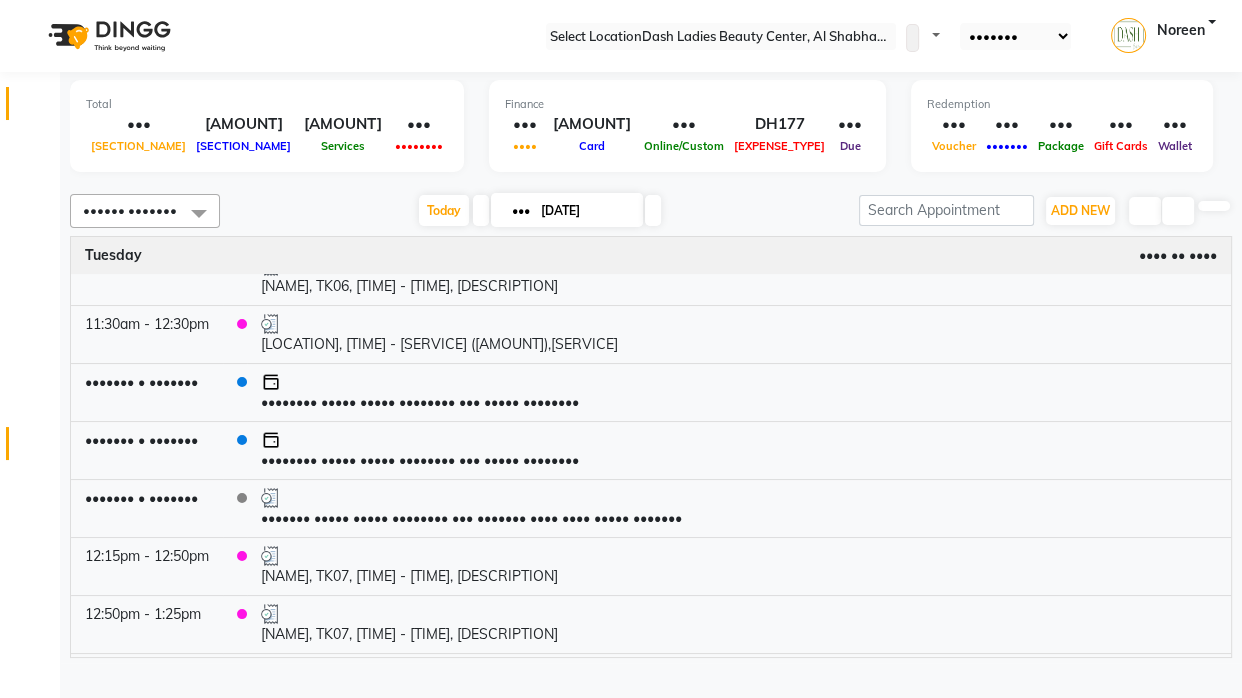 click at bounding box center [38, 448] 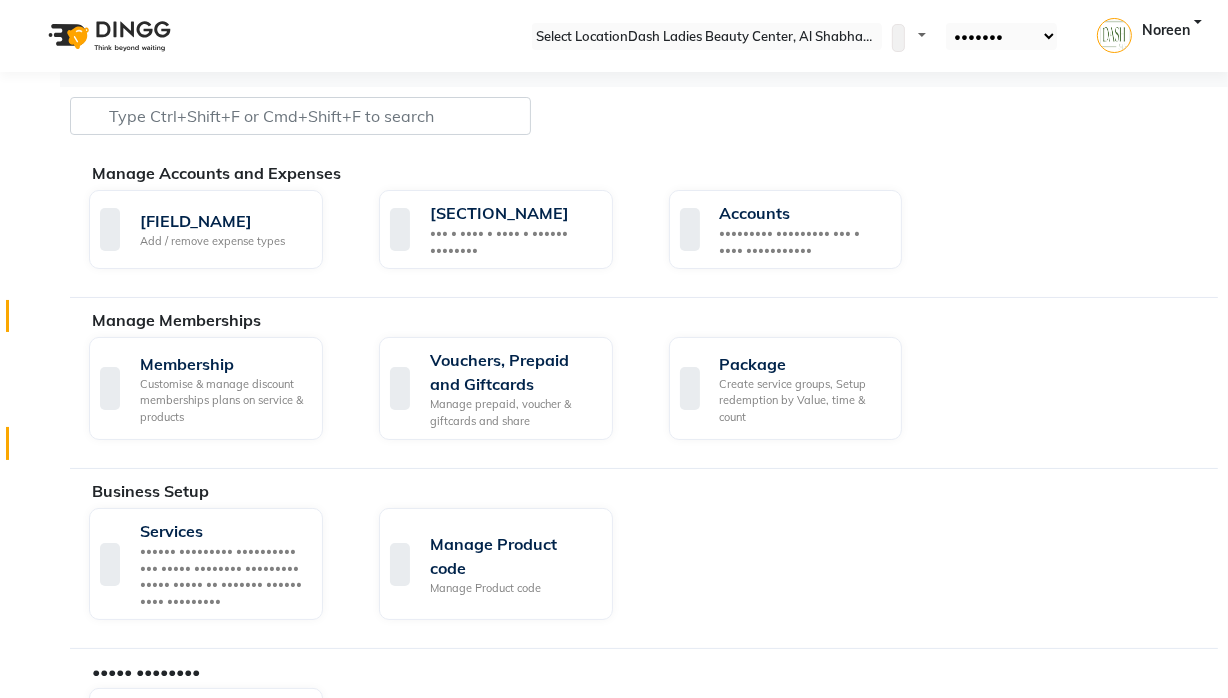 click at bounding box center (38, 321) 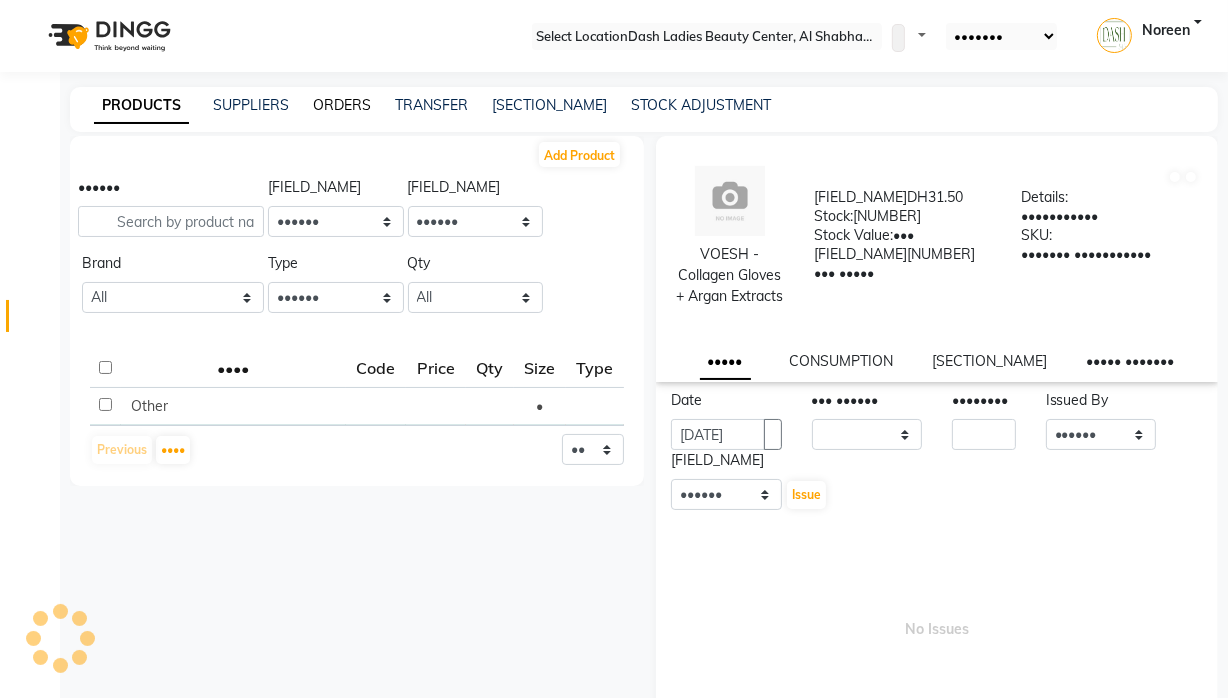 click on "ORDERS" at bounding box center (342, 105) 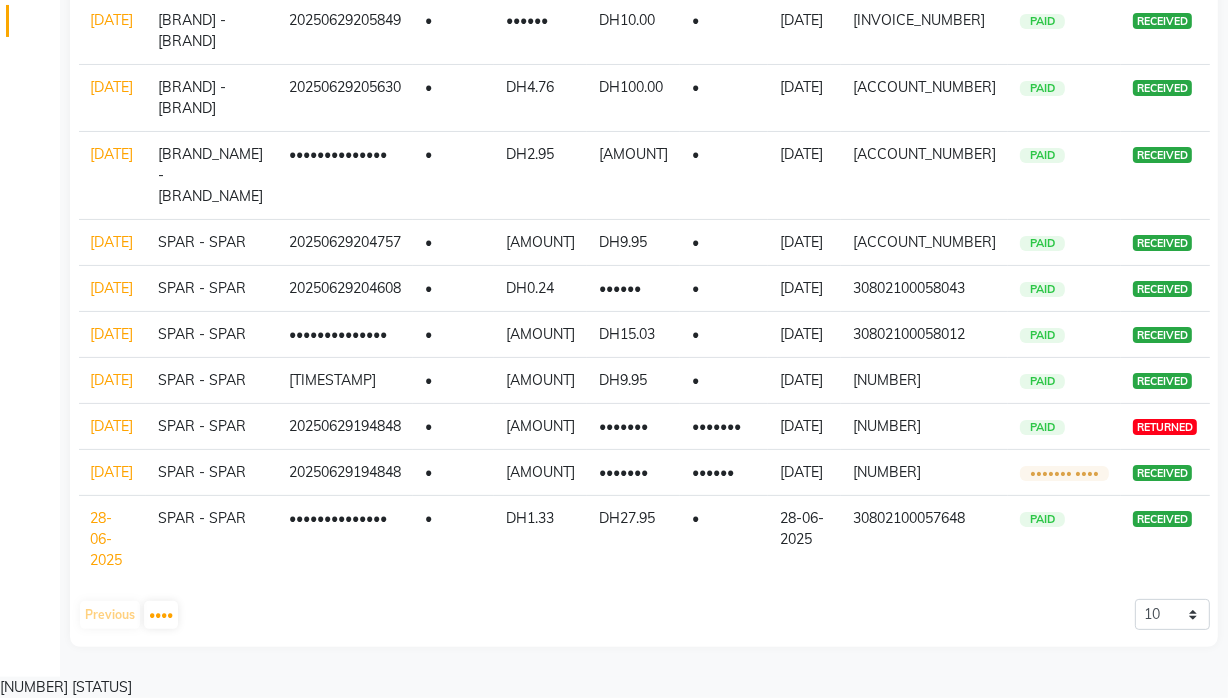 scroll, scrollTop: 630, scrollLeft: 0, axis: vertical 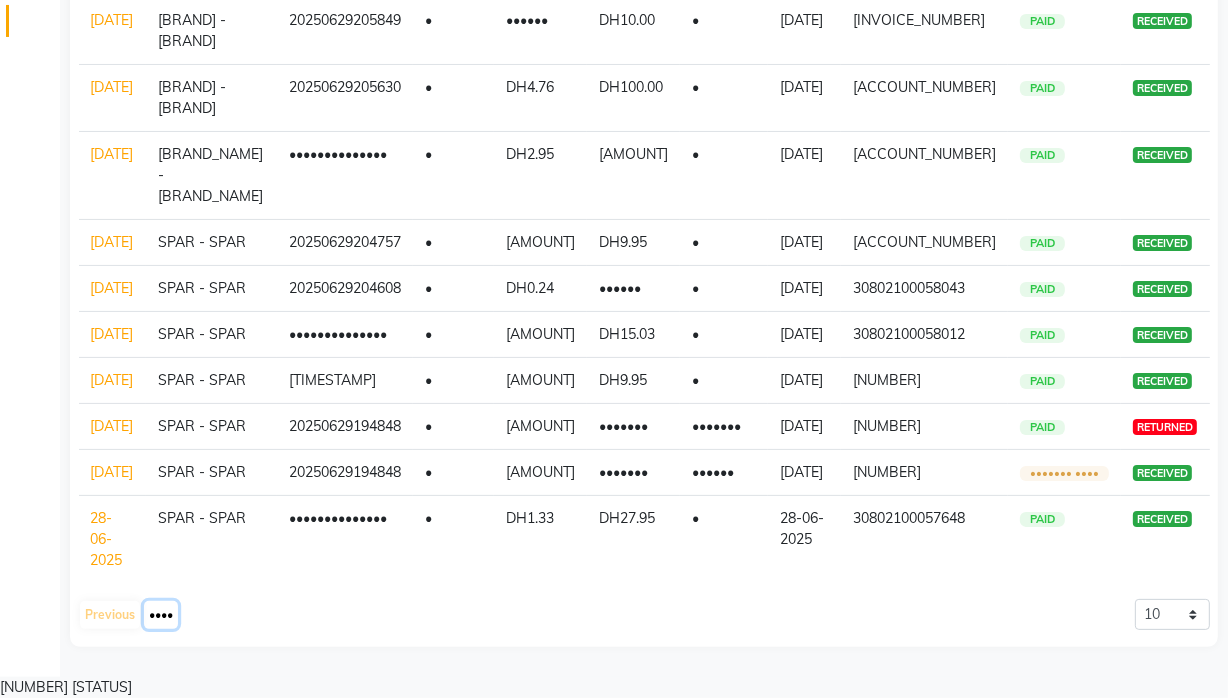 click on "••••" at bounding box center [161, 615] 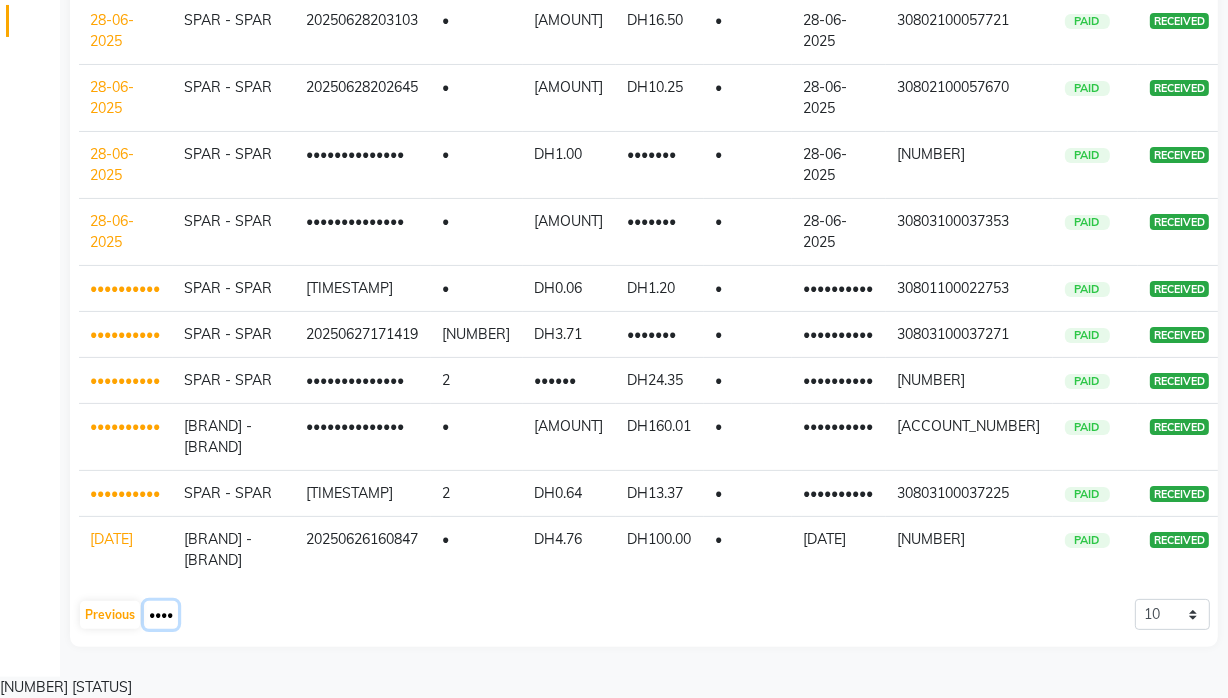scroll, scrollTop: 567, scrollLeft: 0, axis: vertical 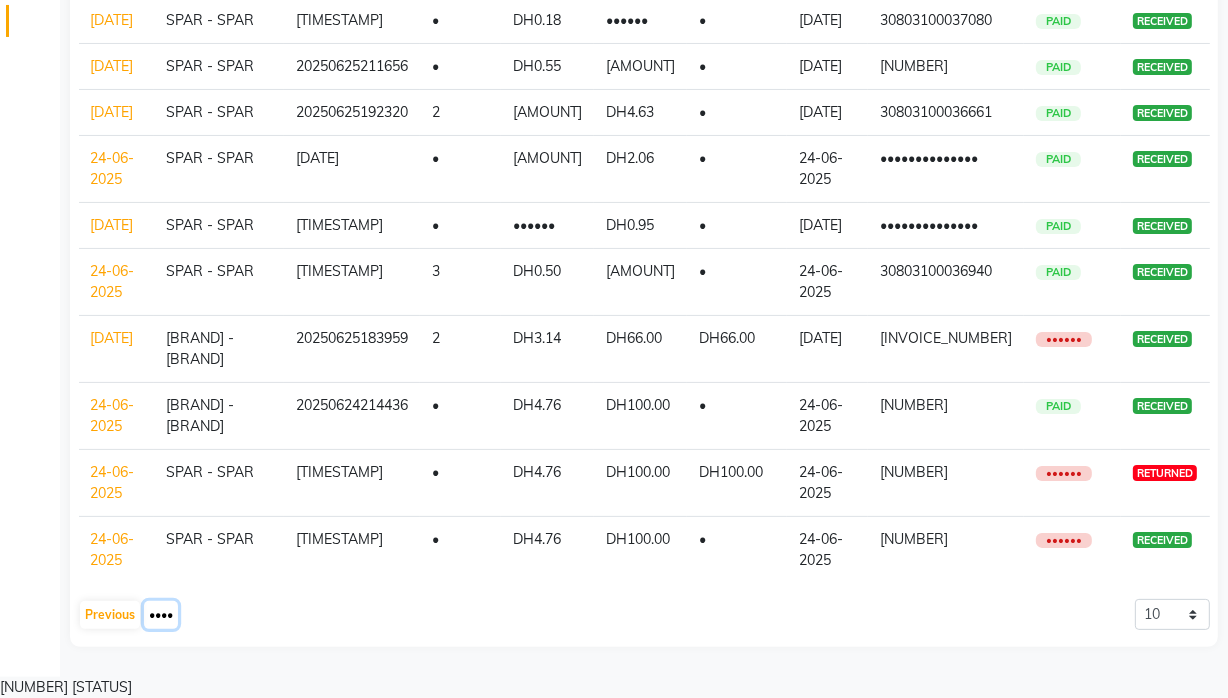 click on "••••" at bounding box center [161, 615] 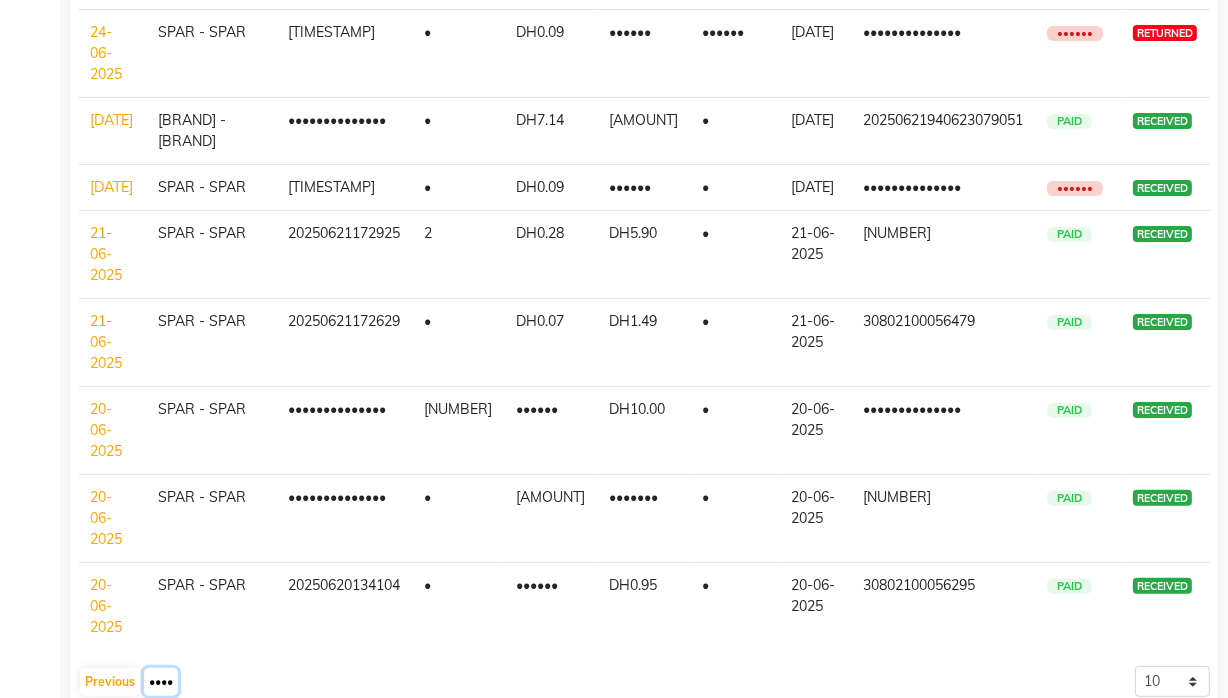 scroll, scrollTop: 588, scrollLeft: 0, axis: vertical 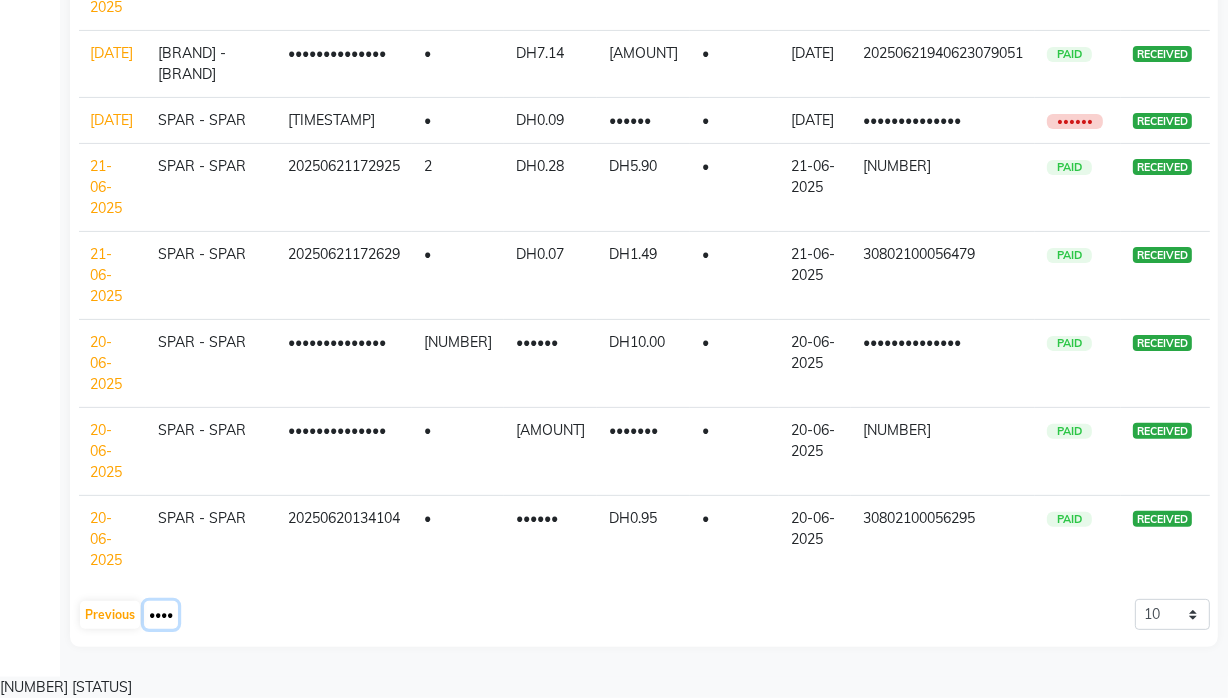 click on "••••" at bounding box center [161, 615] 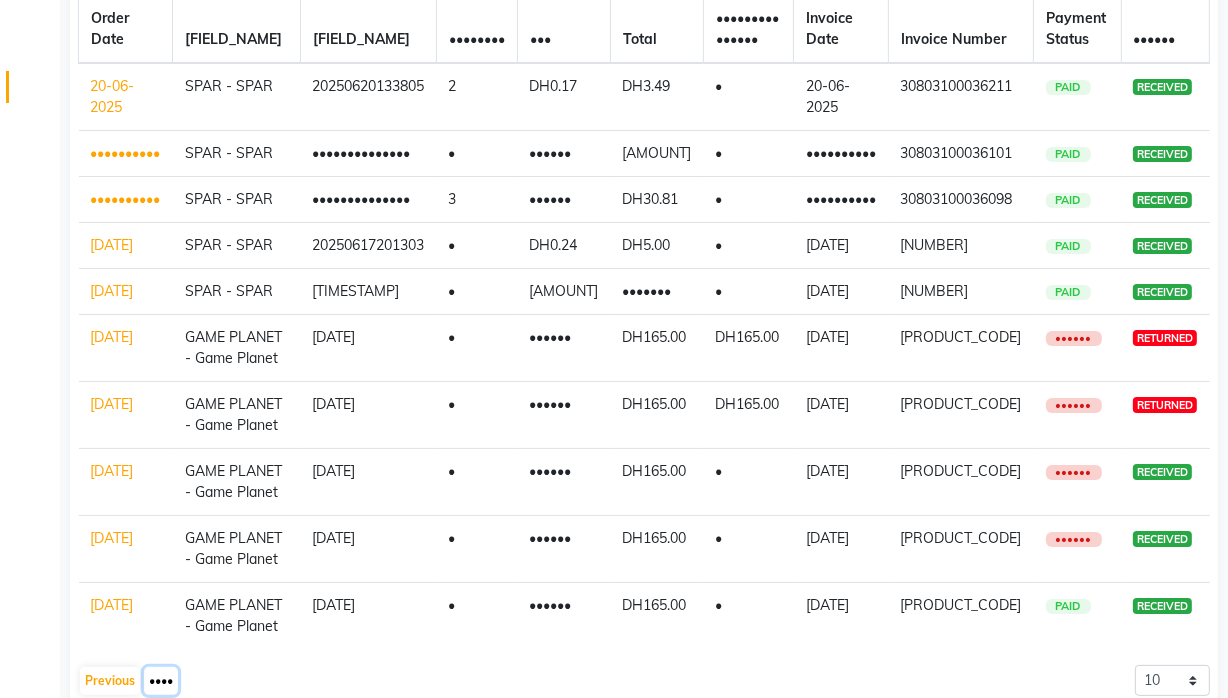 scroll, scrollTop: 357, scrollLeft: 0, axis: vertical 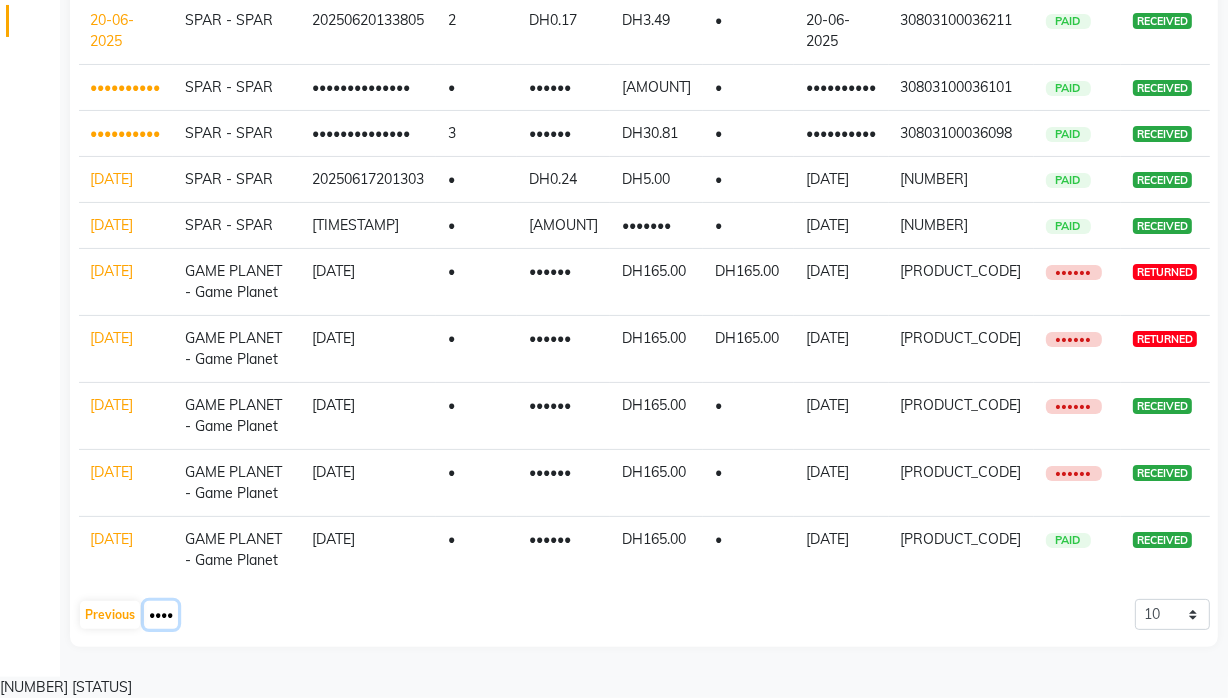 click on "••••" at bounding box center [161, 615] 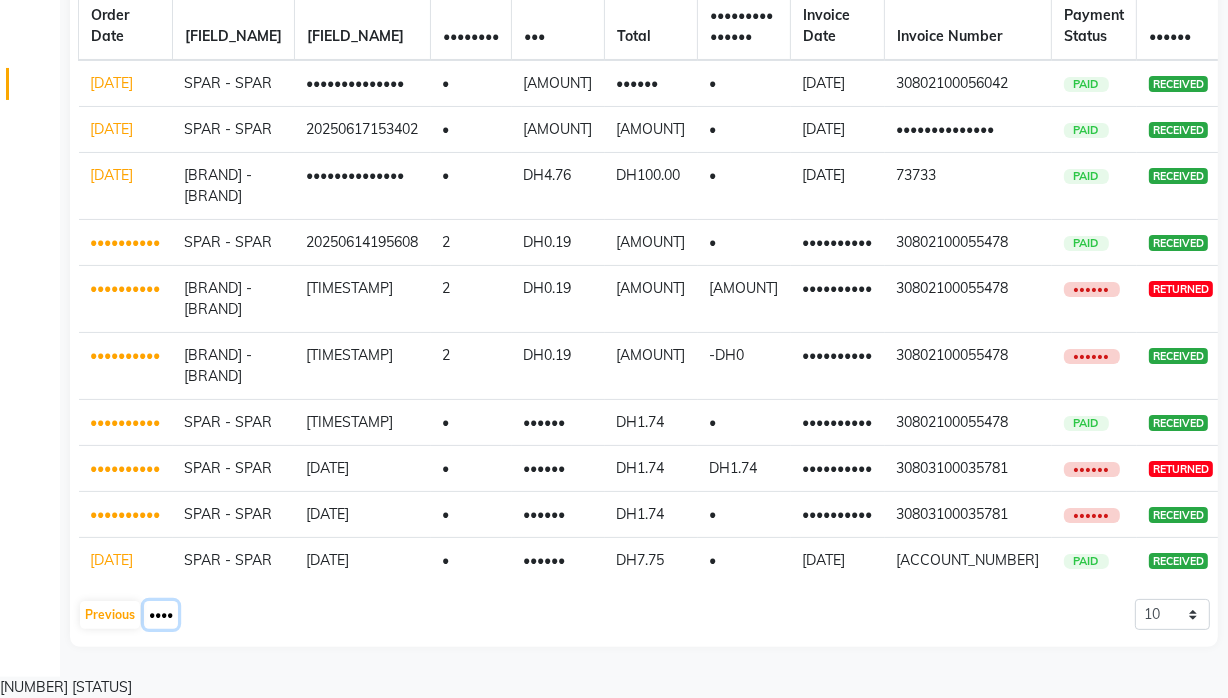 scroll, scrollTop: 420, scrollLeft: 0, axis: vertical 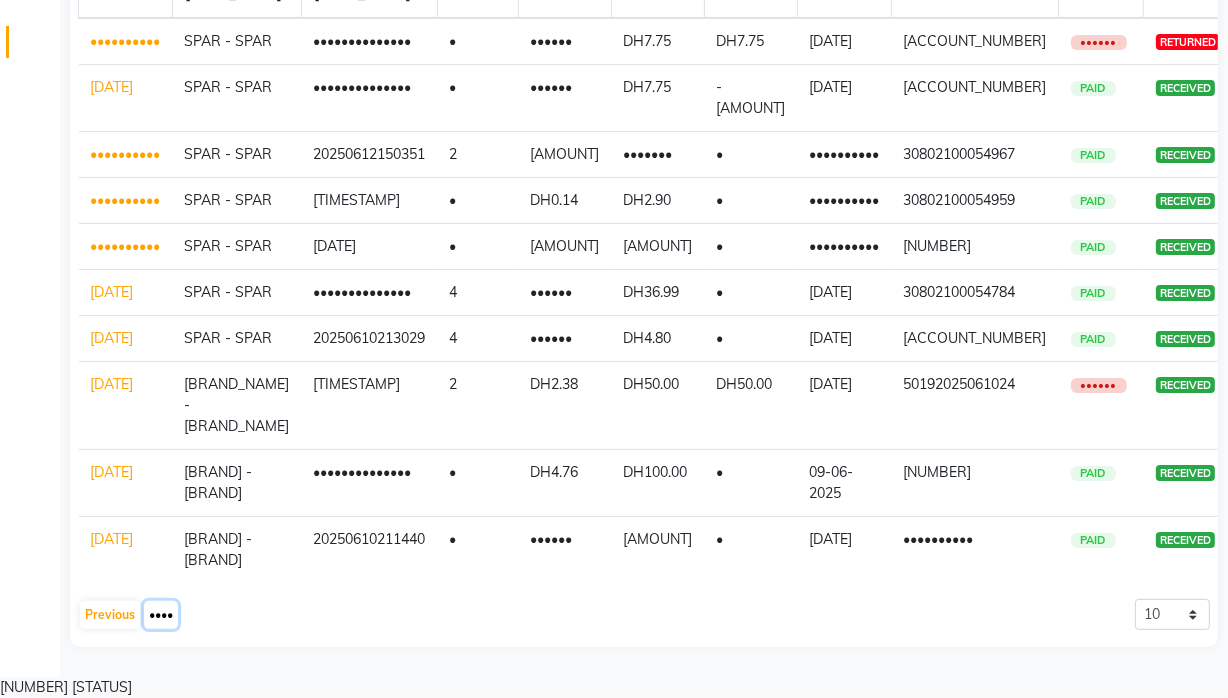 click on "••••" at bounding box center (161, 615) 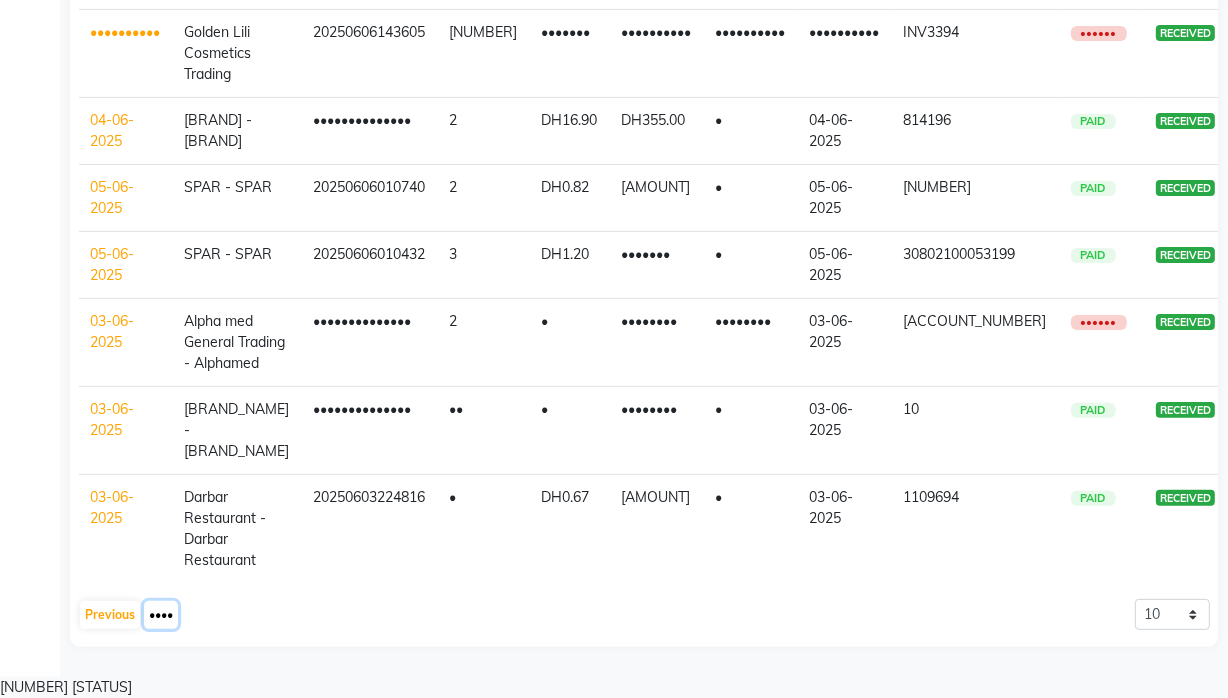 scroll, scrollTop: 567, scrollLeft: 0, axis: vertical 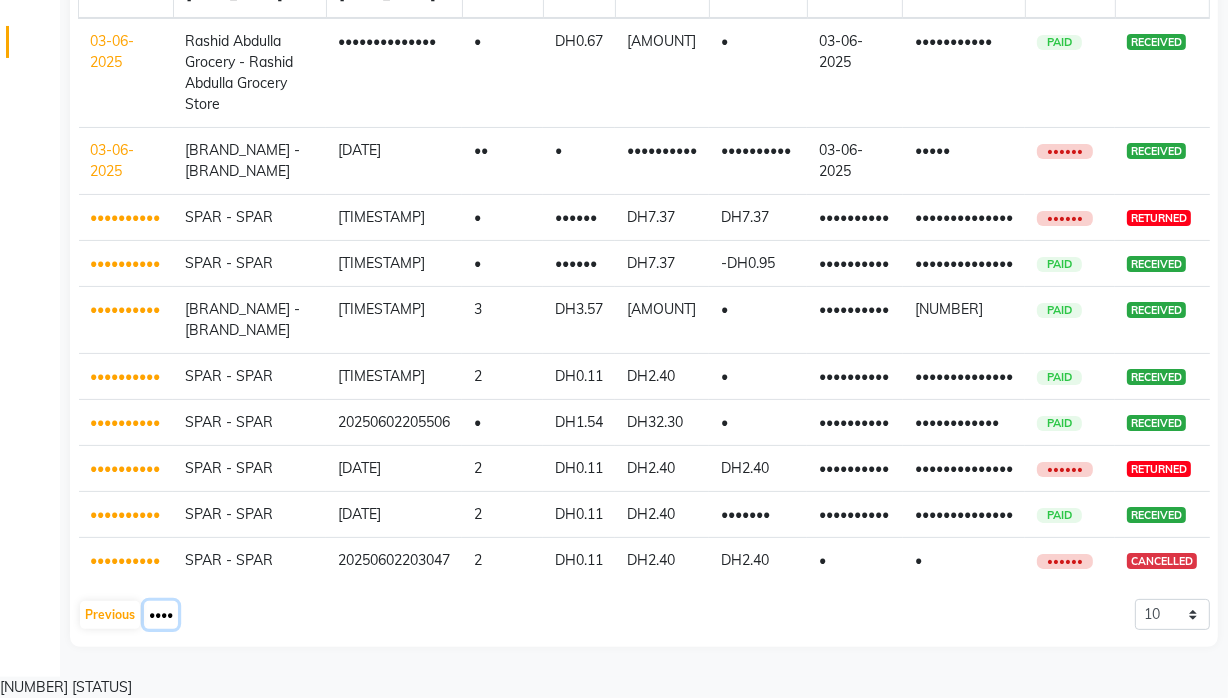 click on "••••" at bounding box center [161, 615] 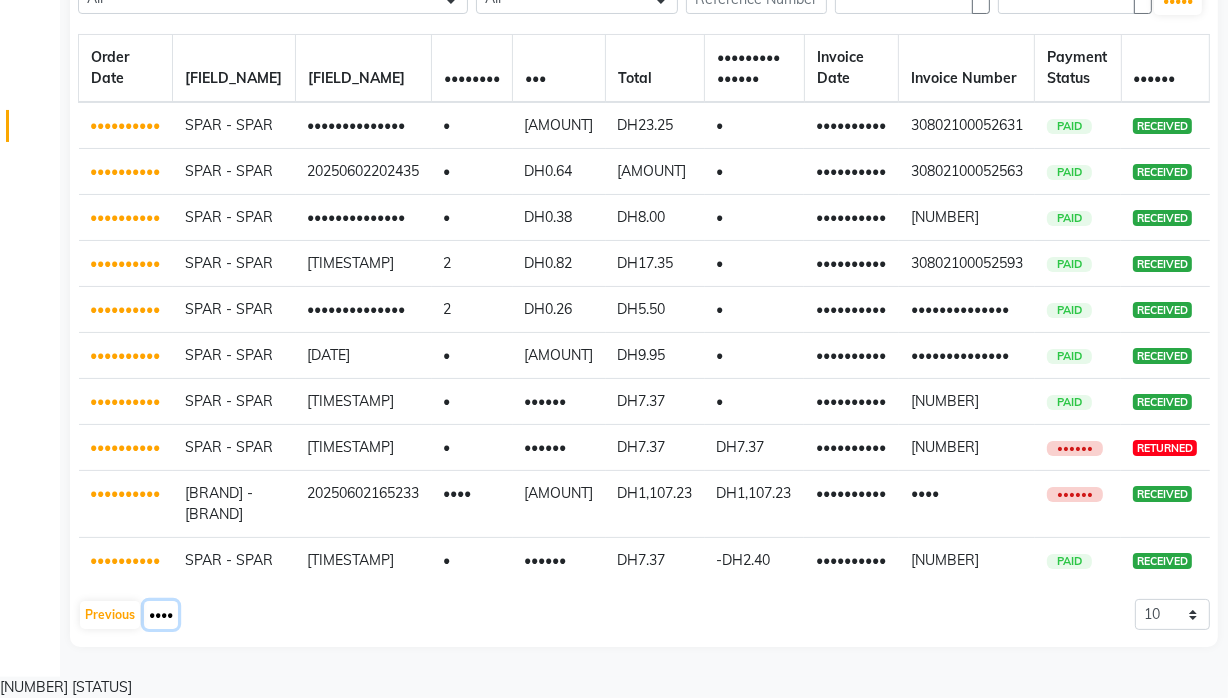 click on "••••" at bounding box center [161, 615] 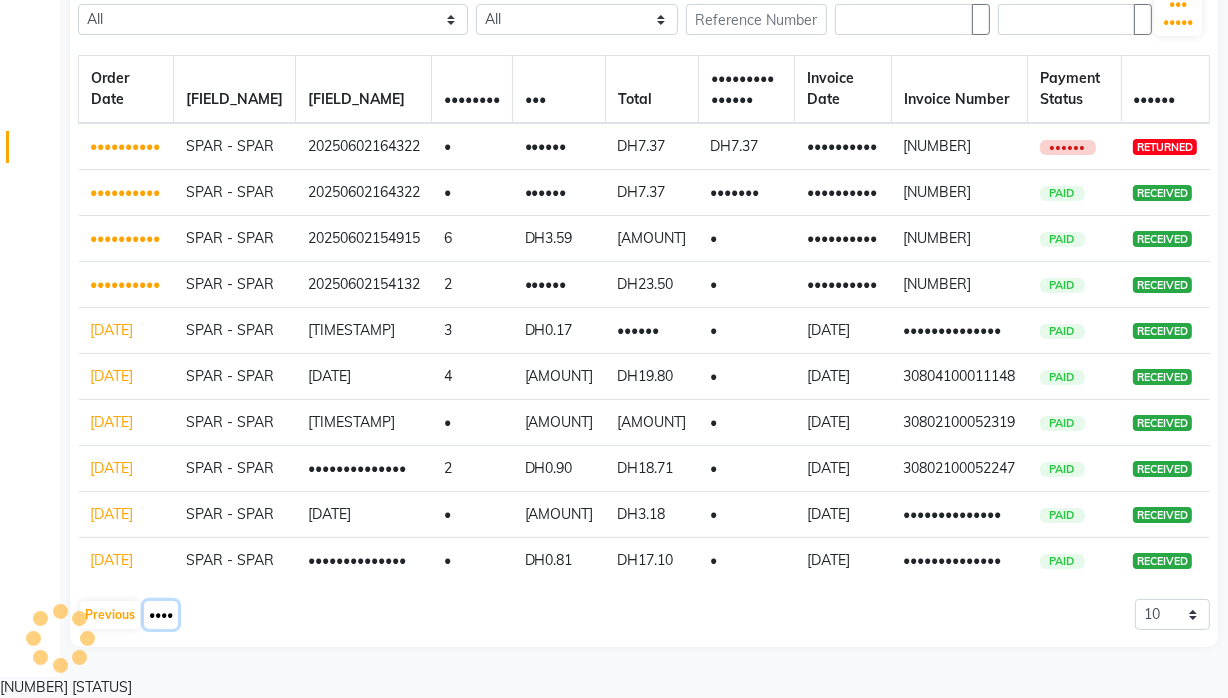 scroll, scrollTop: 357, scrollLeft: 0, axis: vertical 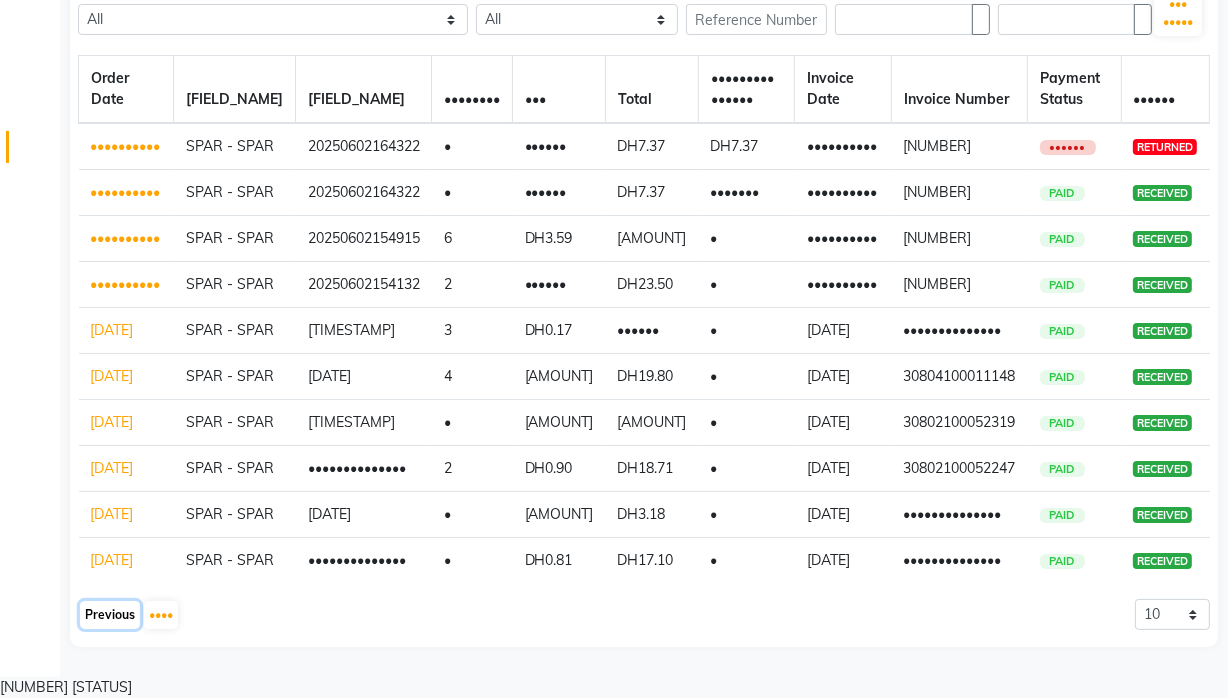 click on "Previous" at bounding box center [110, 615] 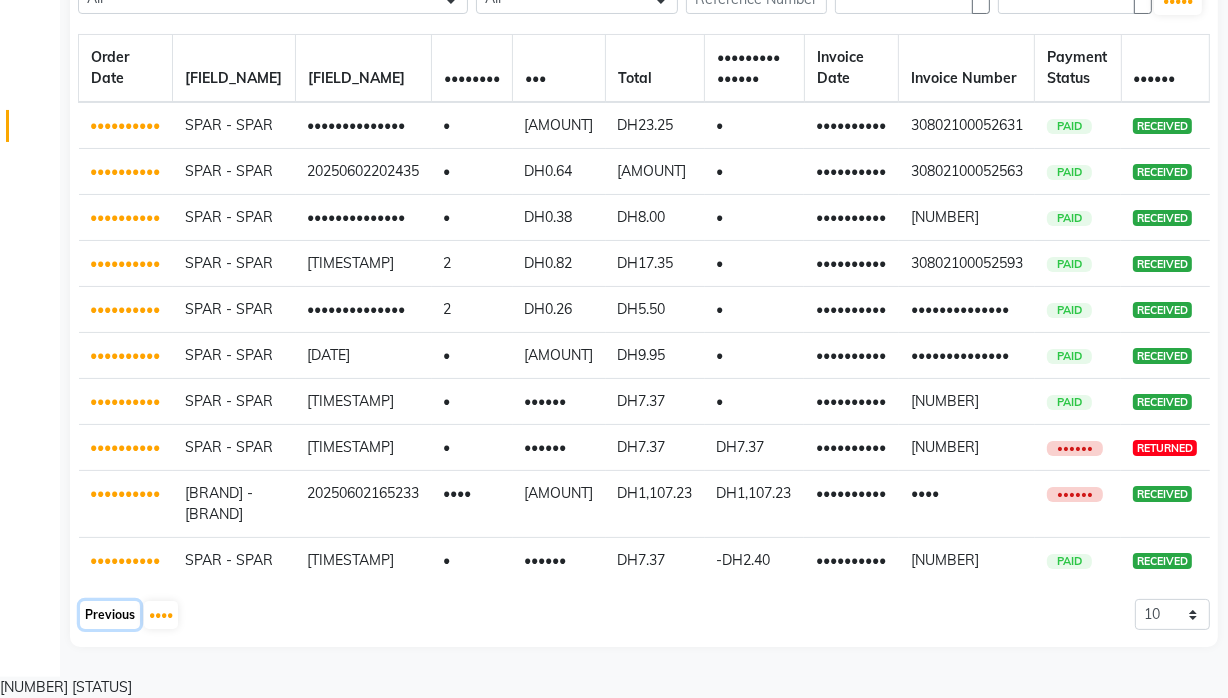 scroll, scrollTop: 341, scrollLeft: 0, axis: vertical 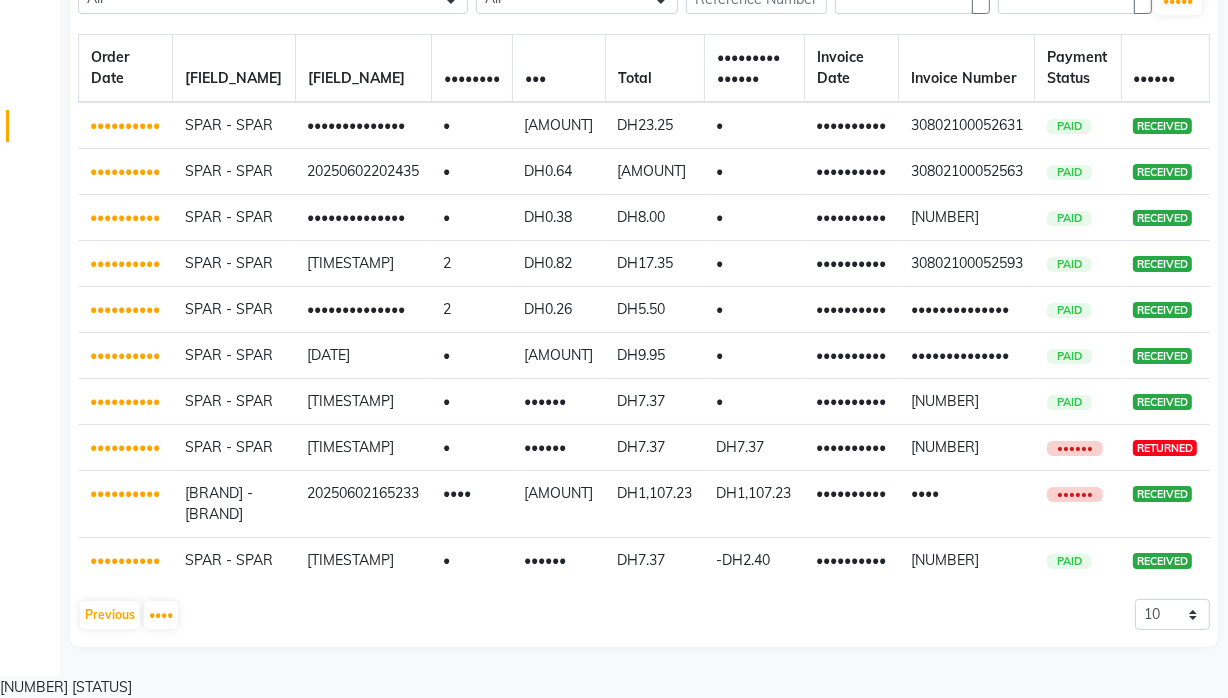 click on "[BRAND] - [BRAND]" at bounding box center (234, 125) 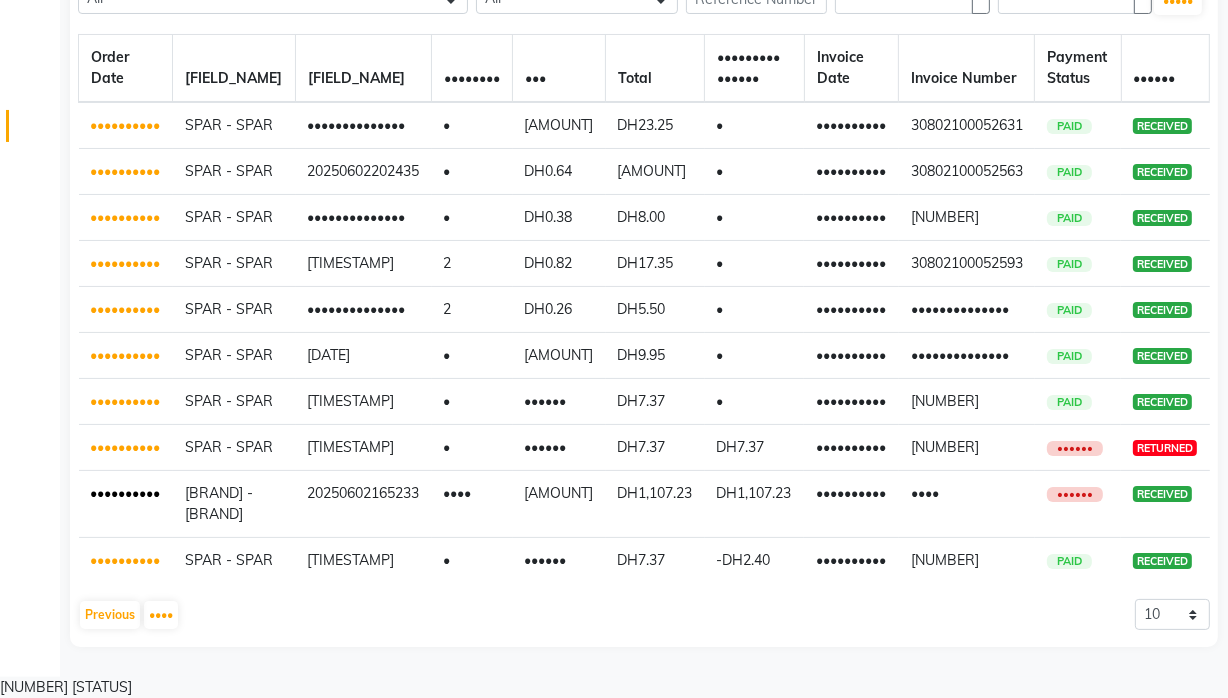 click on "••••••••••" at bounding box center [126, 493] 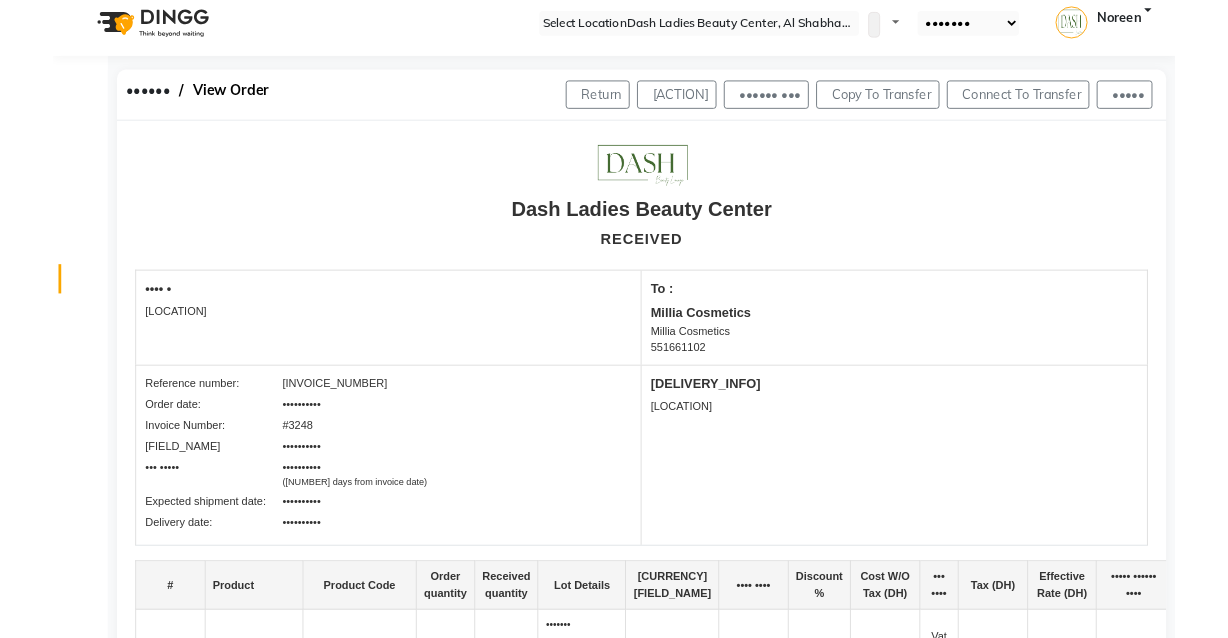 scroll, scrollTop: 0, scrollLeft: 0, axis: both 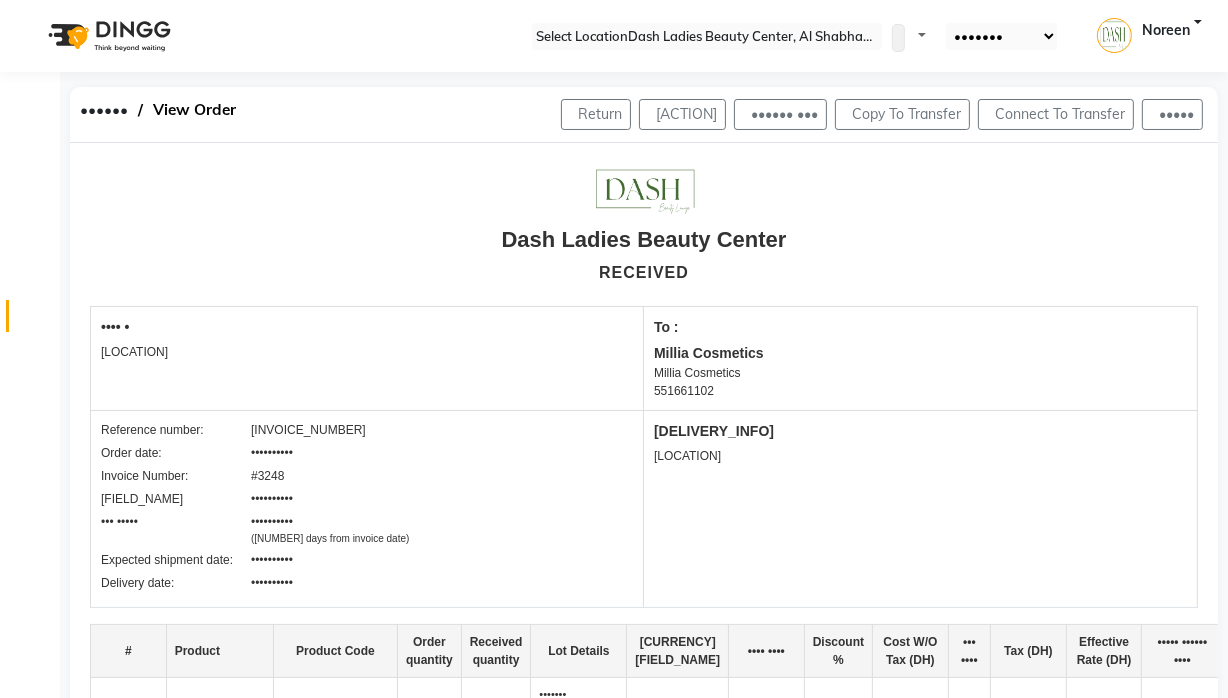 click on "Select Location × Dash Ladies Beauty Center, Al Shabhat Plaza WhatsApp Status ✕ Status: Disconnected Most Recent Message: [DATE] [TIME] Recent Service Activity: [DATE] [TIME] [PHONE] Whatsapp Settings Default Panel My Panel English ENGLISH Español العربية मराठी हिंदी ગુજરાતી தமிழ் 中文 Notifications nothing to show [NAME] Manage Profile Change Password Sign out Version:3.14.0" at bounding box center [614, 36] 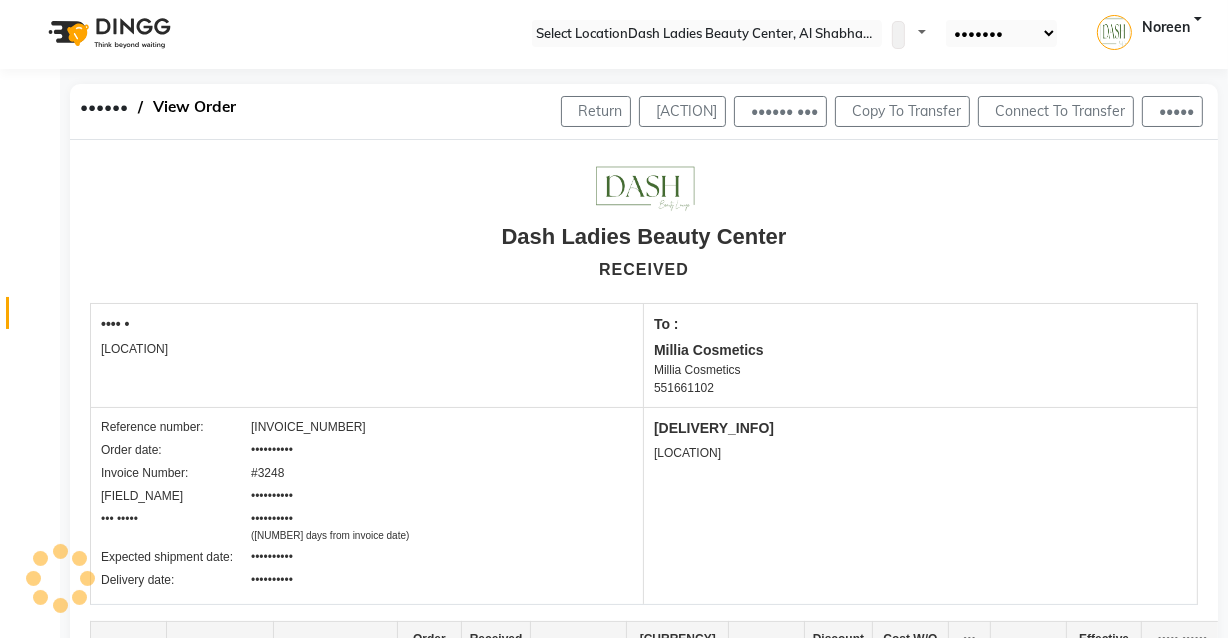 scroll, scrollTop: 0, scrollLeft: 0, axis: both 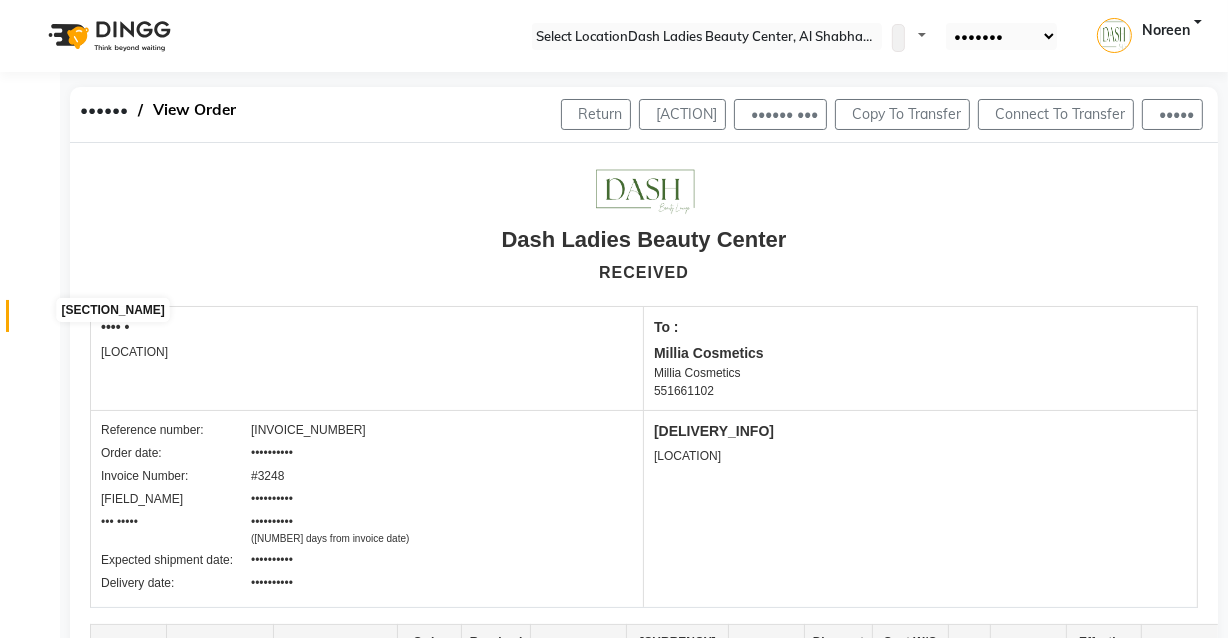 click at bounding box center (38, 321) 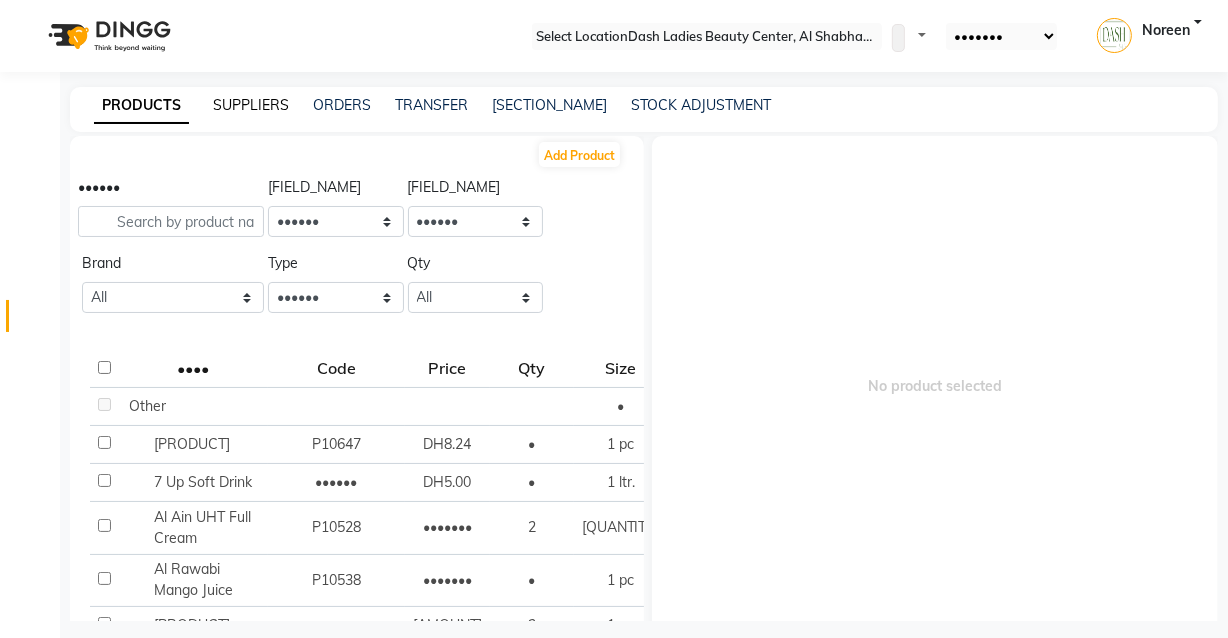 click on "SUPPLIERS" at bounding box center [251, 105] 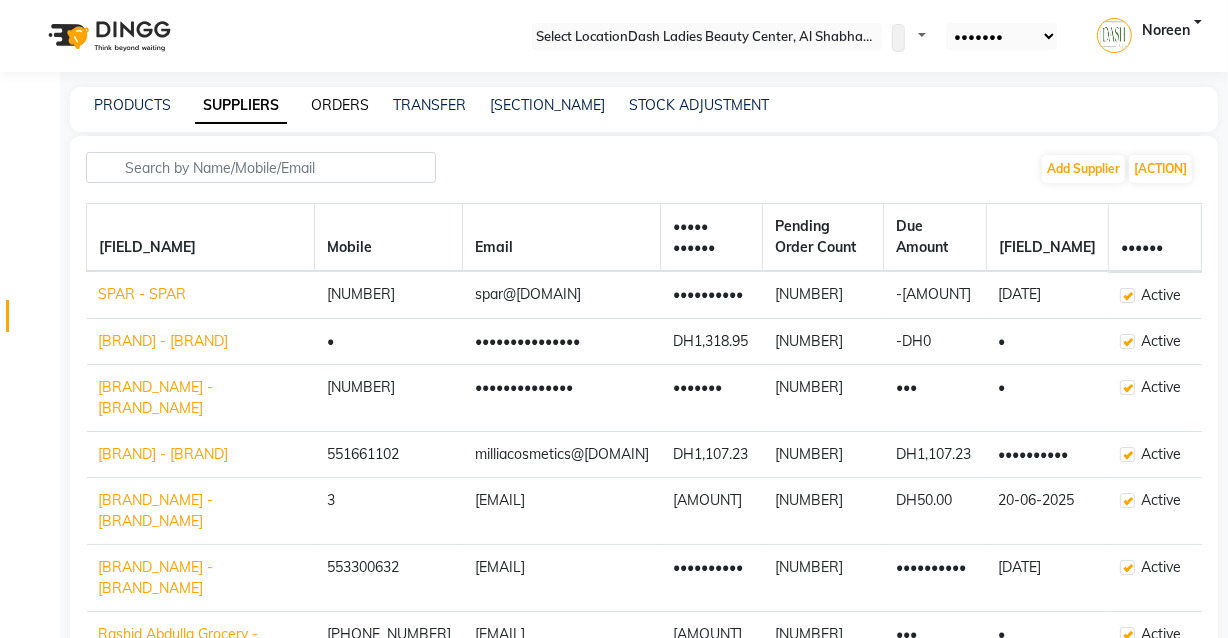 click on "ORDERS" at bounding box center [340, 105] 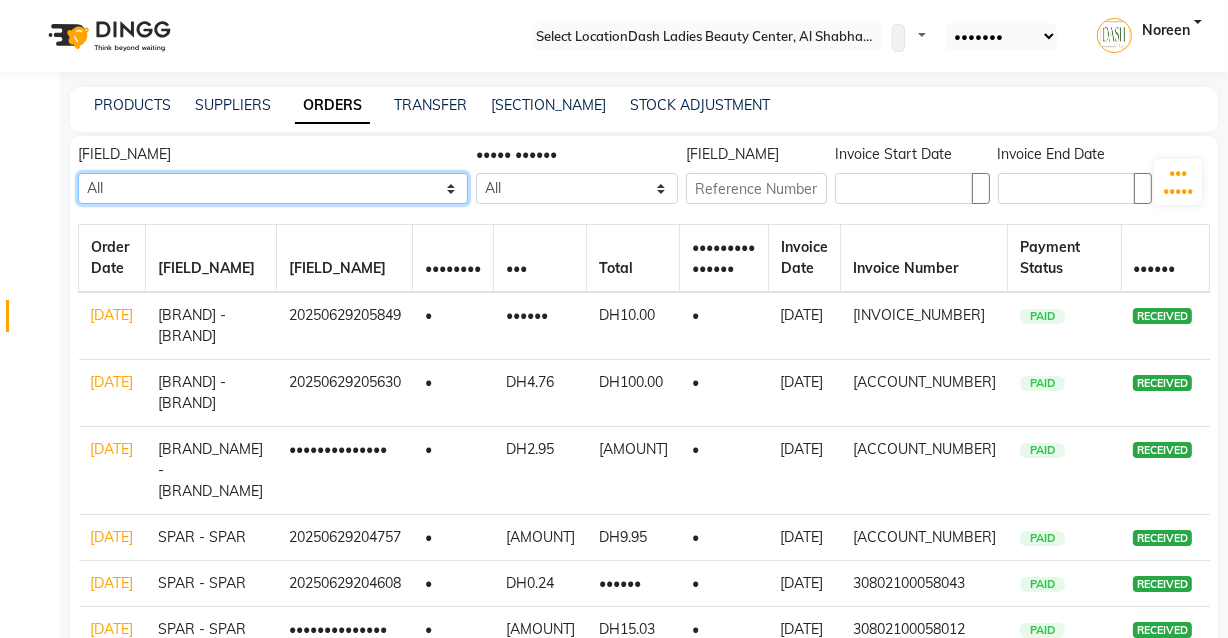 click on "[BRAND] - [BRAND]" at bounding box center (273, 188) 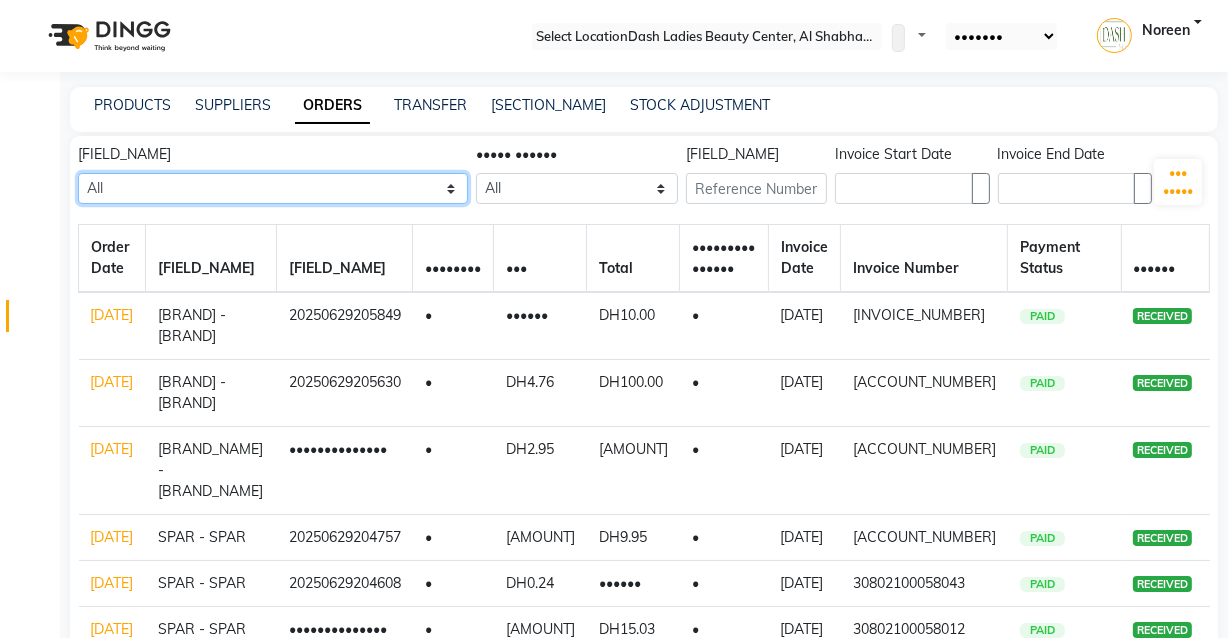 select on "4841" 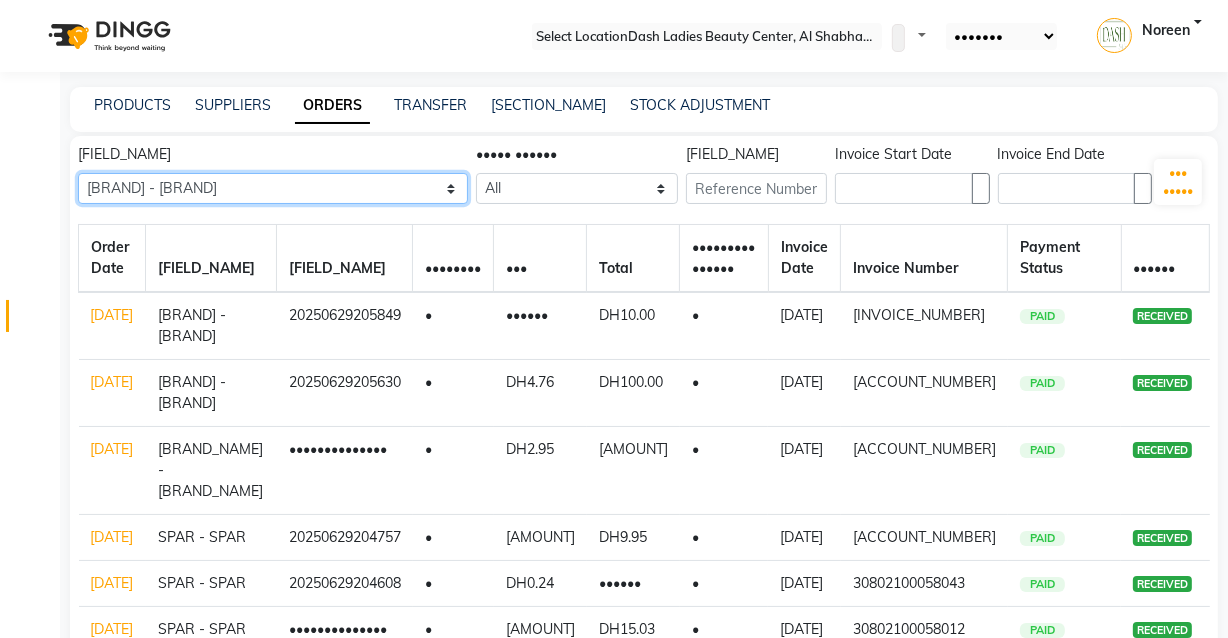 click on "[BRAND] - [BRAND]" at bounding box center (273, 188) 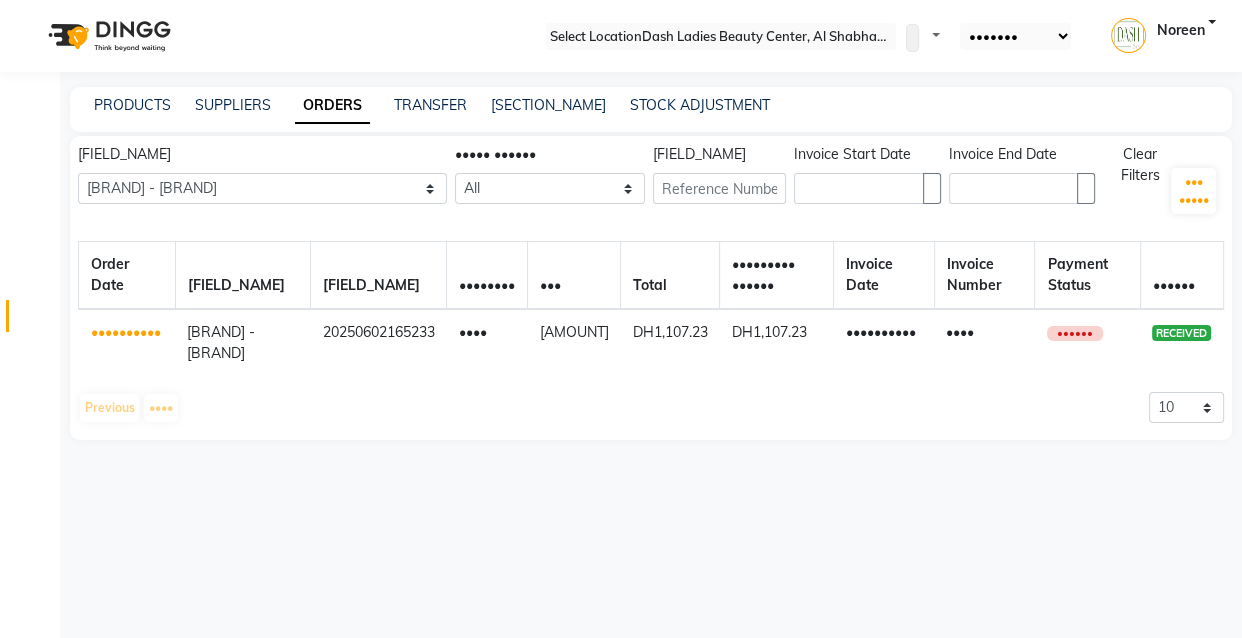click on "••••••••••" at bounding box center (127, 342) 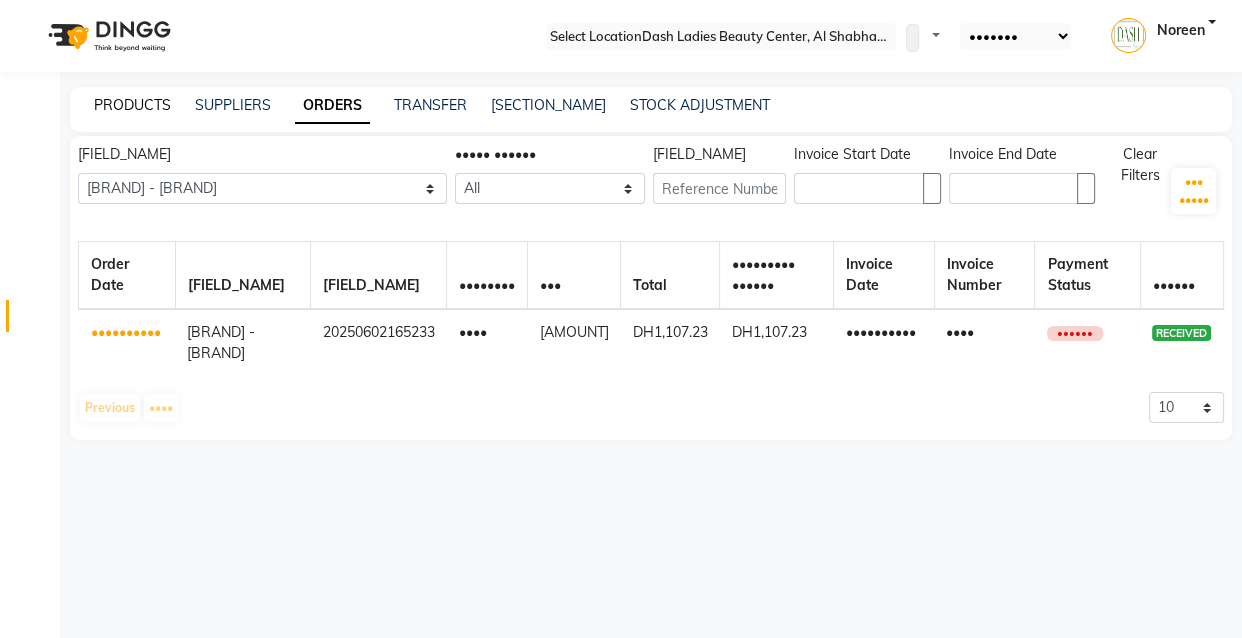 click on "PRODUCTS" at bounding box center [132, 105] 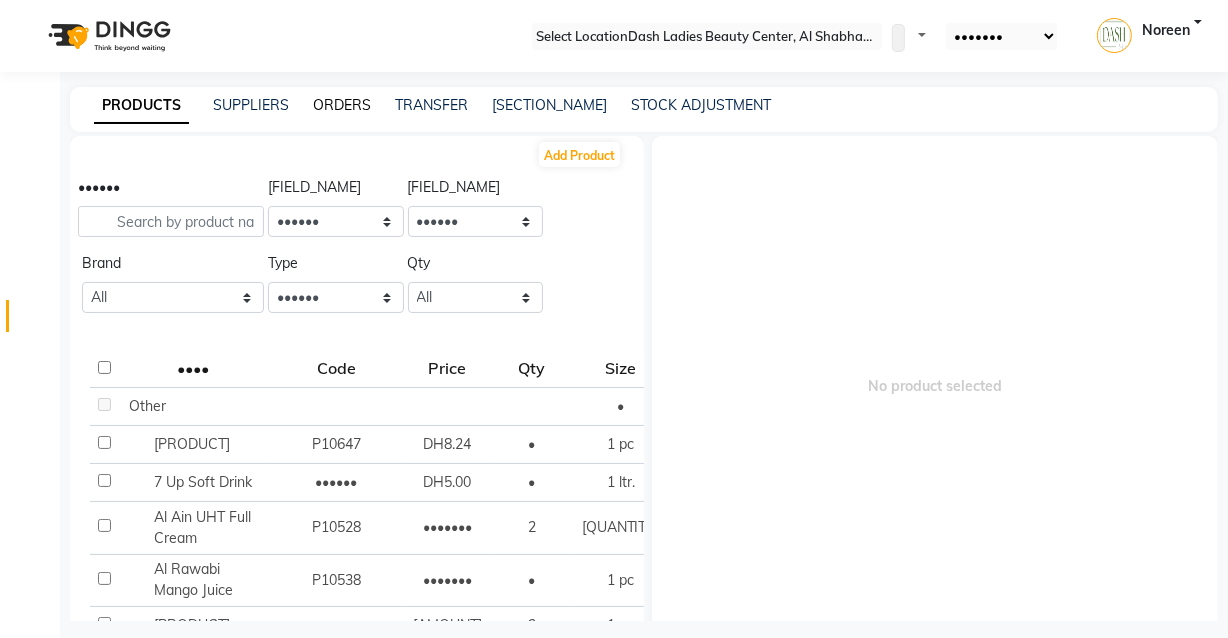 drag, startPoint x: 327, startPoint y: 101, endPoint x: 332, endPoint y: 111, distance: 11.18034 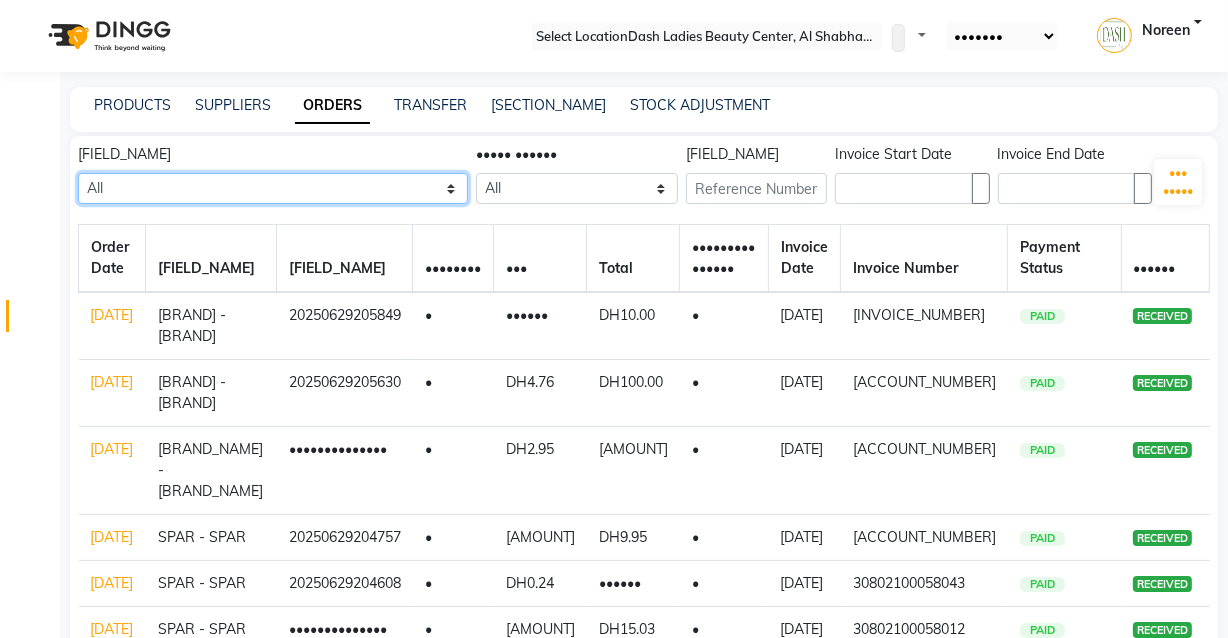 click on "[BRAND] - [BRAND]" at bounding box center [273, 188] 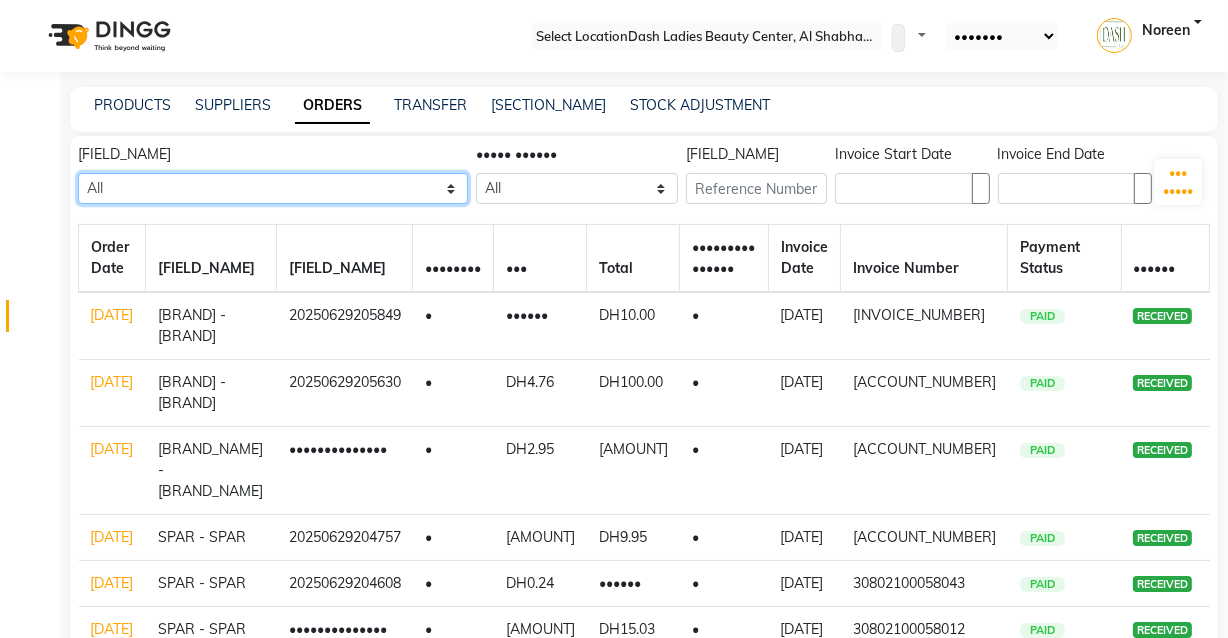 select on "5170" 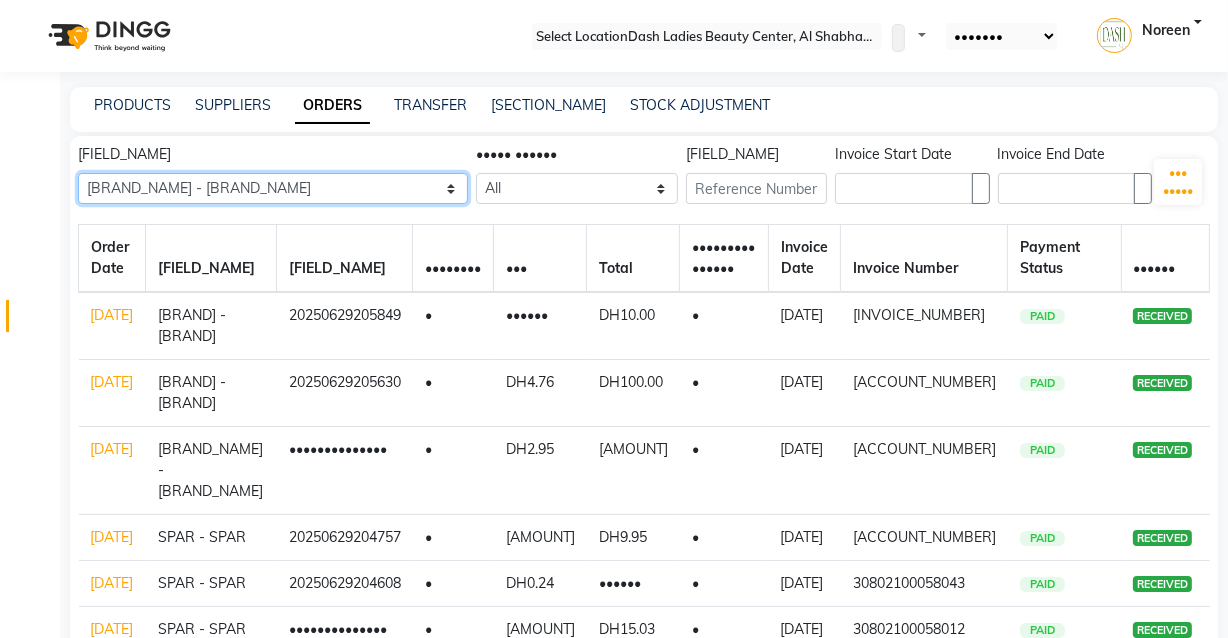click on "[BRAND] - [BRAND]" at bounding box center (273, 188) 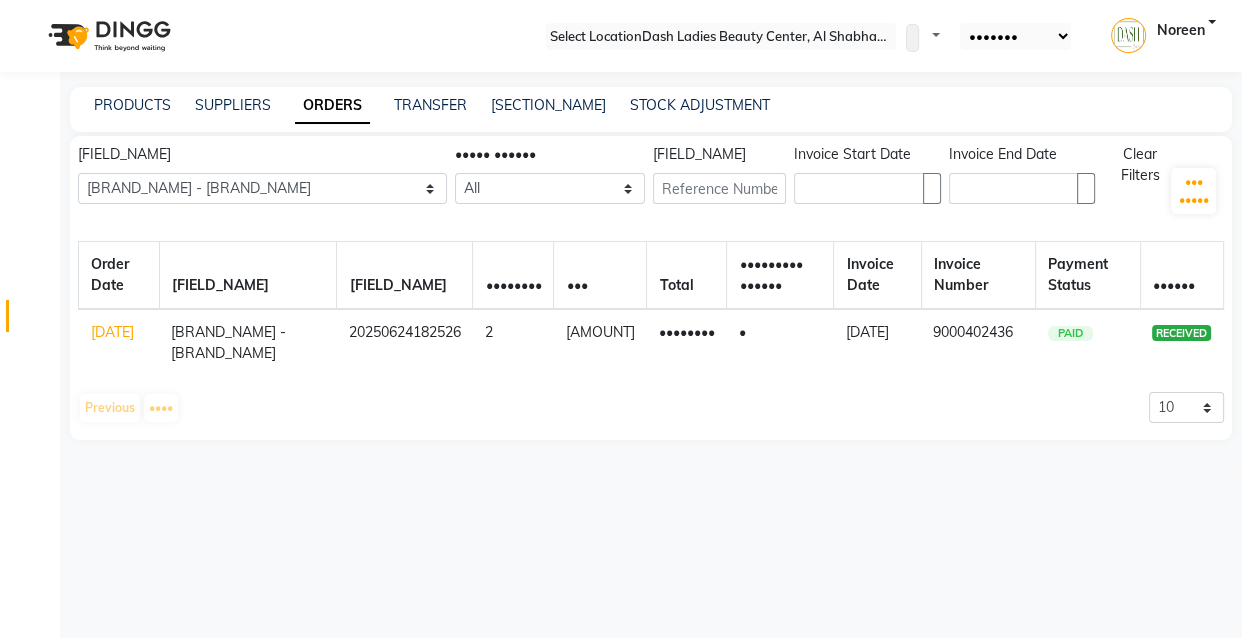 click on "[DATE]" at bounding box center (112, 332) 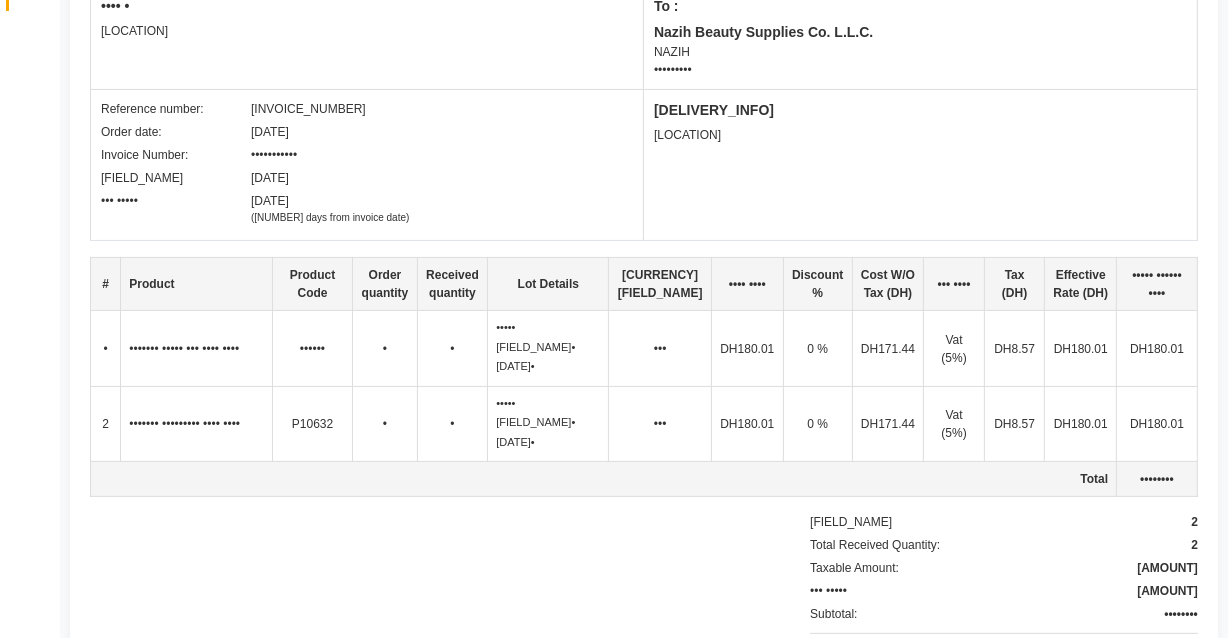 scroll, scrollTop: 313, scrollLeft: 0, axis: vertical 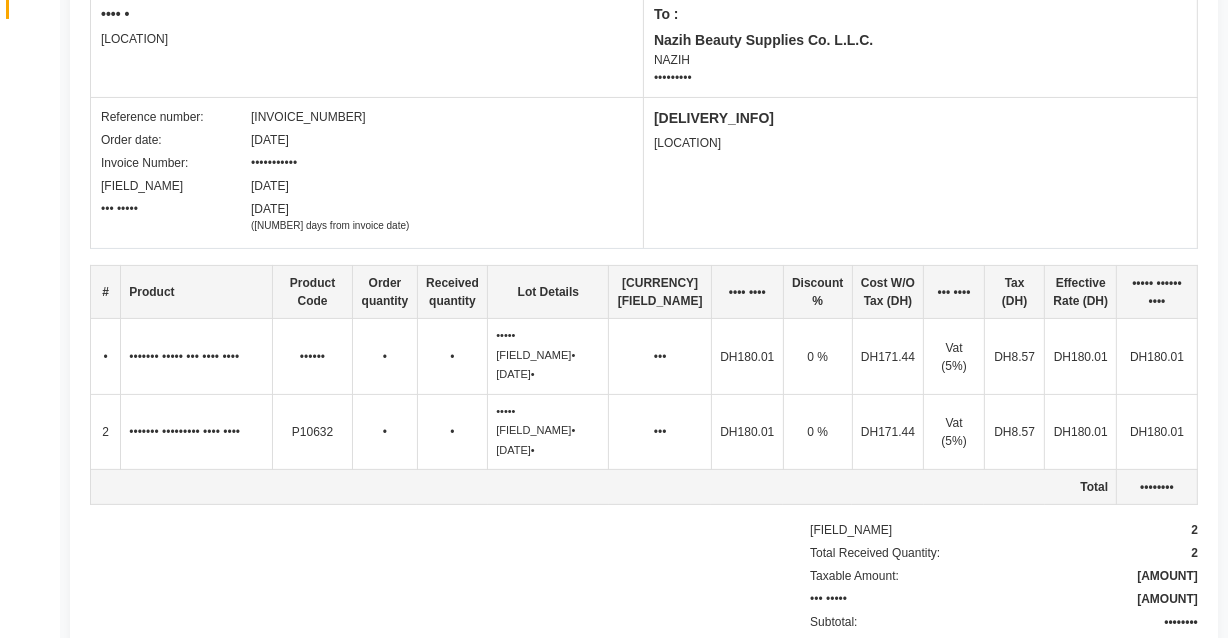 click on "Reference number: #20250624182526 Order date: [DATE] Invoice Number: #9000402436 Invoice Date: [DATE] Due Date: [DATE] (10 days from invoice date)" at bounding box center [367, 173] 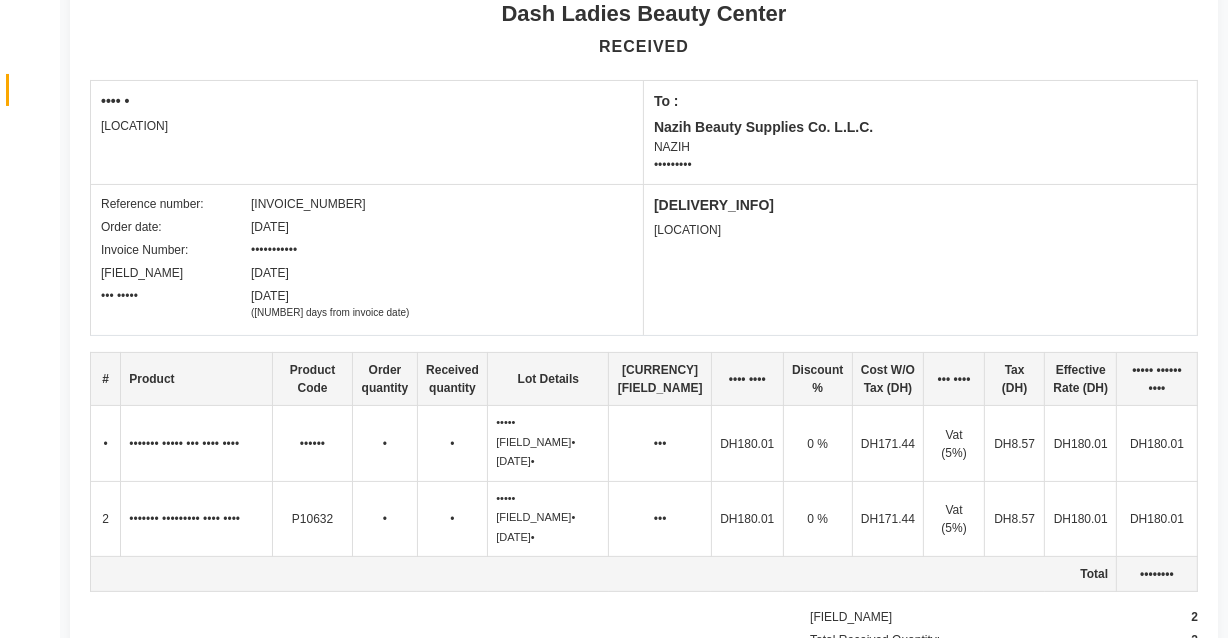 scroll, scrollTop: 0, scrollLeft: 0, axis: both 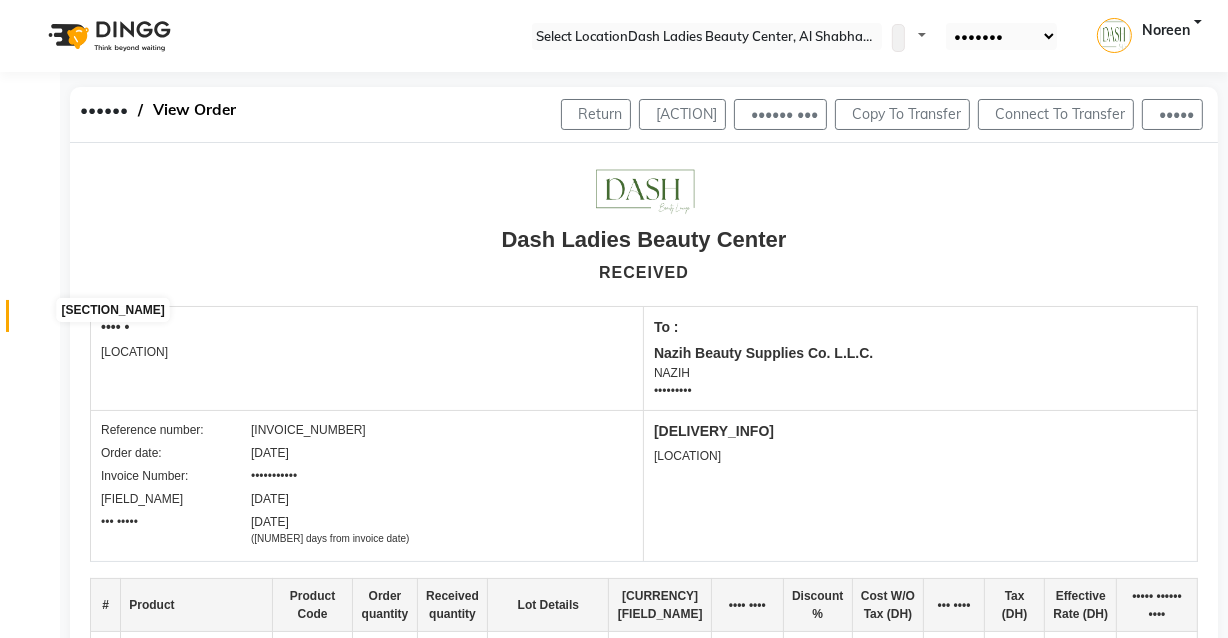 click at bounding box center [38, 321] 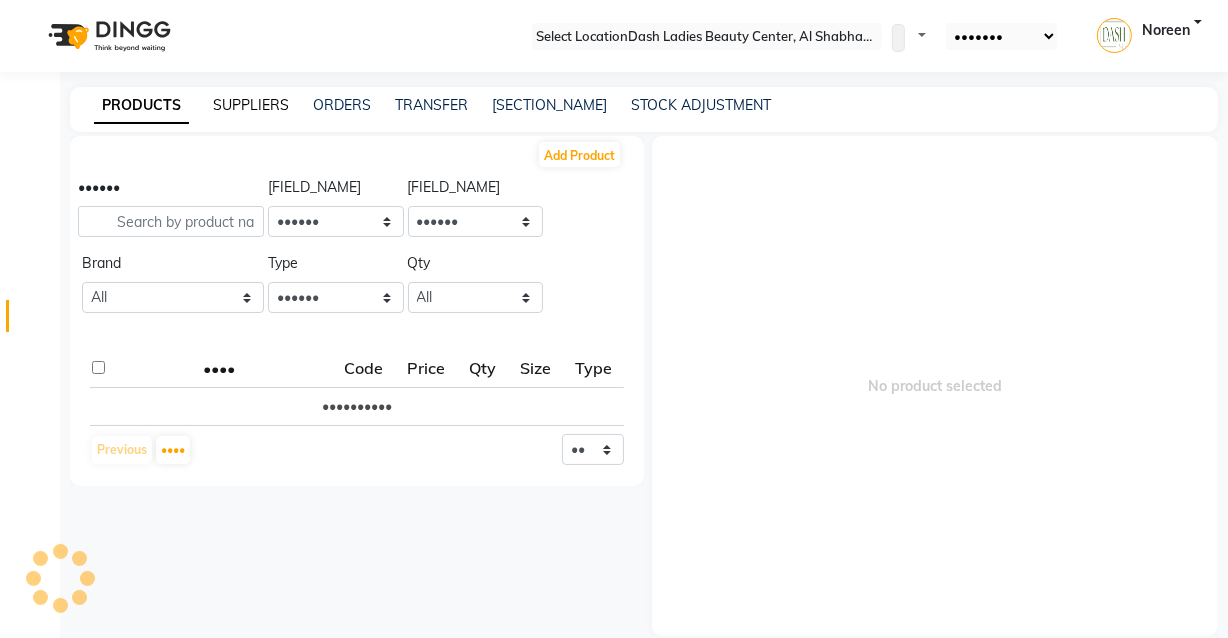 click on "SUPPLIERS" at bounding box center (251, 105) 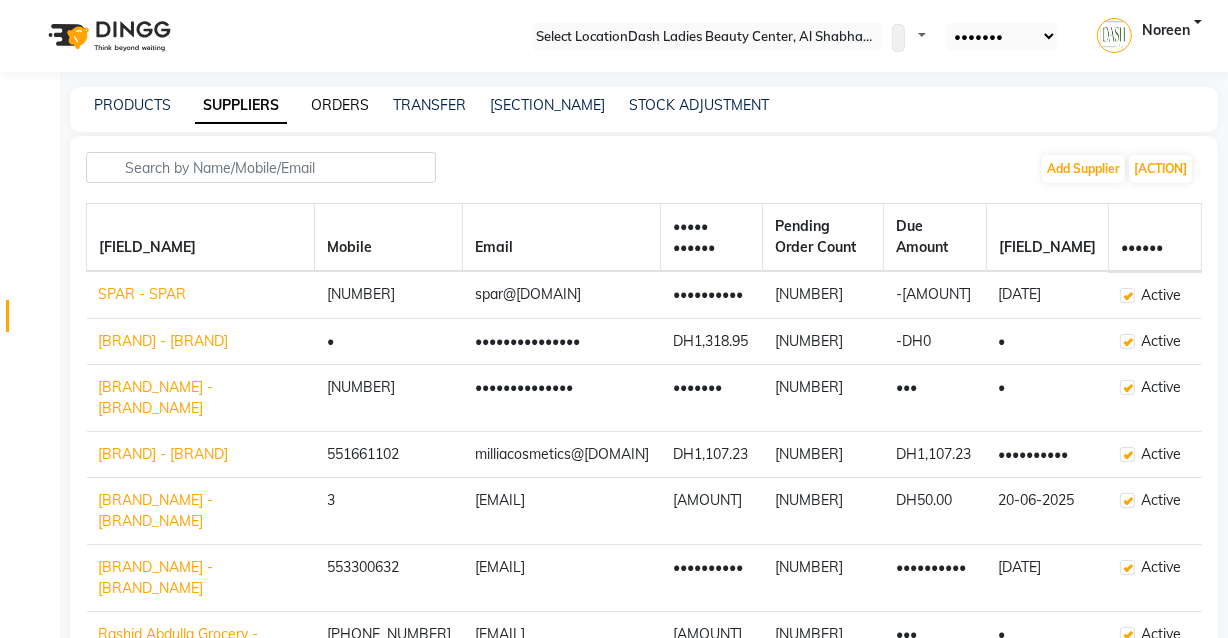 click on "ORDERS" at bounding box center (340, 105) 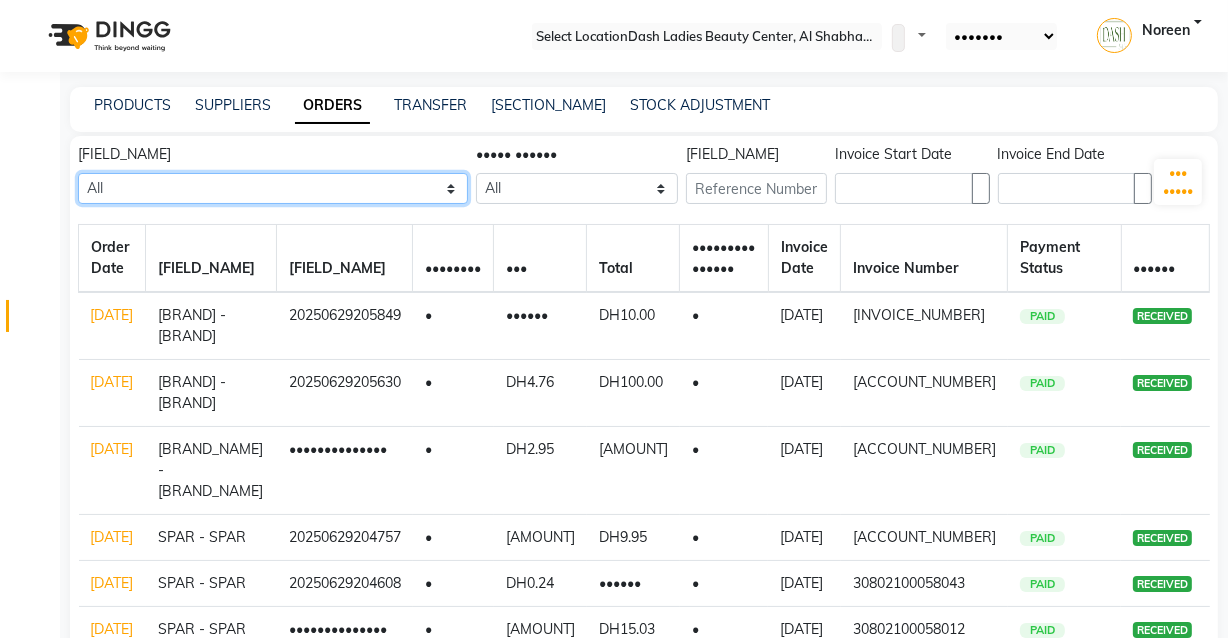 click on "[BRAND] - [BRAND]" at bounding box center [273, 188] 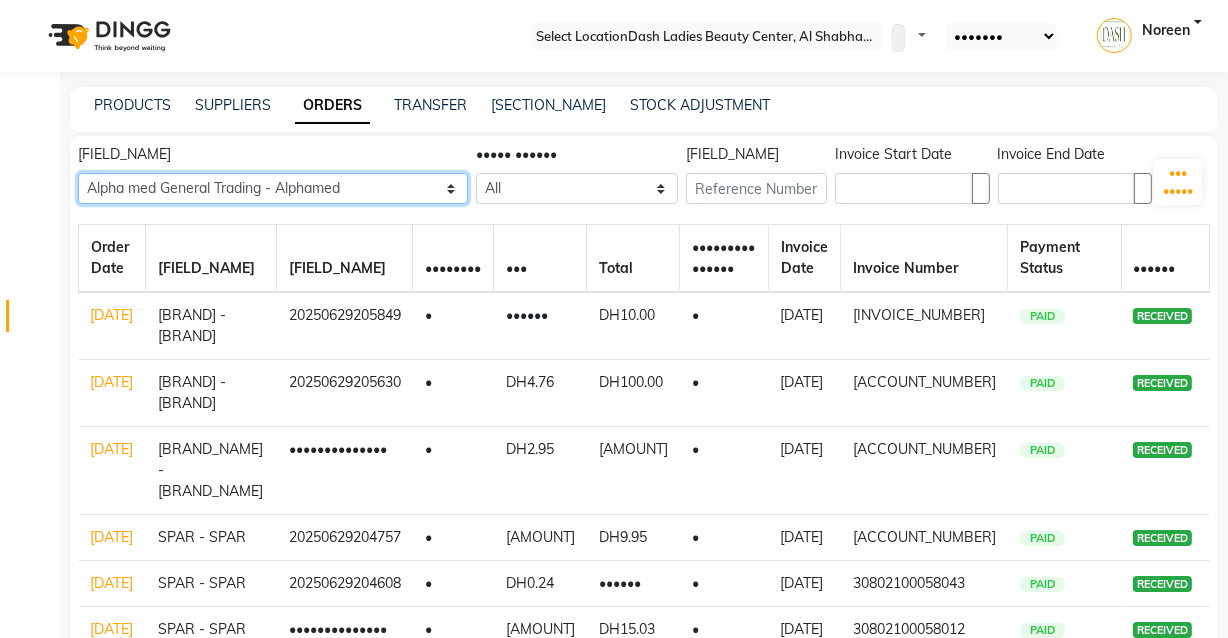 click on "[BRAND] - [BRAND]" at bounding box center (273, 188) 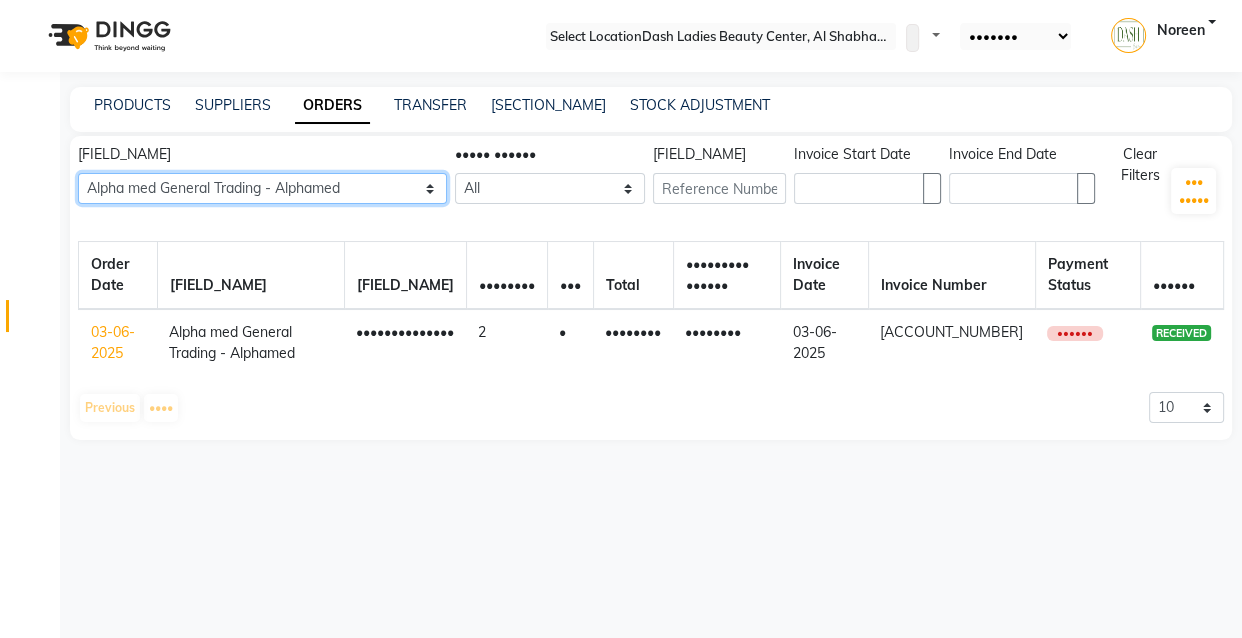 click on "[BRAND] - [BRAND]" at bounding box center [262, 188] 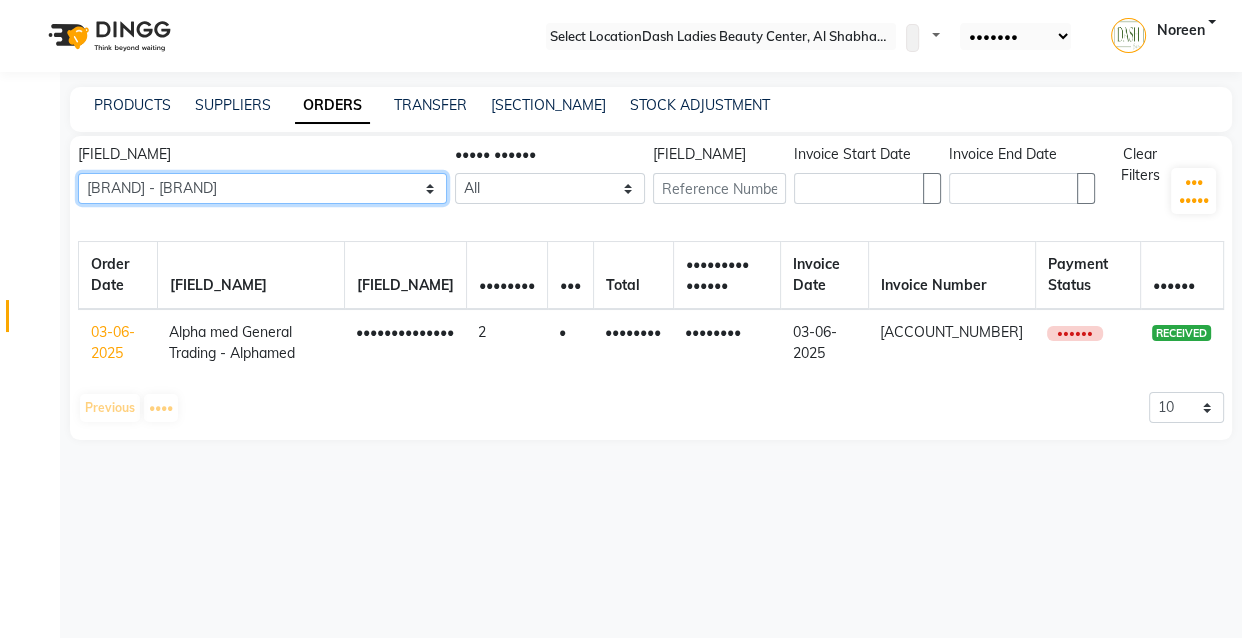 click on "[BRAND] - [BRAND]" at bounding box center (262, 188) 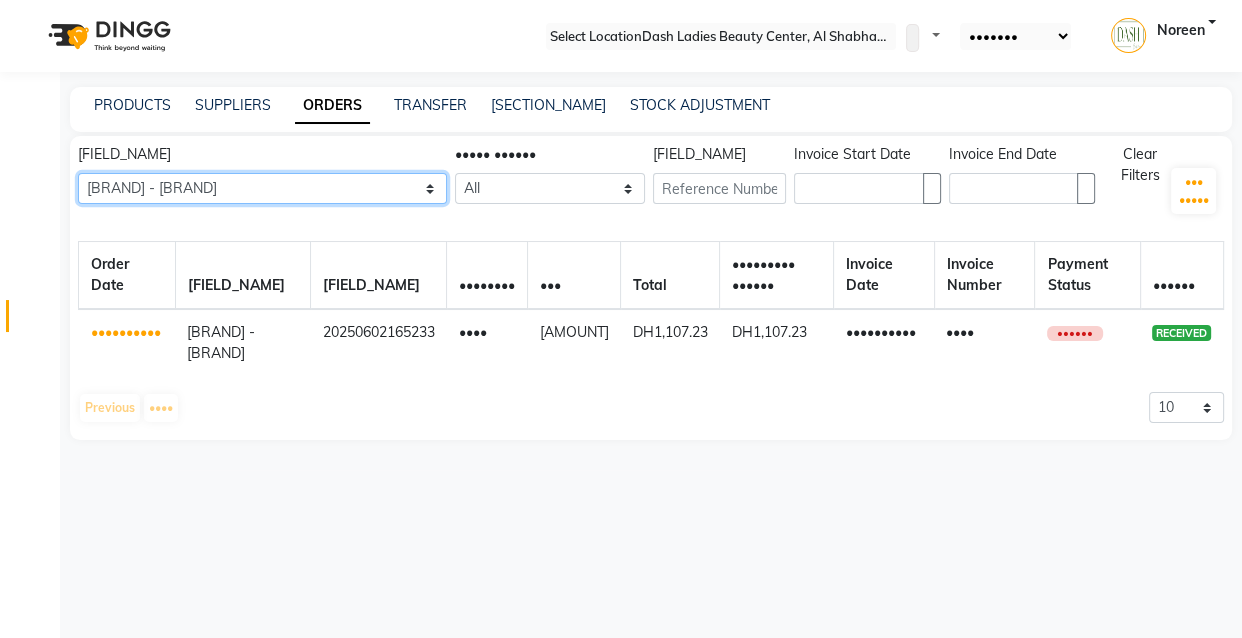 click on "[BRAND] - [BRAND]" at bounding box center [262, 188] 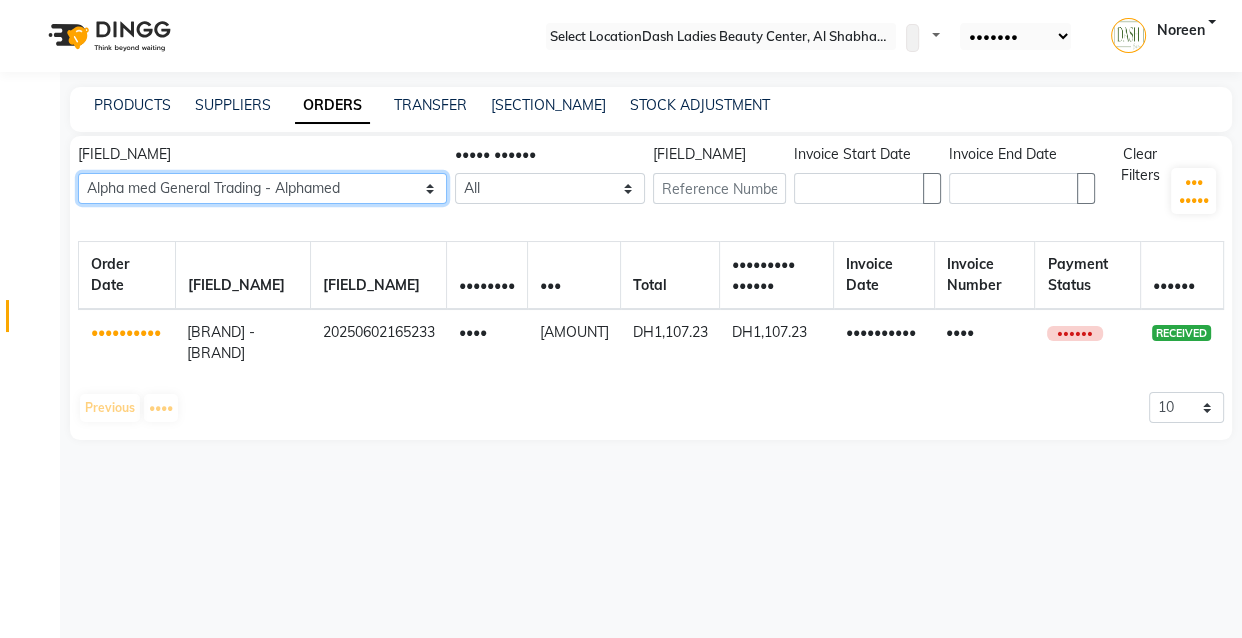 click on "[BRAND] - [BRAND]" at bounding box center [262, 188] 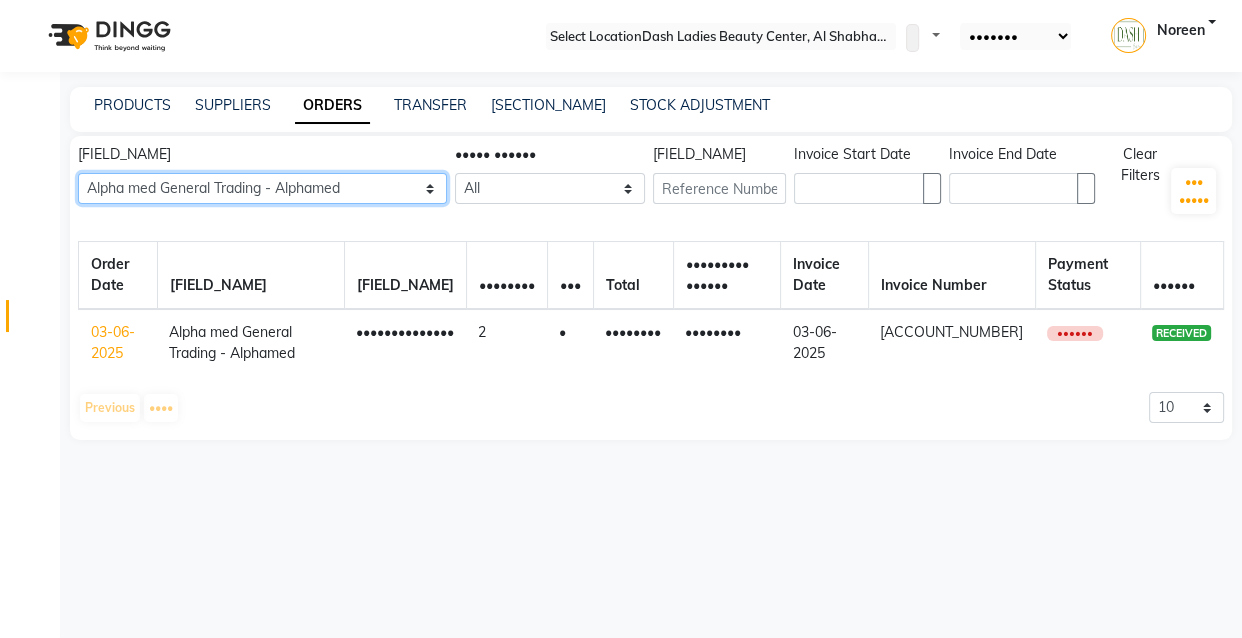 click on "[BRAND] - [BRAND]" at bounding box center (262, 188) 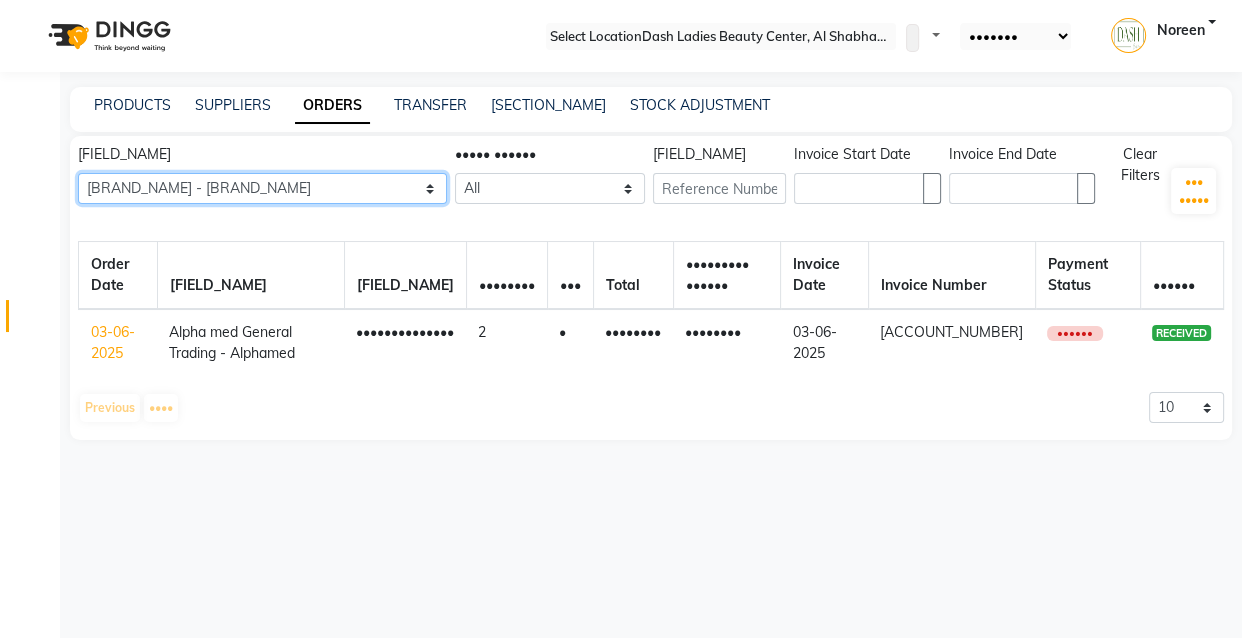 click on "[BRAND] - [BRAND]" at bounding box center (262, 188) 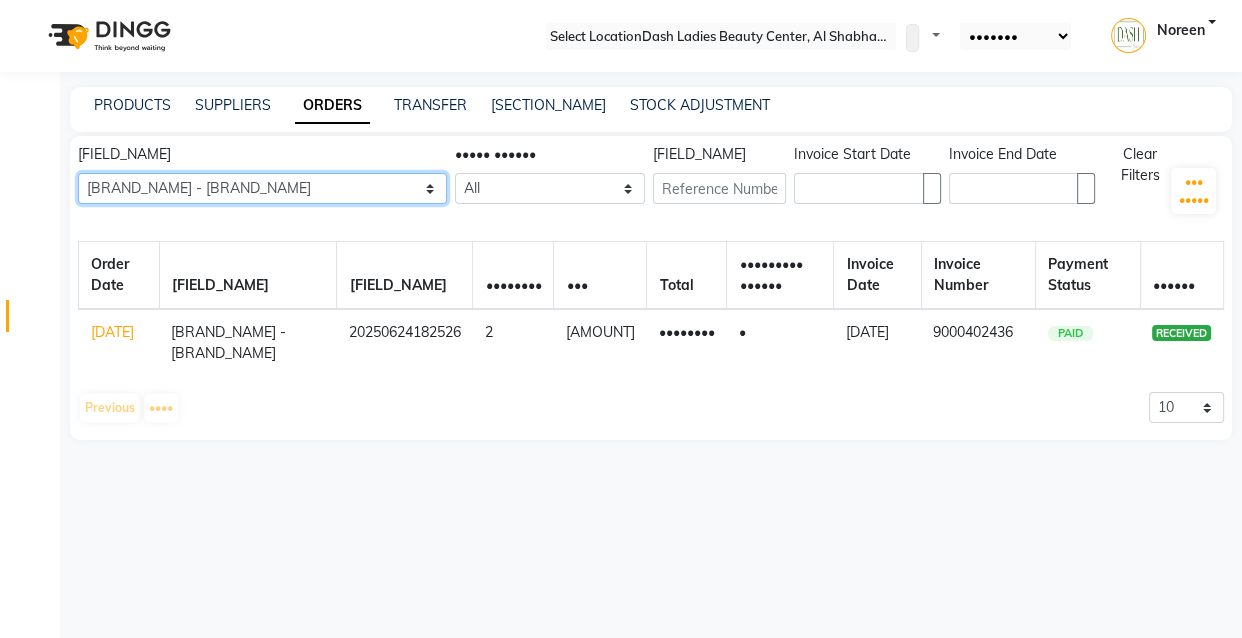 click on "[BRAND] - [BRAND]" at bounding box center (262, 188) 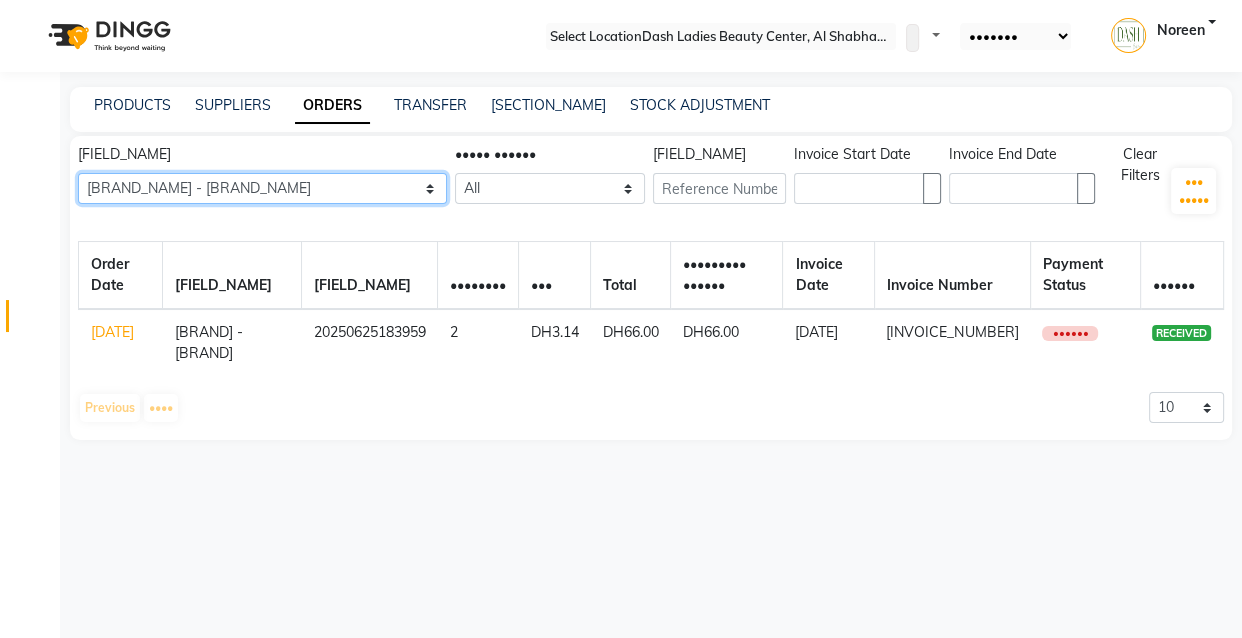 click on "[BRAND] - [BRAND]" at bounding box center (262, 188) 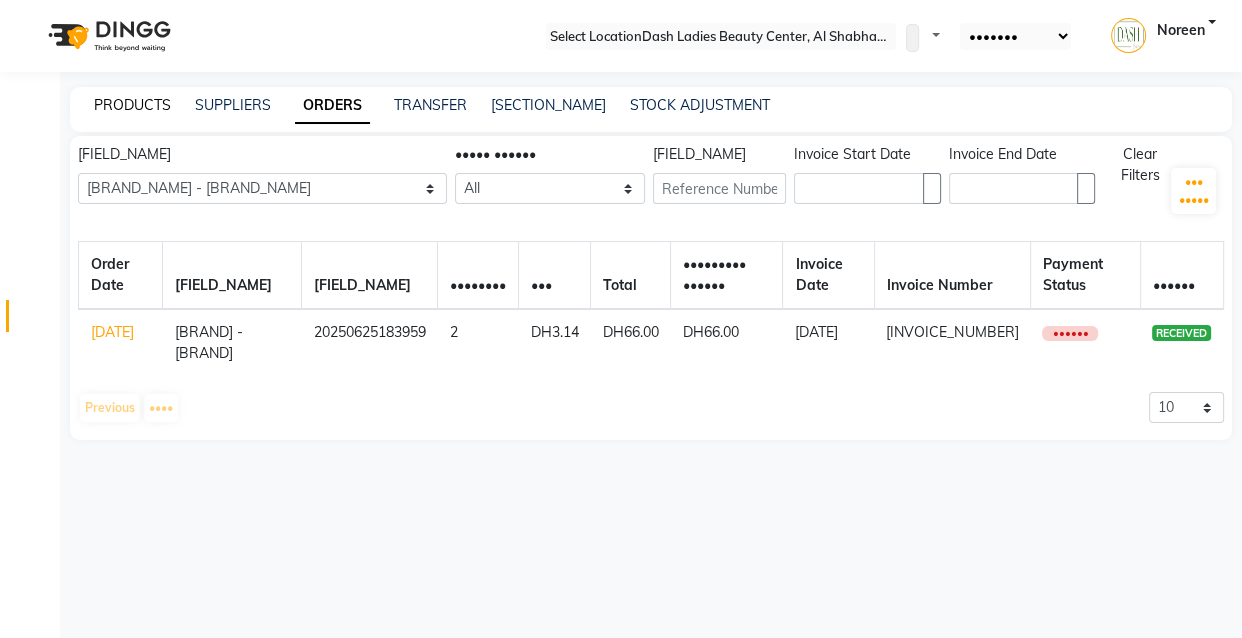 click on "PRODUCTS" at bounding box center [132, 105] 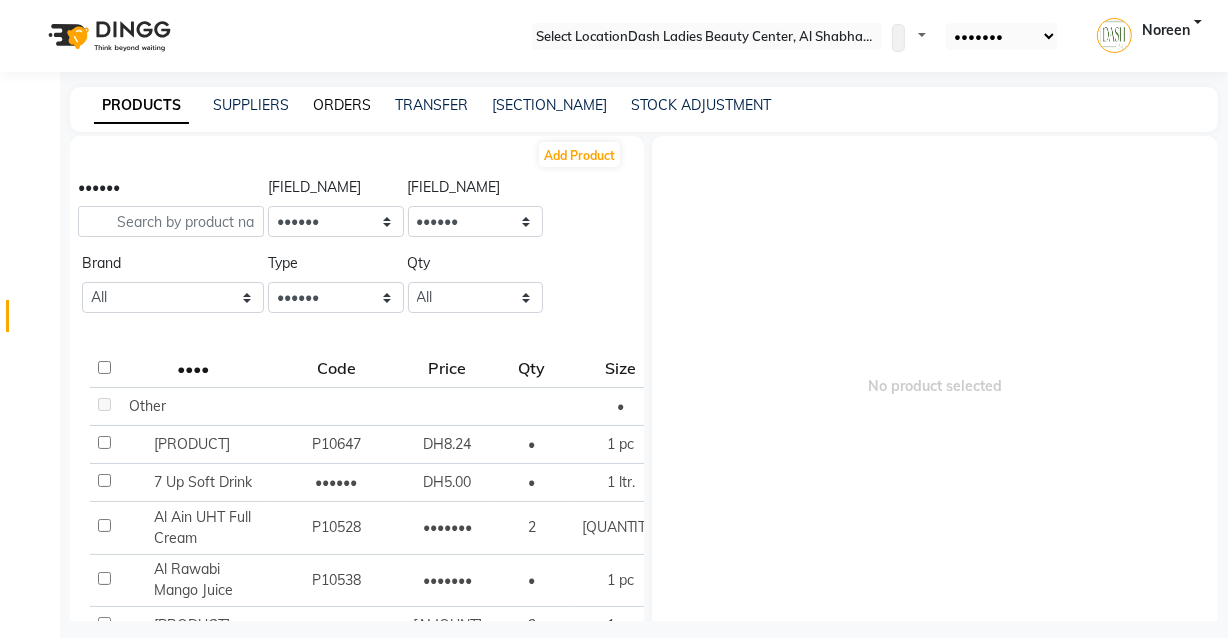 click on "ORDERS" at bounding box center (342, 105) 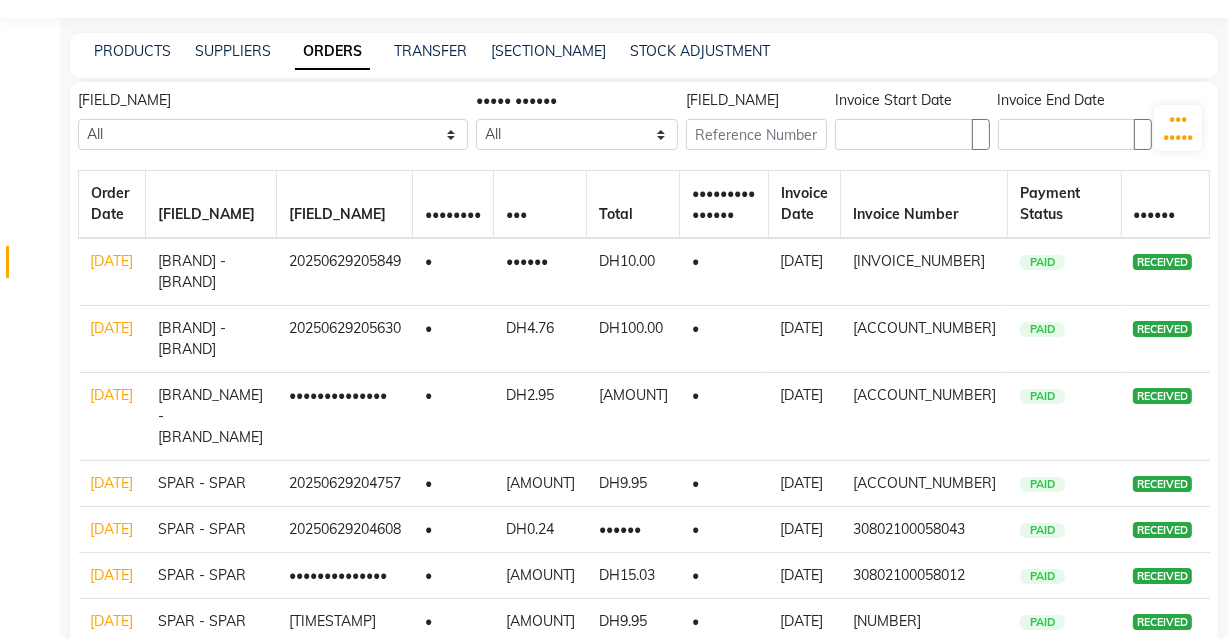 scroll, scrollTop: 53, scrollLeft: 0, axis: vertical 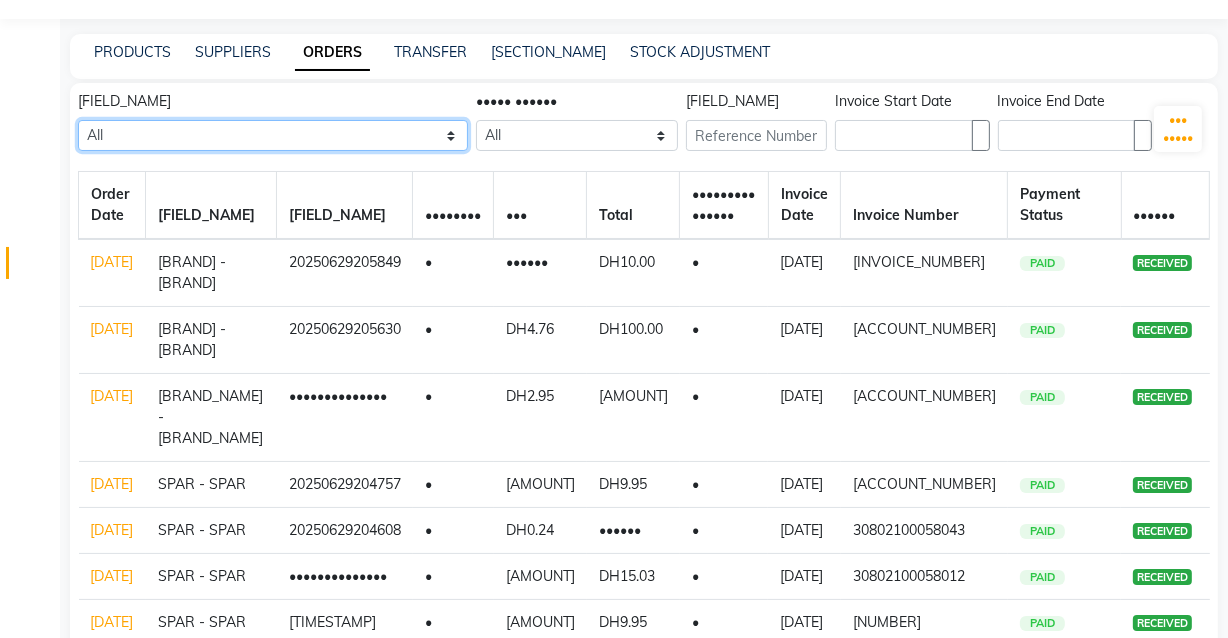 click on "[BRAND] - [BRAND]" at bounding box center [273, 135] 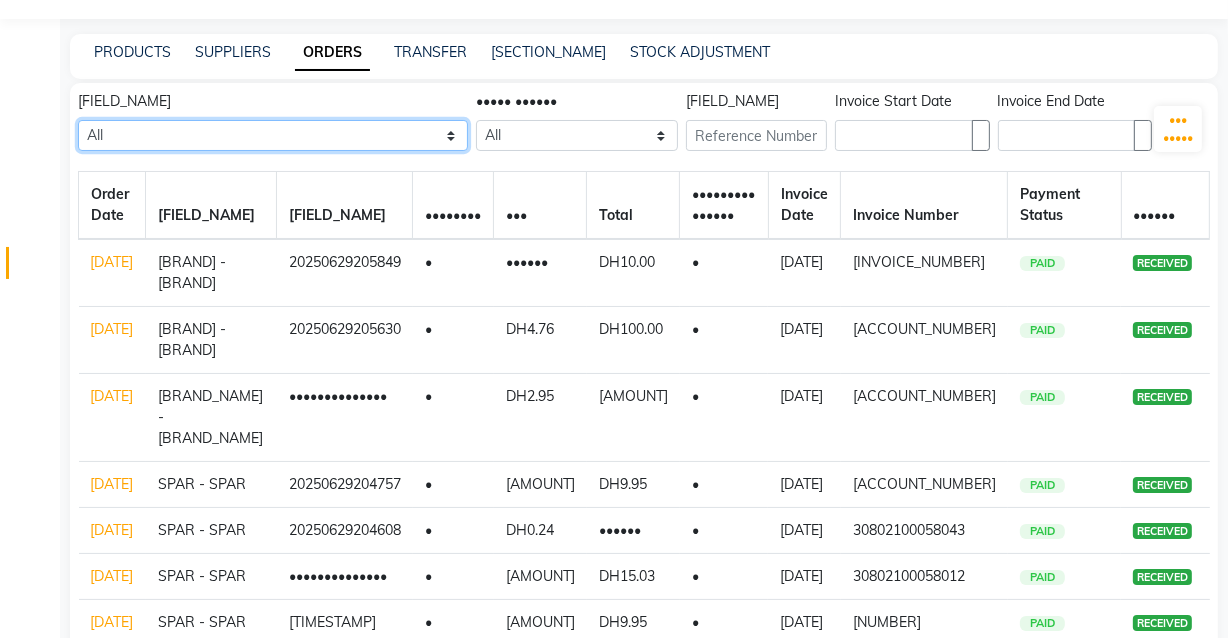 select on "4841" 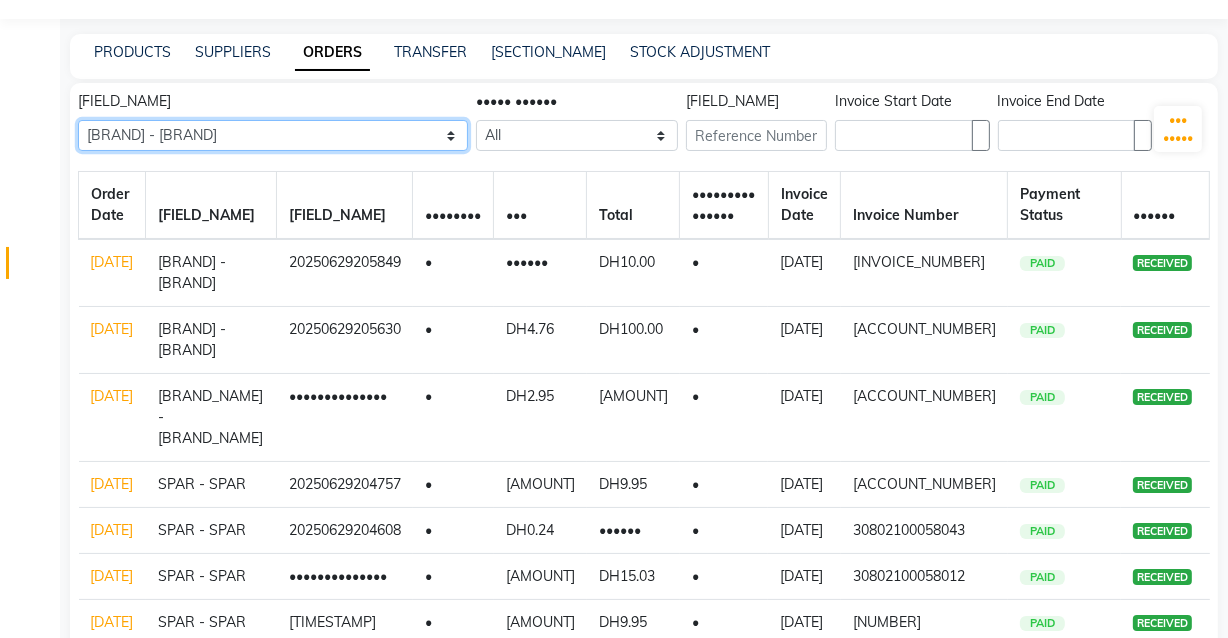 click on "[BRAND] - [BRAND]" at bounding box center (273, 135) 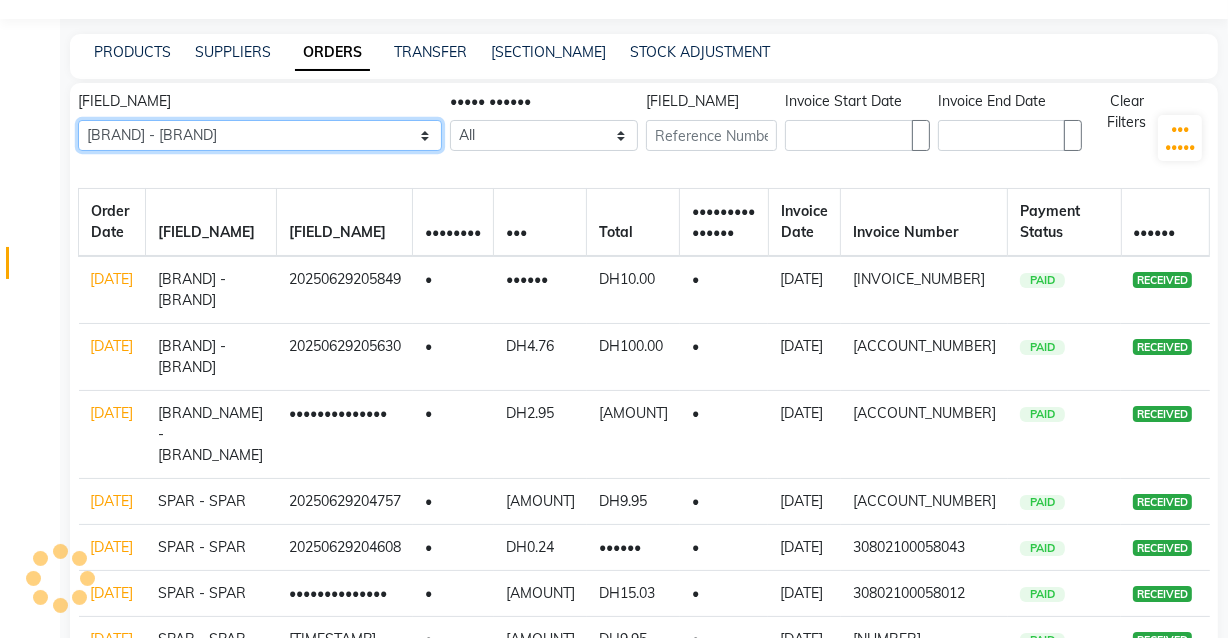 scroll, scrollTop: 0, scrollLeft: 0, axis: both 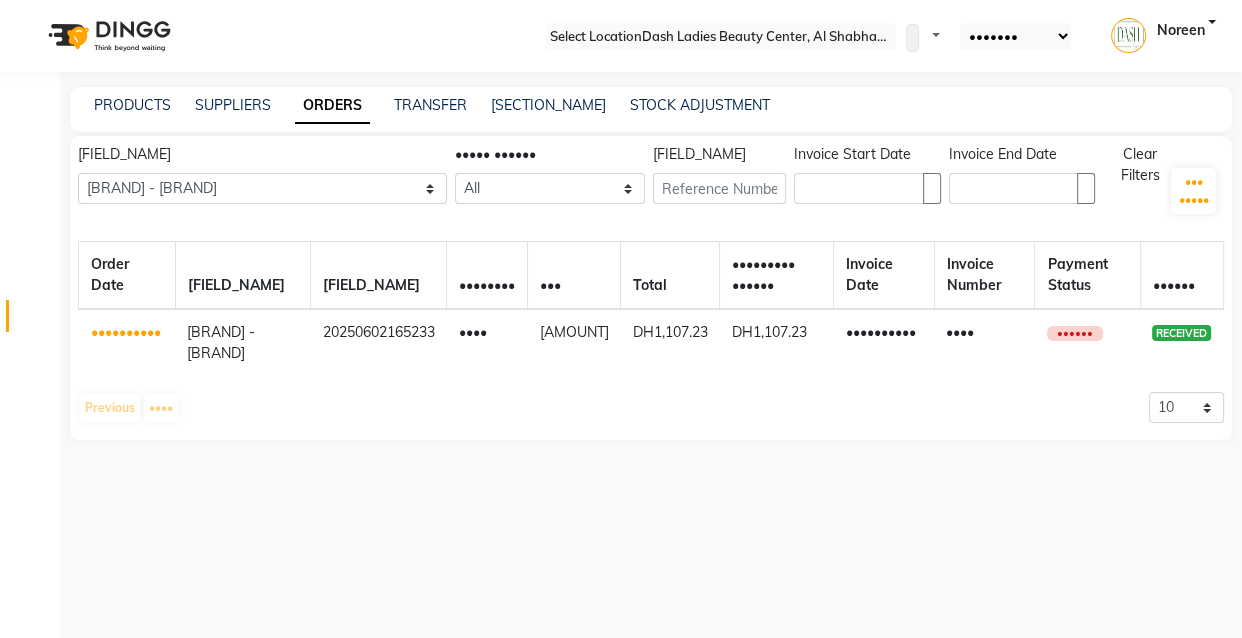 click on "••••••••••" at bounding box center [127, 342] 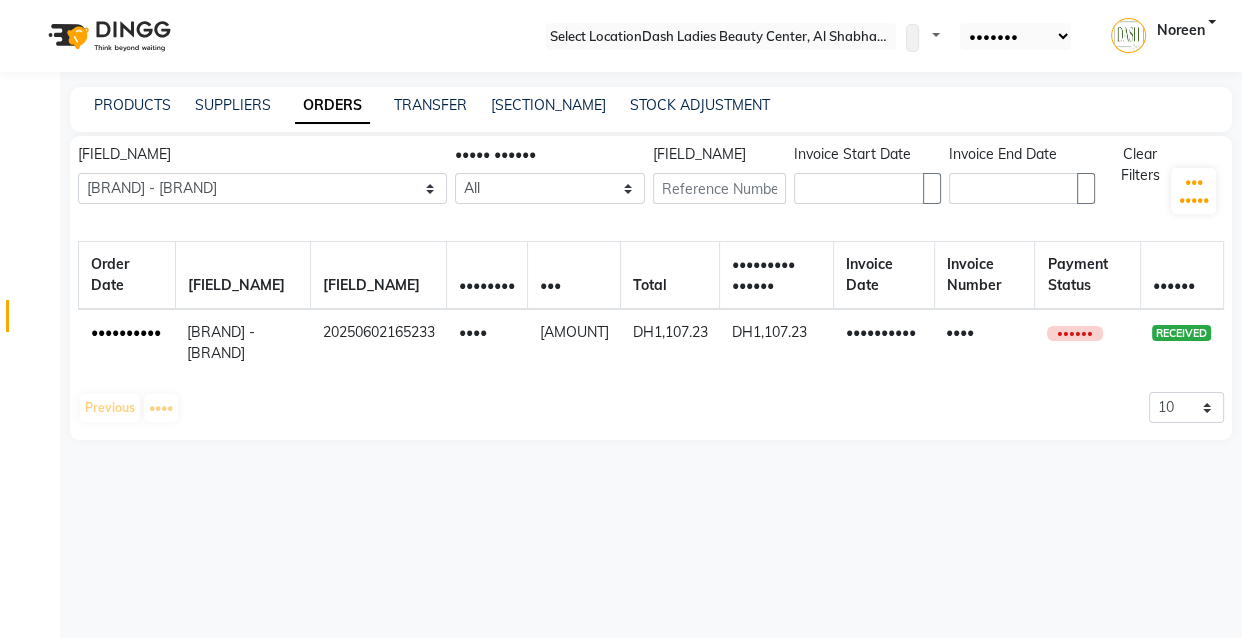 click on "••••••••••" at bounding box center (126, 332) 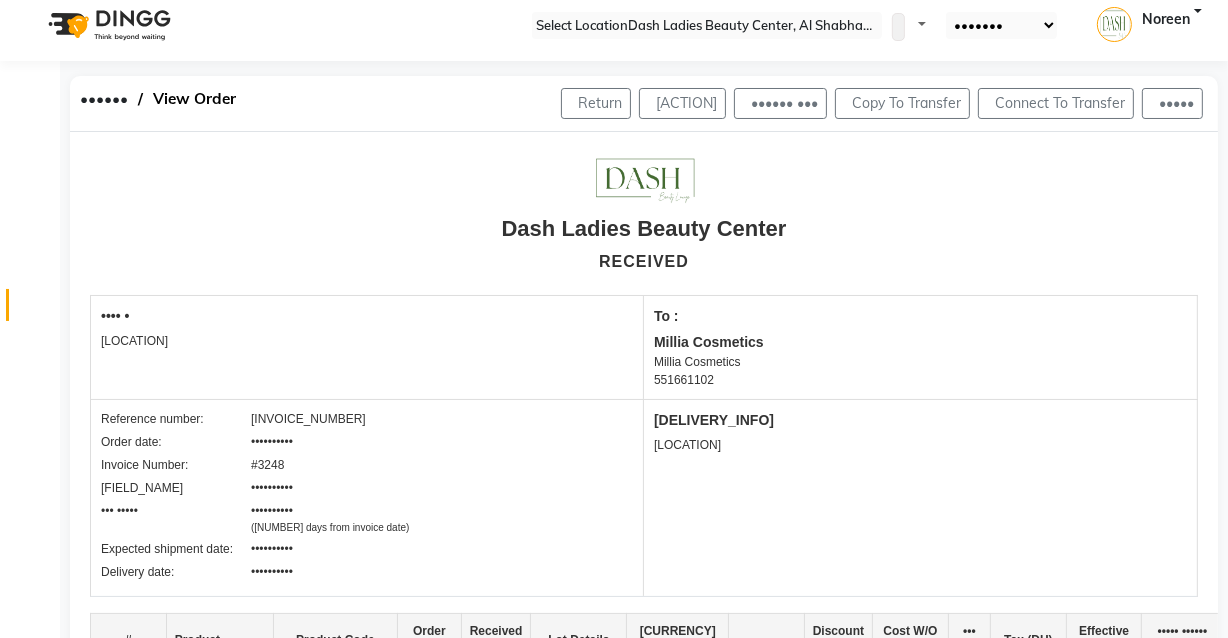 scroll, scrollTop: 0, scrollLeft: 0, axis: both 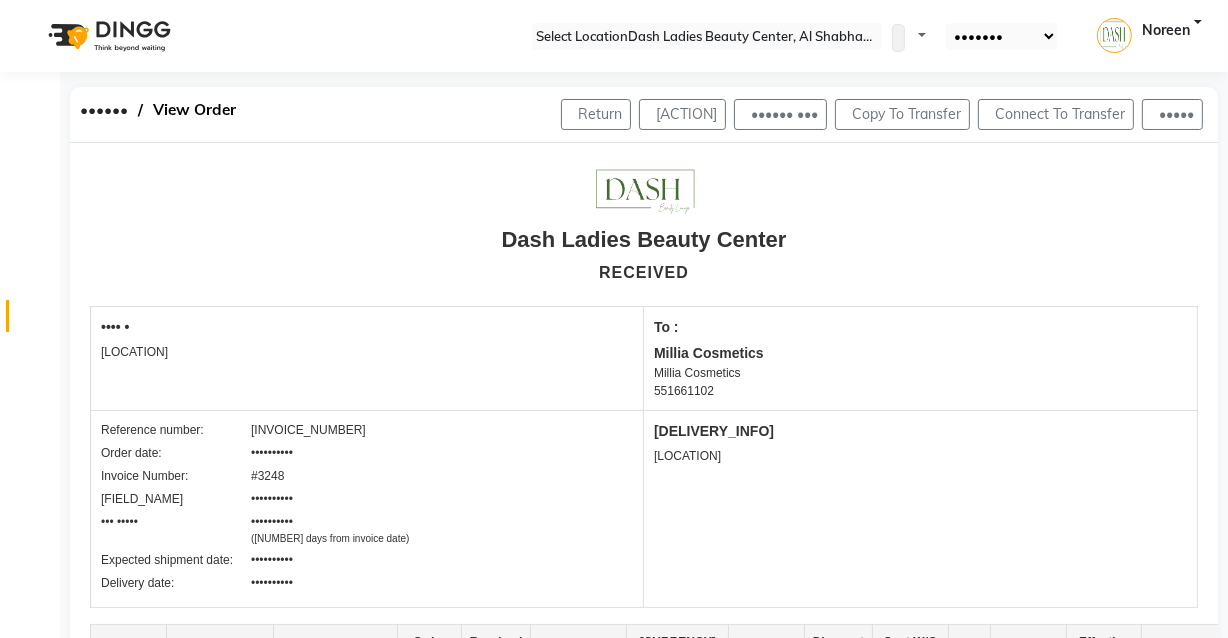 click at bounding box center [37, 321] 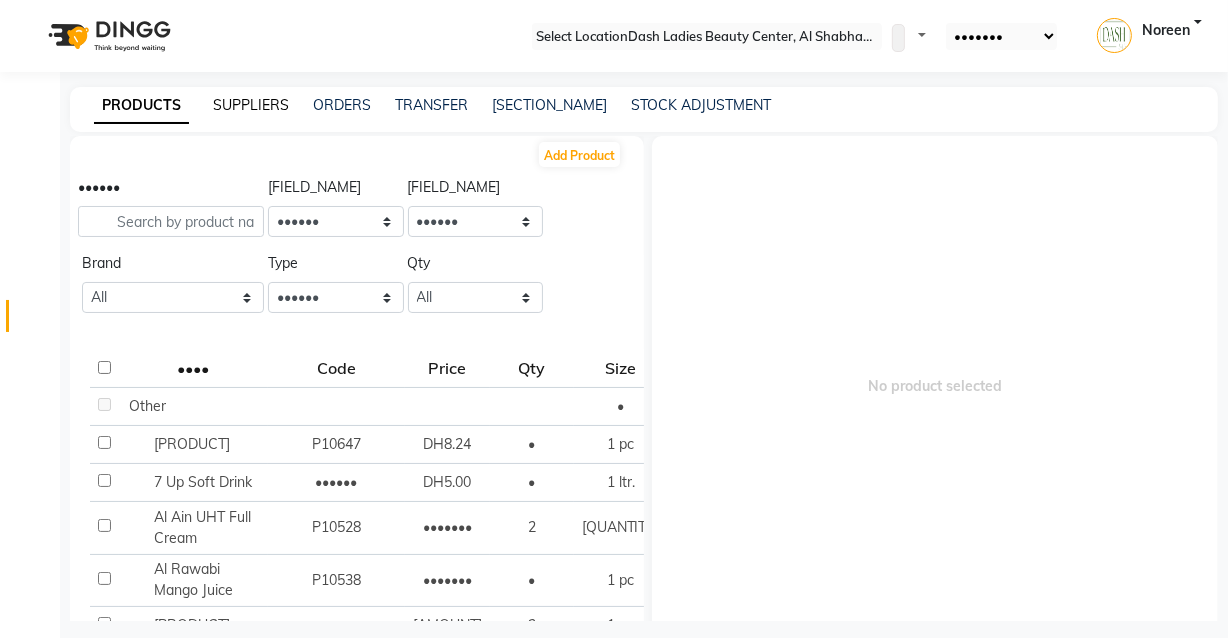 click on "SUPPLIERS" at bounding box center [251, 105] 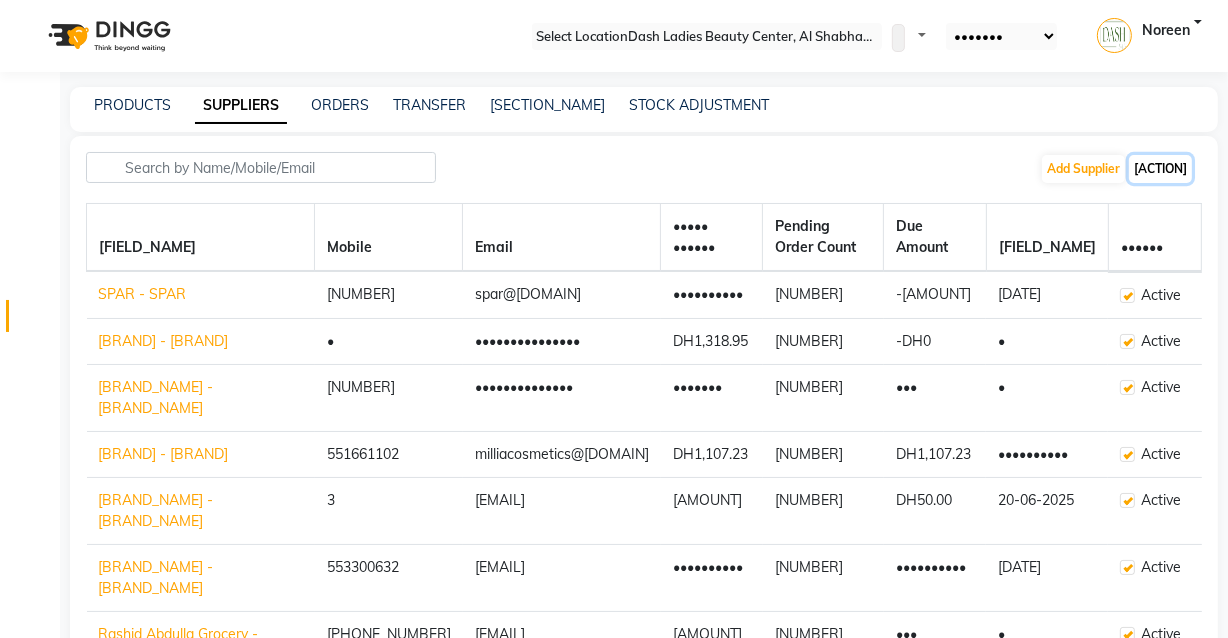 click on "[ACTION]" at bounding box center (1160, 169) 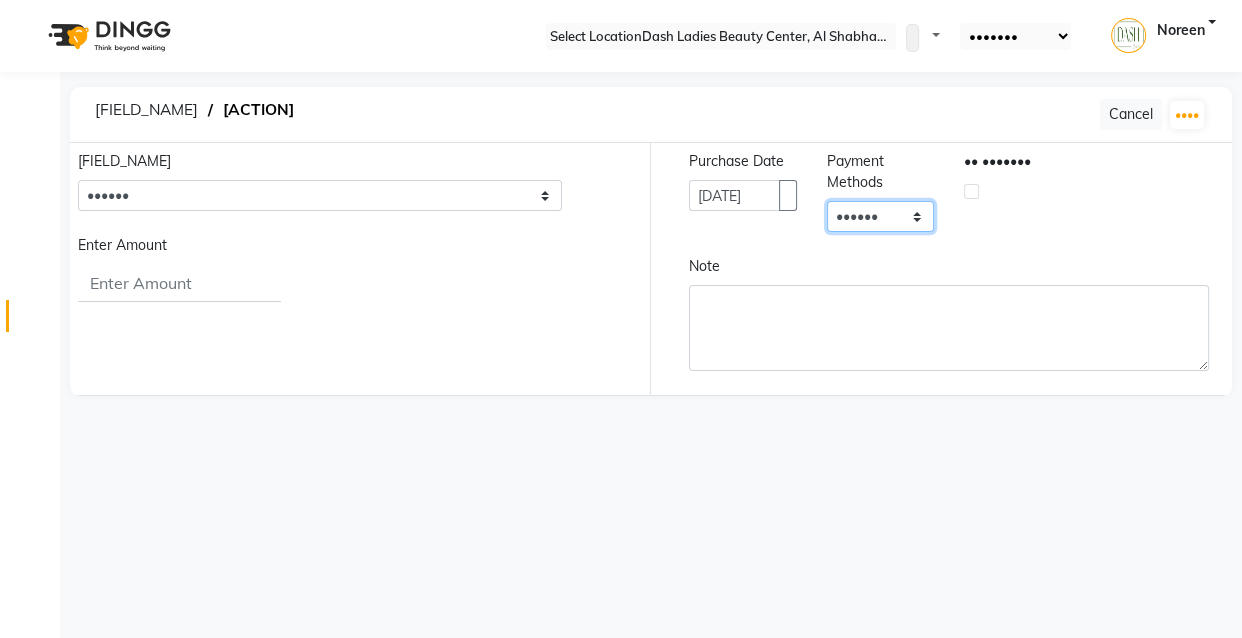 click on "•••••• •••• •••• •••••• •• ••••••• •••••• ••••••• •••••••" at bounding box center (881, 216) 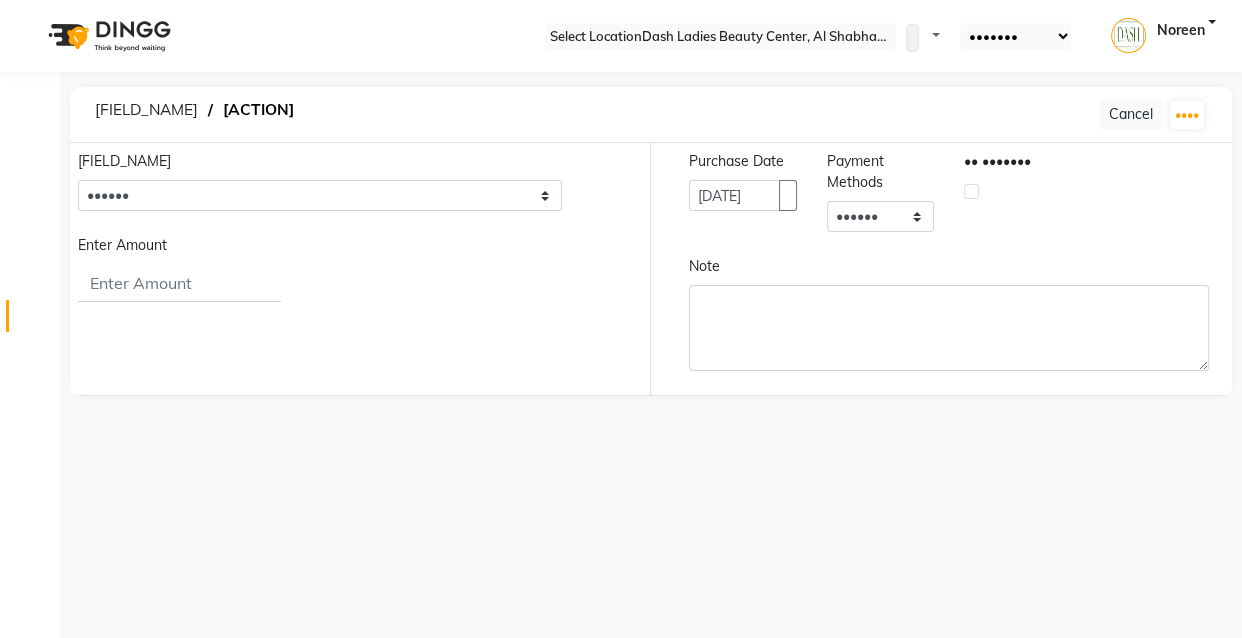 drag, startPoint x: 968, startPoint y: 186, endPoint x: 954, endPoint y: 191, distance: 14.866069 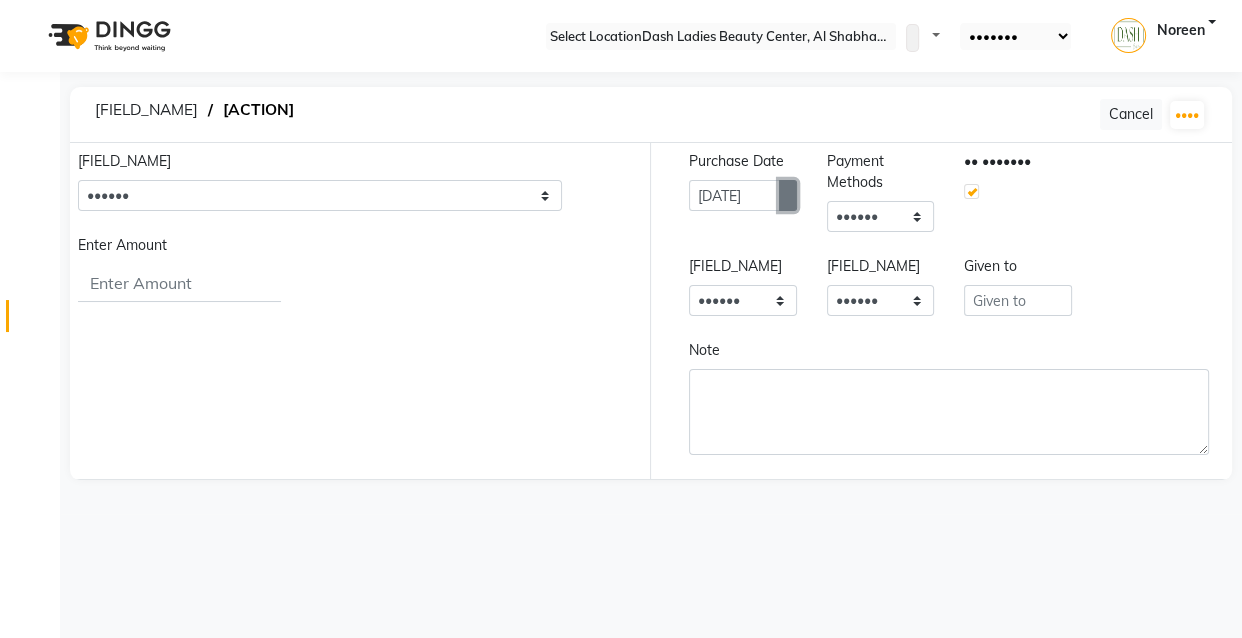 click at bounding box center [788, 196] 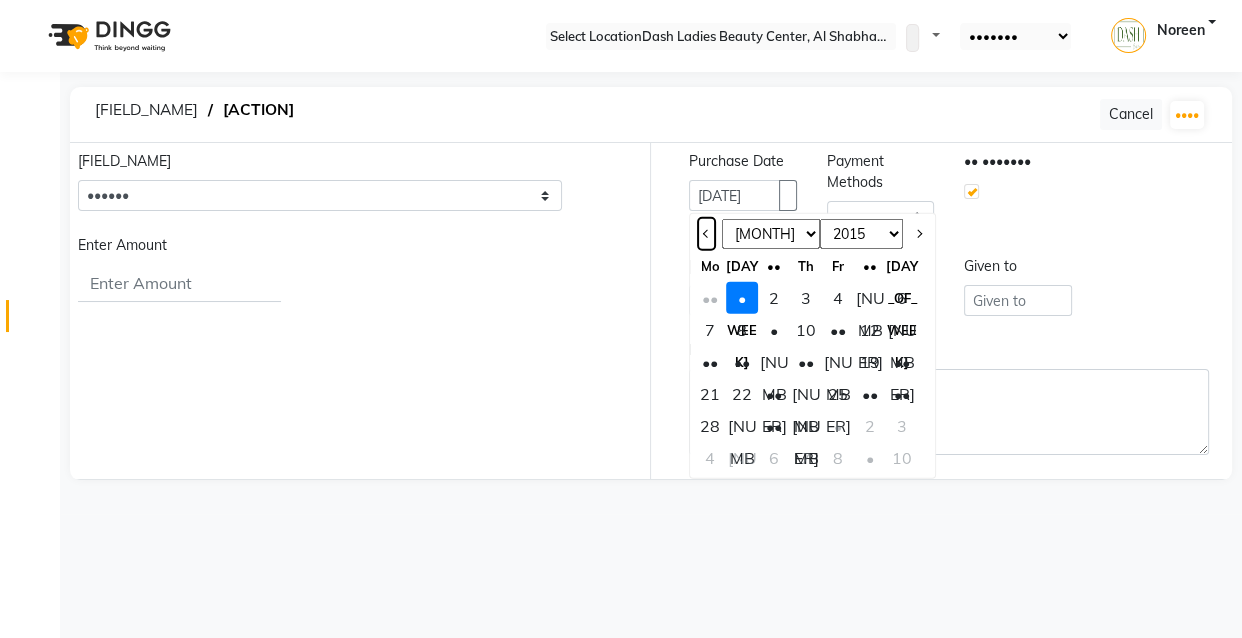 click at bounding box center [706, 234] 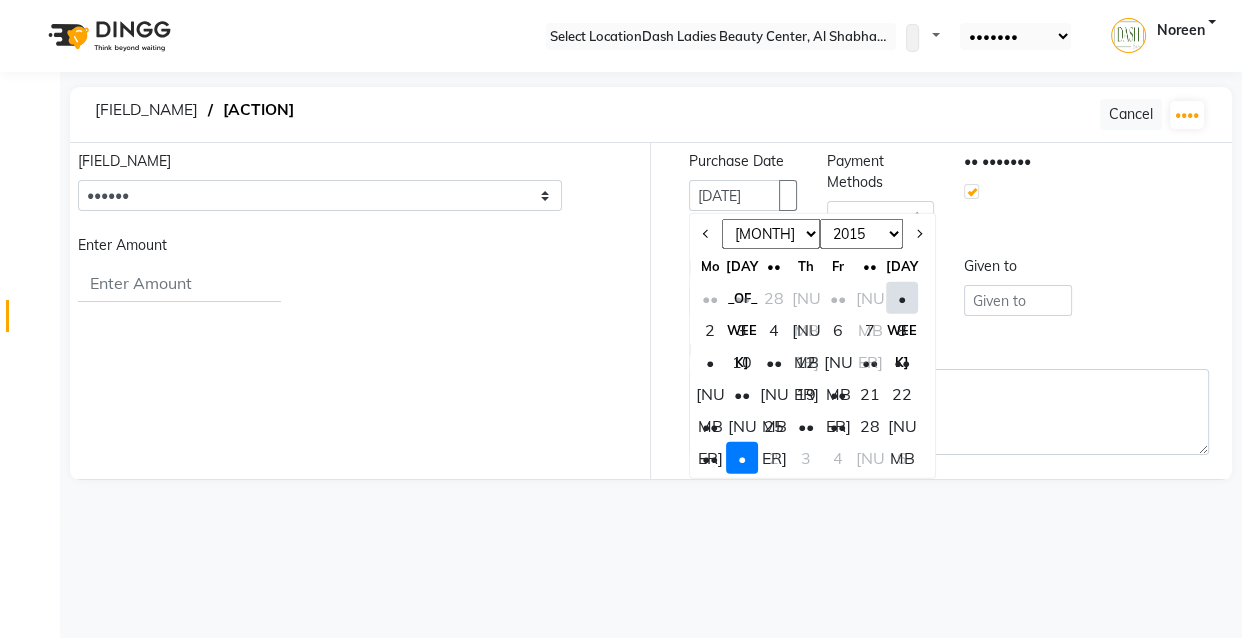 click on "[NUMBER]" at bounding box center [902, 426] 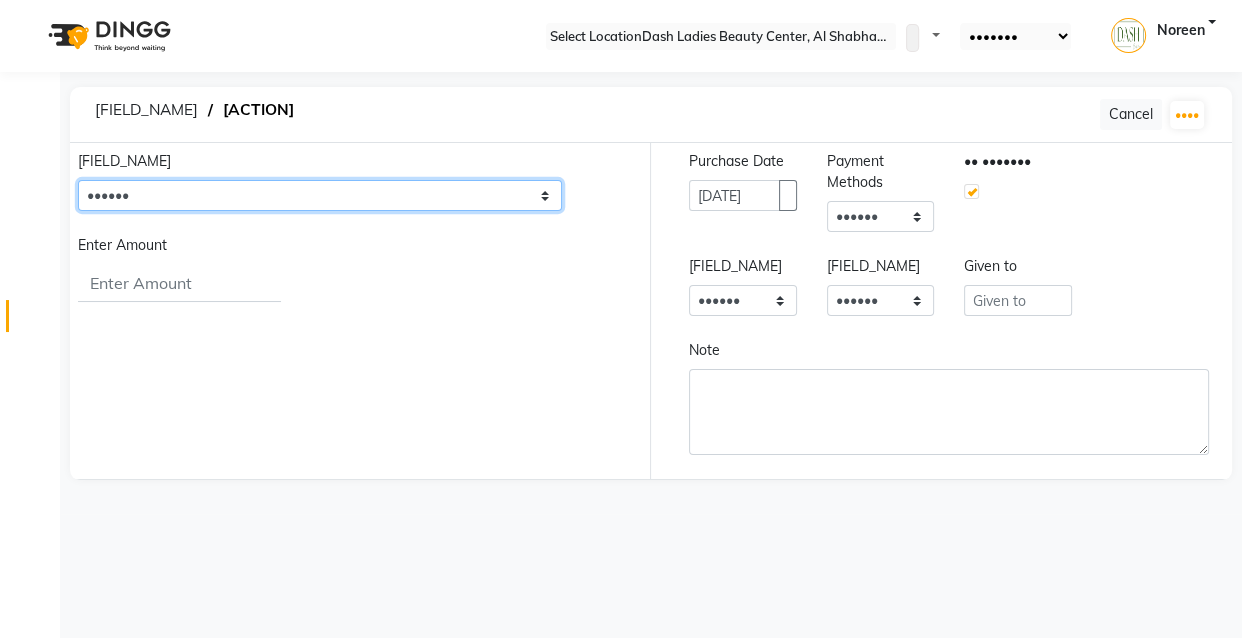 click on "•••••• •••• • •••• ••••• •••••••••••• • ••••• •••••••••• • •••••••••• •••••• ••••••••• • •••••• ••••••••• •••••• ••••••• • •••••• ••••••• ••••• •• ••••• • ••••• •• ••••• ••••• •••••• ••••••• ••••••• • •••••• ••••••• ••••••• ••••• •••••• •••••••••• • •••••• ••••••••••  ••• •••••• •••• • ••• •••••• •••• ••••• ••• ••••••• ••••••• • •••••••• •••••• •••• ••••••••• ••••••• •• •••••• ••• • •• •••••• •••••••••• • •••• • ••••••••••••••• ••• •••• •••••• • •••• •••••• ••••• • ••••• •••••• •••••••• ••• •••••• •••• •••• •••••• ••• • •••• •••• ••••••" at bounding box center (320, 195) 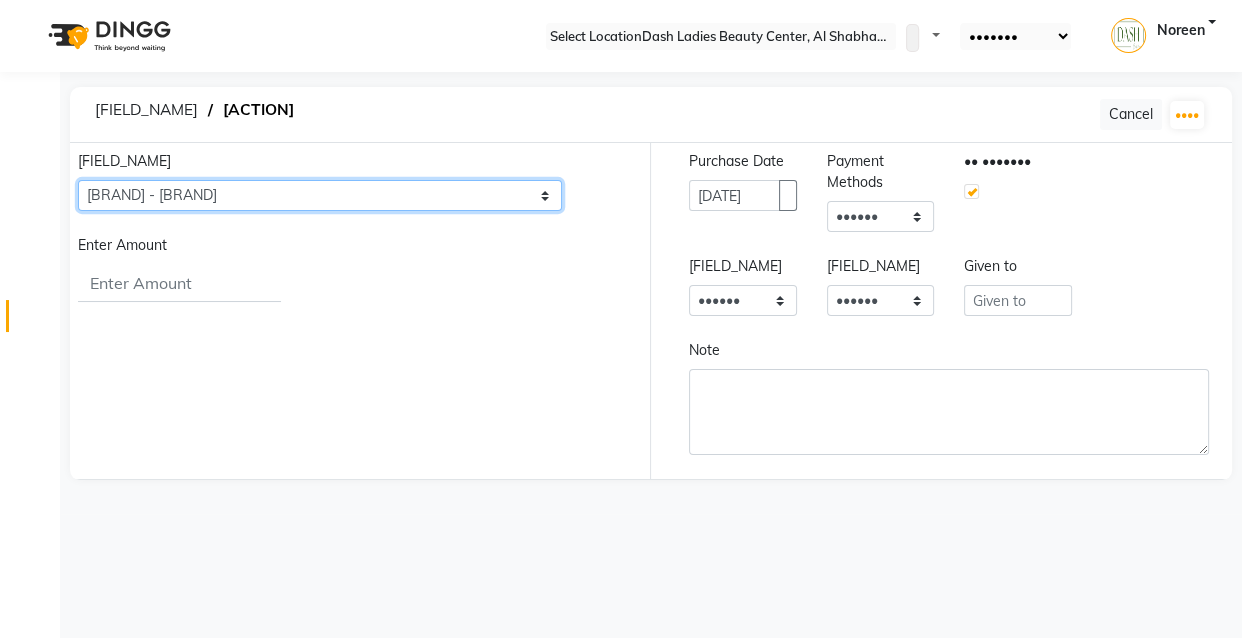 click on "•••••• •••• • •••• ••••• •••••••••••• • ••••• •••••••••• • •••••••••• •••••• ••••••••• • •••••• ••••••••• •••••• ••••••• • •••••• ••••••• ••••• •• ••••• • ••••• •• ••••• ••••• •••••• ••••••• ••••••• • •••••• ••••••• ••••••• ••••• •••••• •••••••••• • •••••• ••••••••••  ••• •••••• •••• • ••• •••••• •••• ••••• ••• ••••••• ••••••• • •••••••• •••••• •••• ••••••••• ••••••• •• •••••• ••• • •• •••••• •••••••••• • •••• • ••••••••••••••• ••• •••• •••••• • •••• •••••• ••••• • ••••• •••••• •••••••• ••• •••••• •••• •••• •••••• ••• • •••• •••• ••••••" at bounding box center (320, 195) 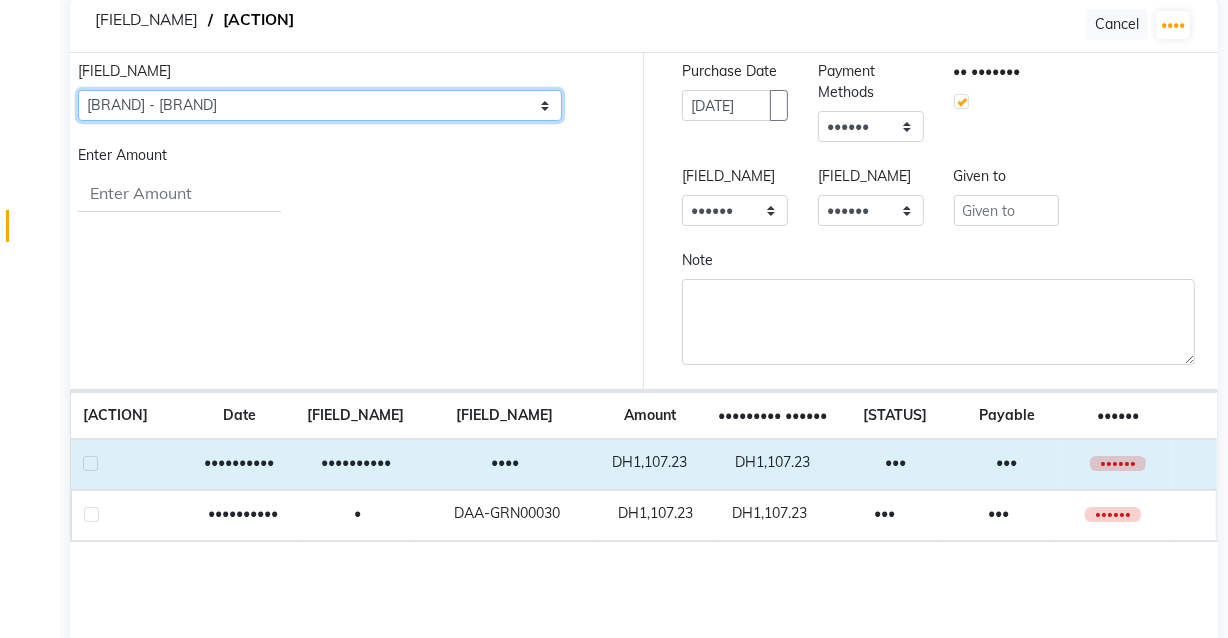 scroll, scrollTop: 177, scrollLeft: 0, axis: vertical 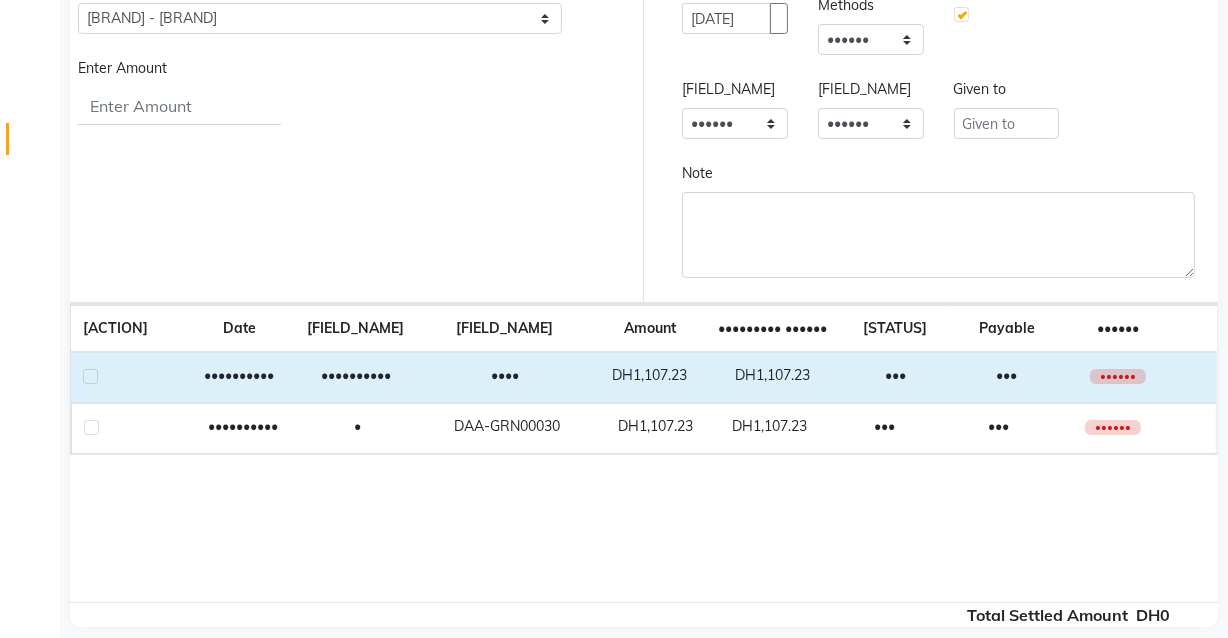 click at bounding box center [90, 376] 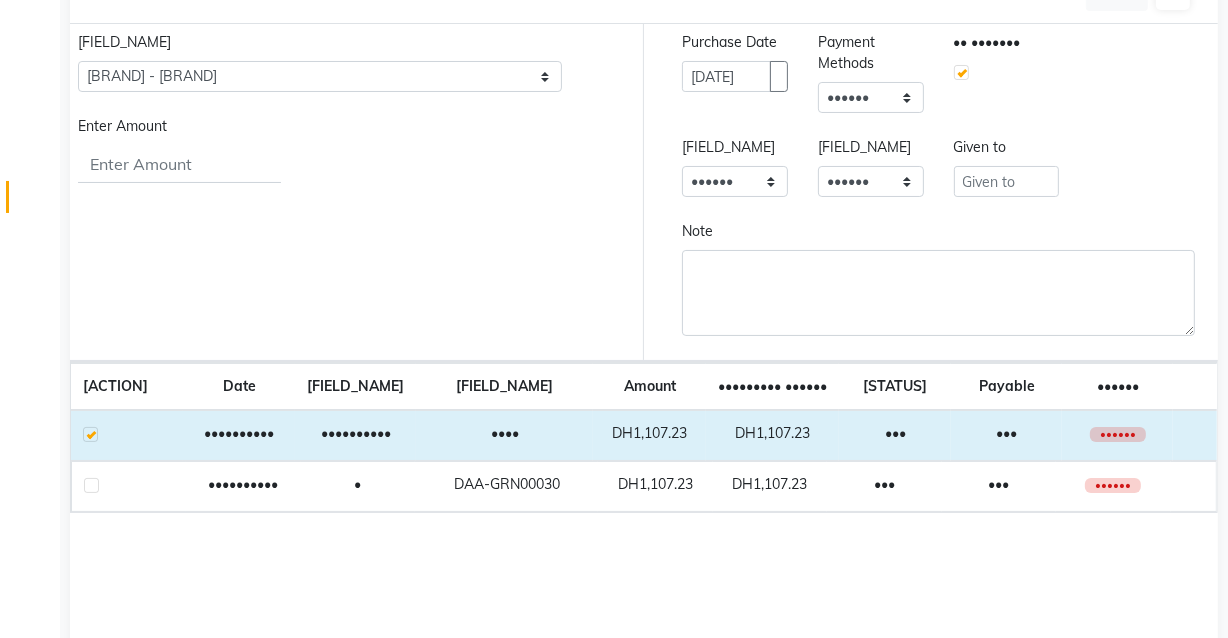 scroll, scrollTop: 86, scrollLeft: 0, axis: vertical 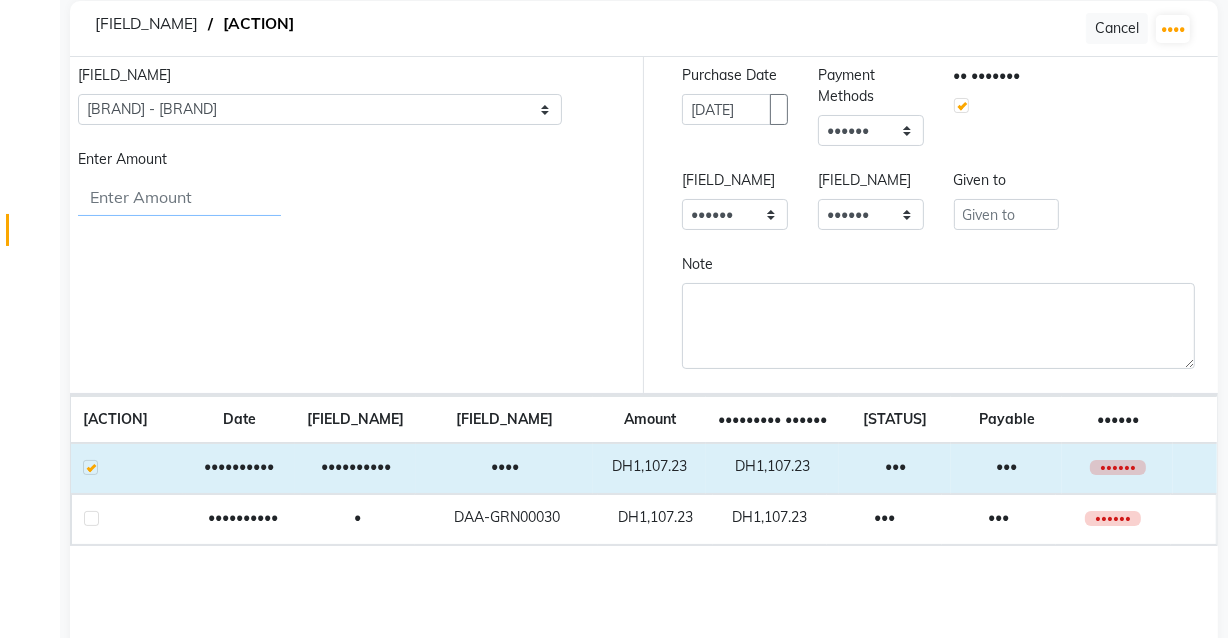 click on "[NUMBER]" at bounding box center [179, 197] 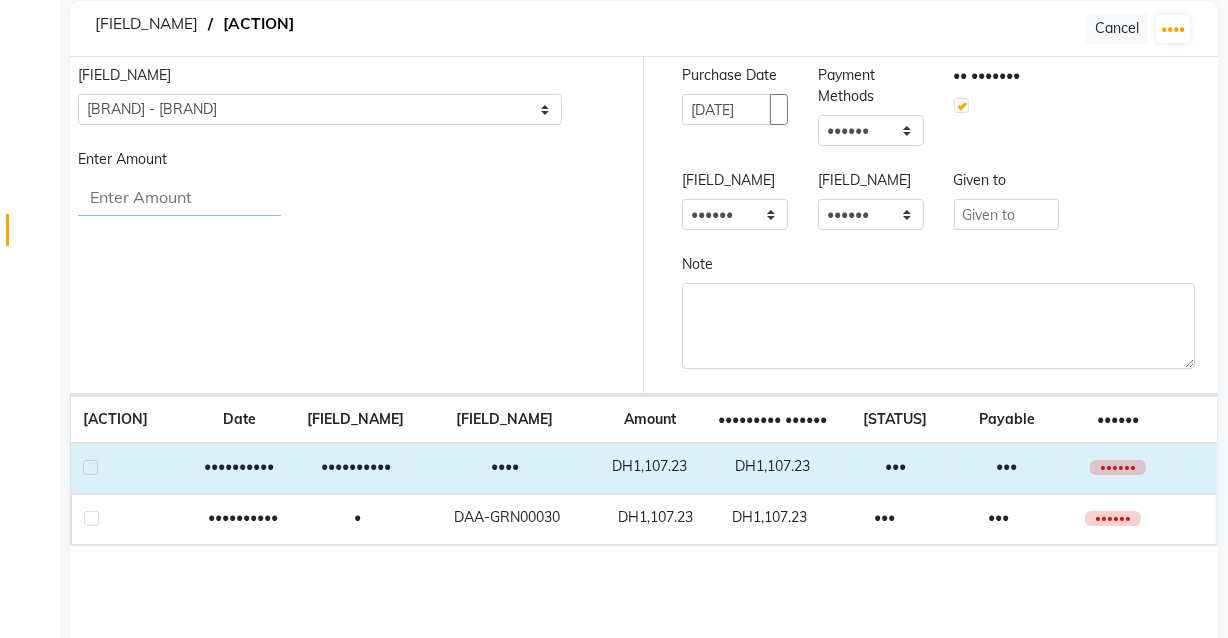 type on "•••••••" 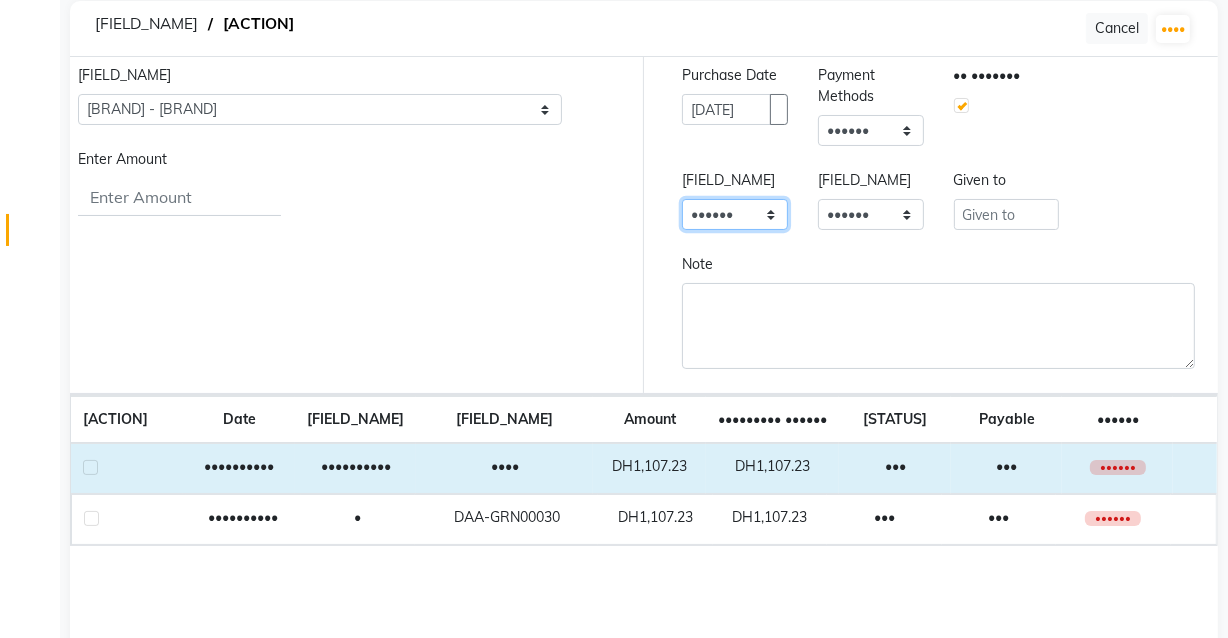 click on "Select Advance Salary Bank charges Car maintenance  Cash transfer to bank Cash transfer to hub Client Snacks Clinical charges Equipment Fuel Govt fee Incentive Insurance International purchase Loan Repayment Maintenance Marketing Miscellaneous MRA Other Pantry Product Rent Salary Staff Snacks Tax Tea & Refreshment Utilities" at bounding box center (735, 214) 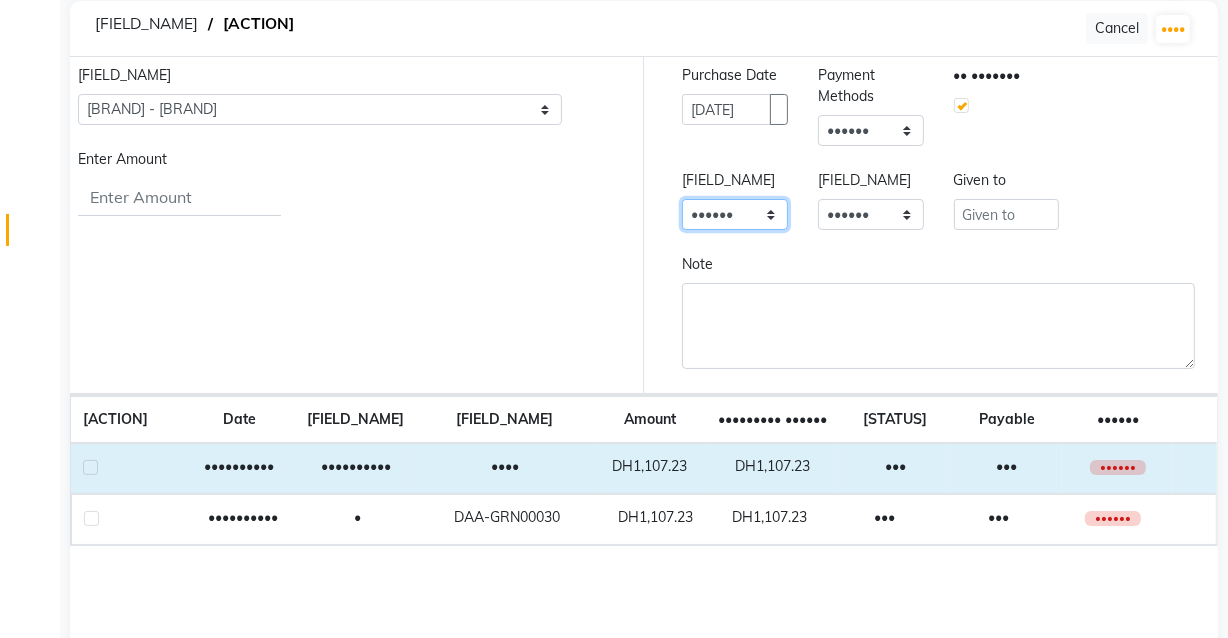 select on "8" 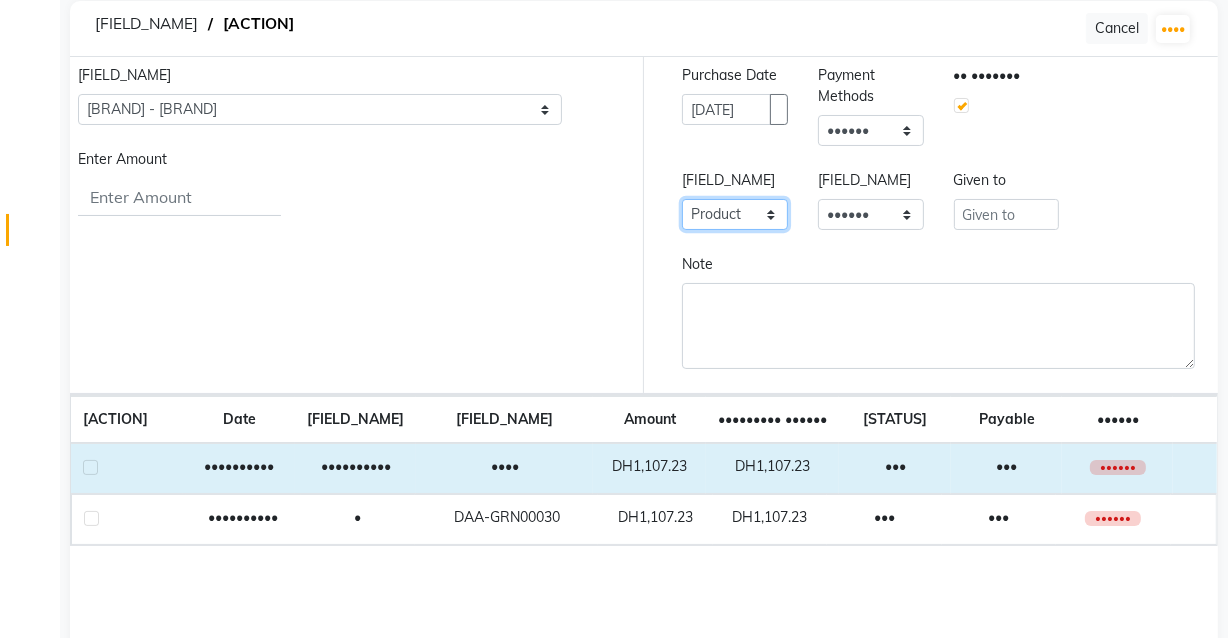 click on "Select Advance Salary Bank charges Car maintenance  Cash transfer to bank Cash transfer to hub Client Snacks Clinical charges Equipment Fuel Govt fee Incentive Insurance International purchase Loan Repayment Maintenance Marketing Miscellaneous MRA Other Pantry Product Rent Salary Staff Snacks Tax Tea & Refreshment Utilities" at bounding box center (735, 214) 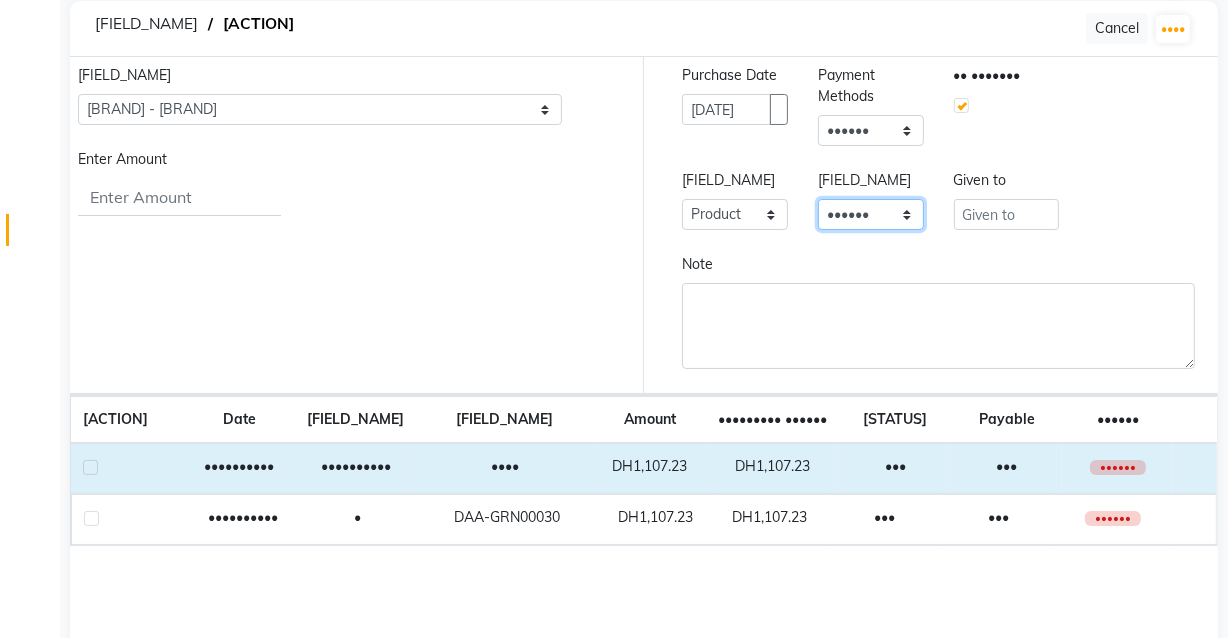 click on "Select Card Tax Cash In Hand" at bounding box center (871, 214) 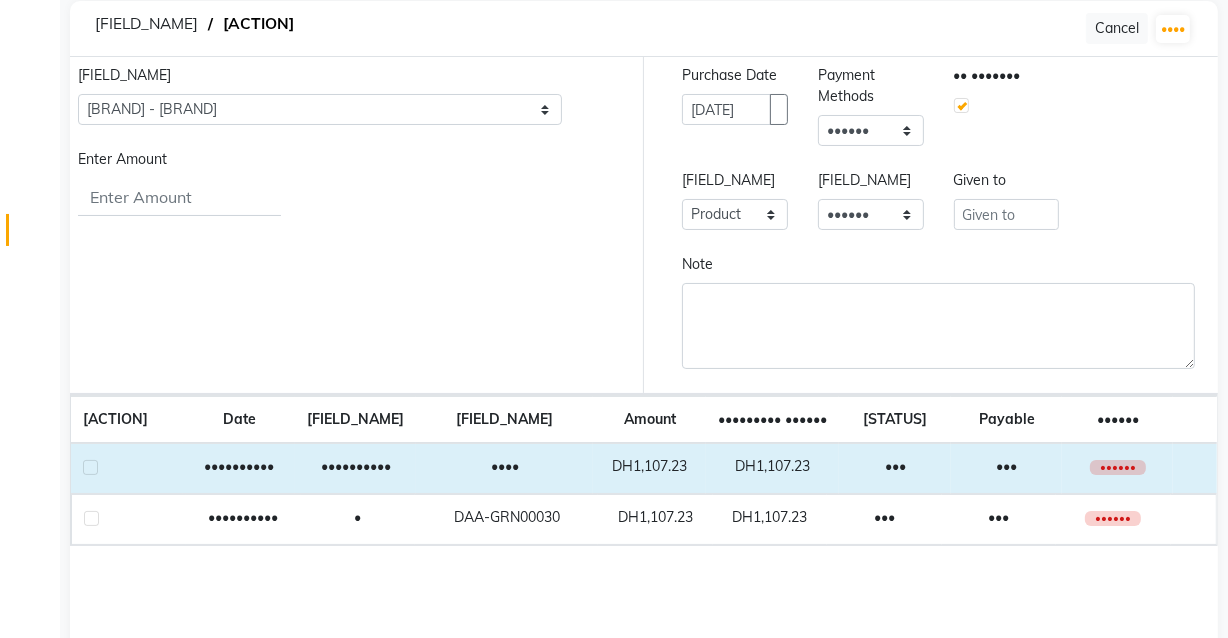 click on "Note" at bounding box center [938, 311] 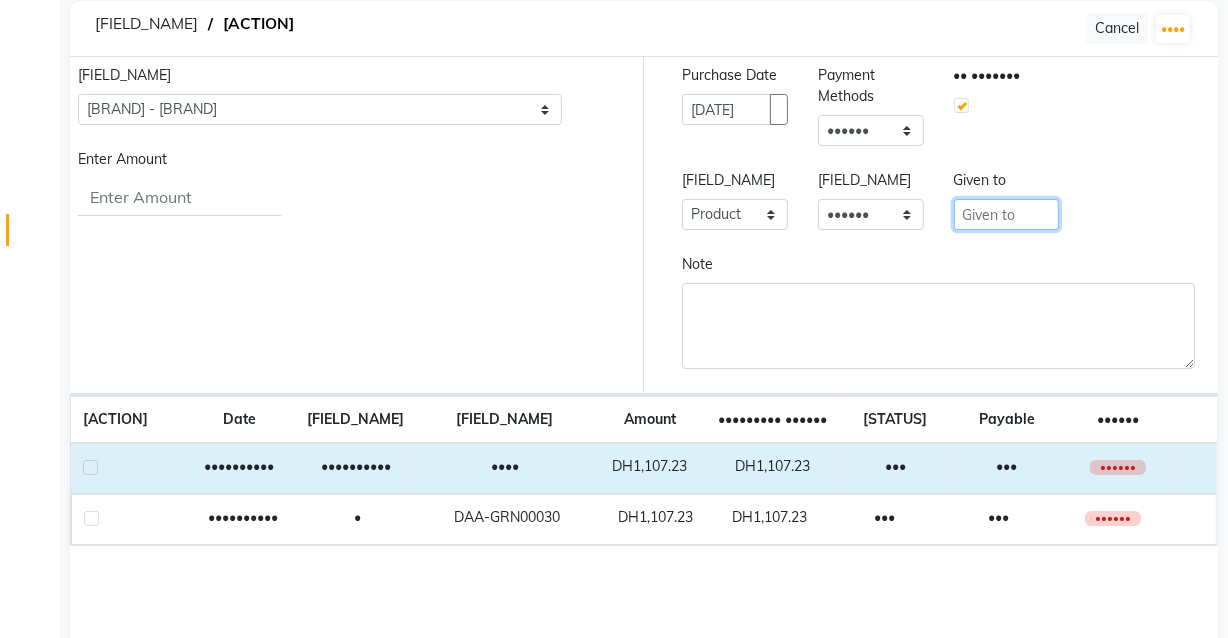 click at bounding box center (1007, 214) 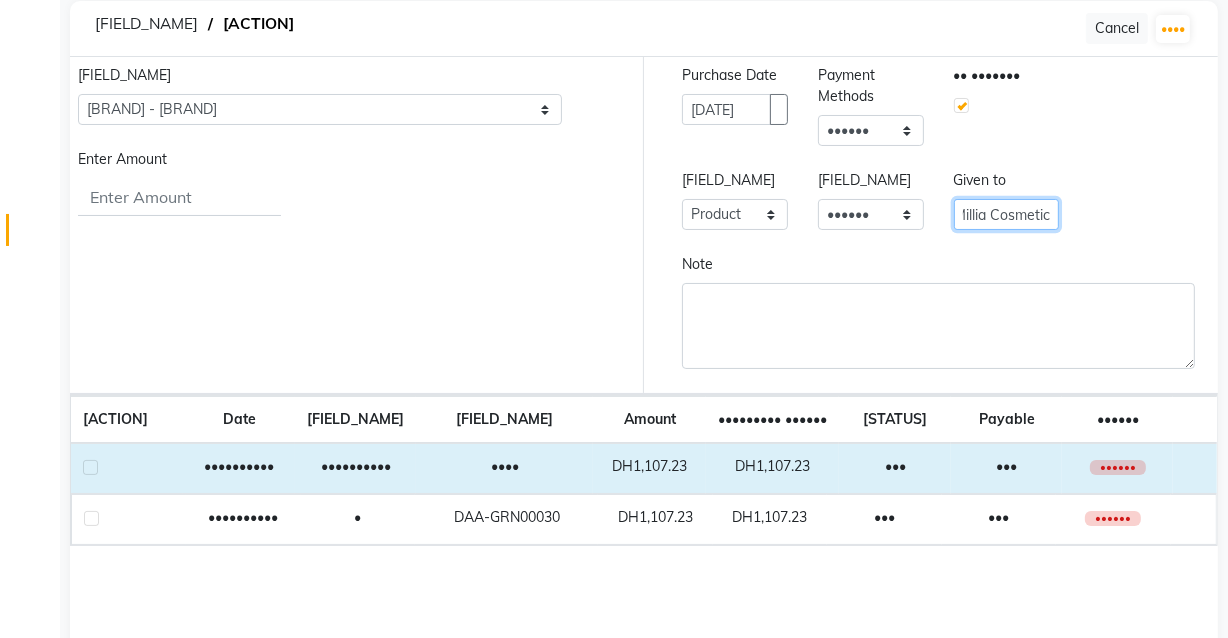 scroll, scrollTop: 0, scrollLeft: 15, axis: horizontal 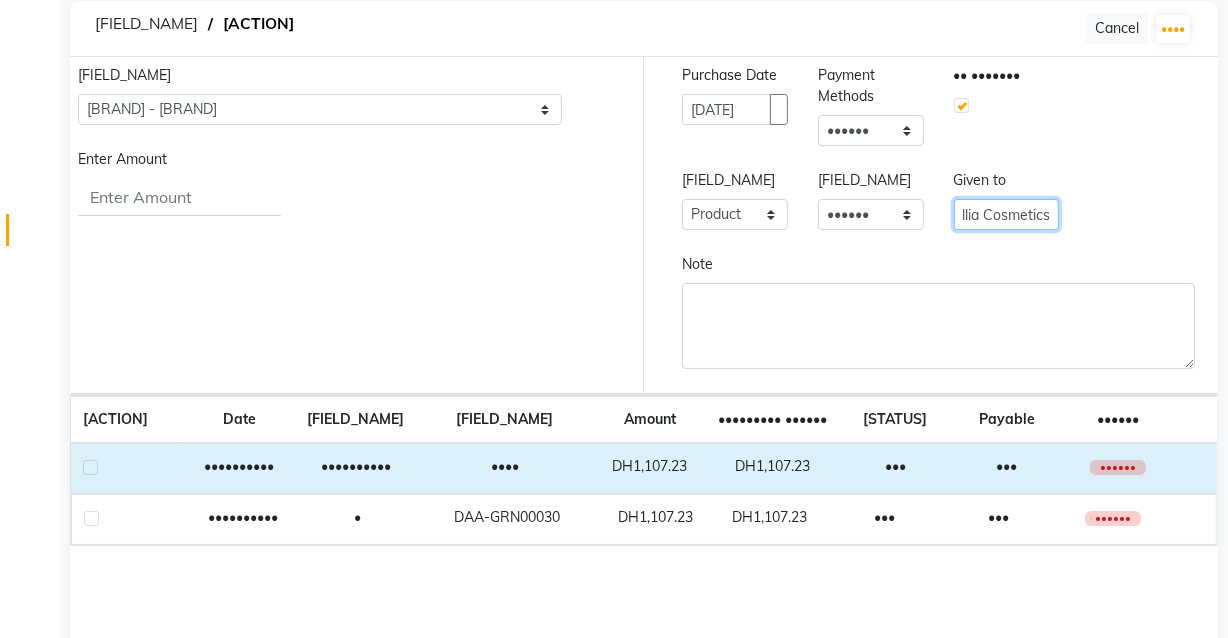 type on "Millia Cosmetics" 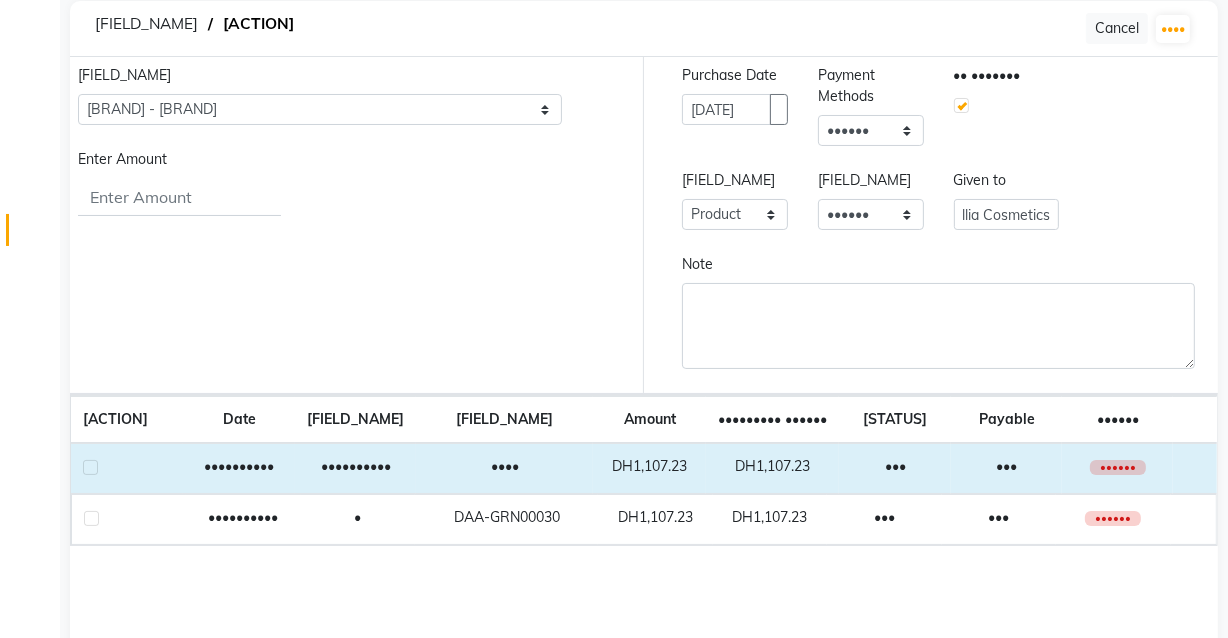 scroll, scrollTop: 0, scrollLeft: 0, axis: both 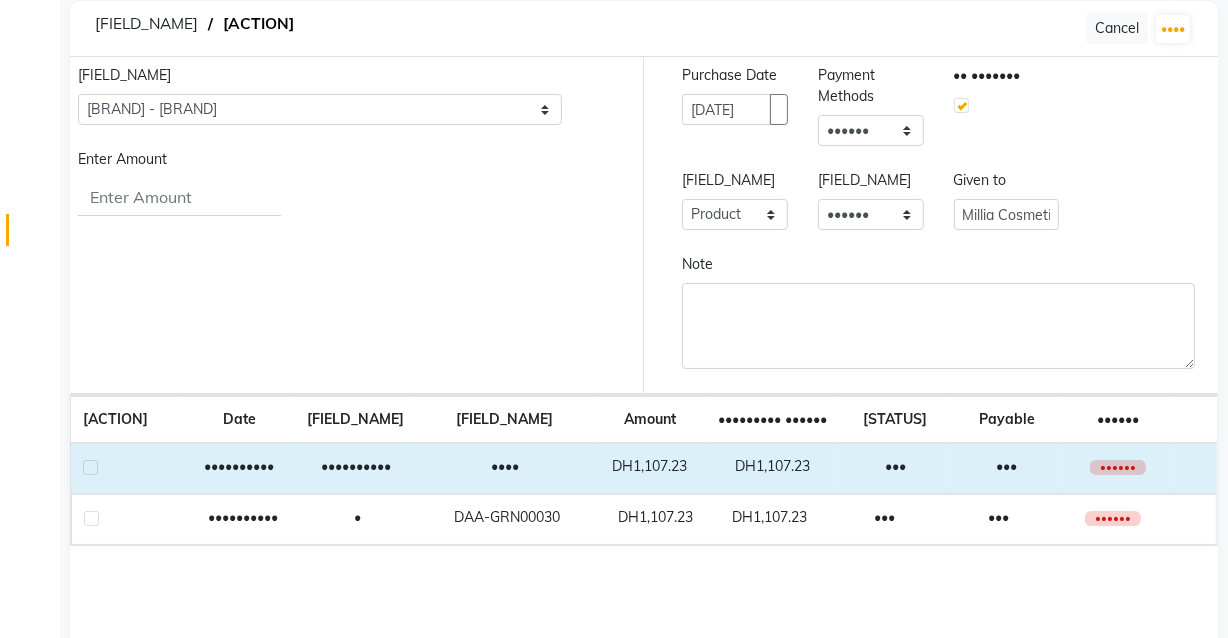 click at bounding box center [90, 467] 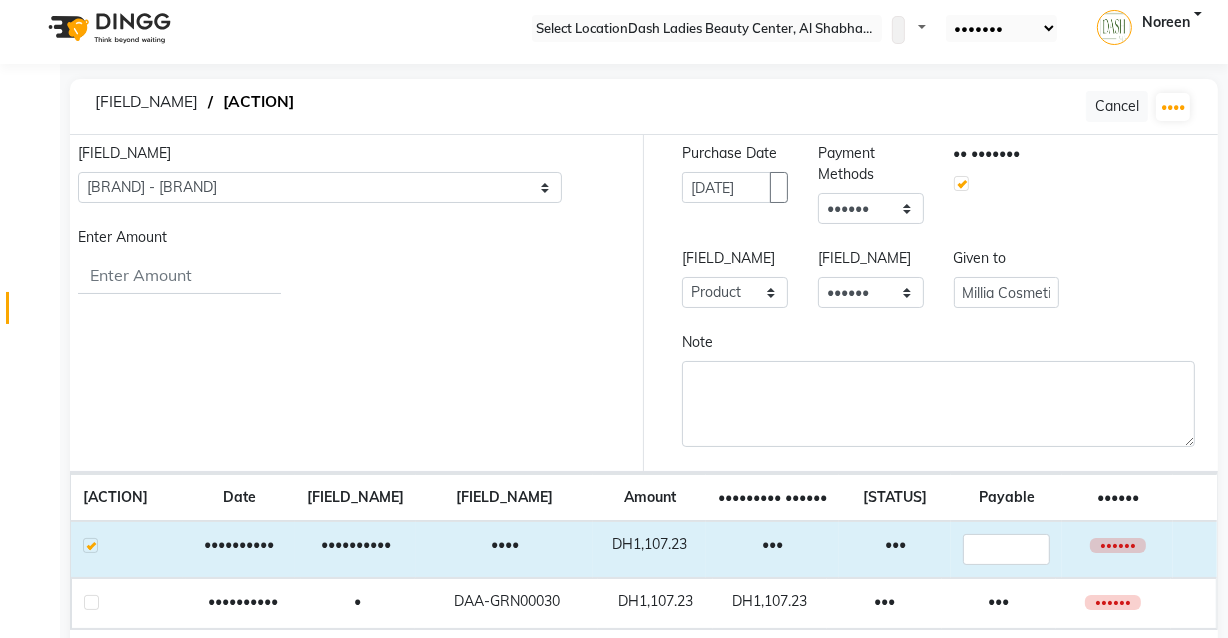scroll, scrollTop: 0, scrollLeft: 0, axis: both 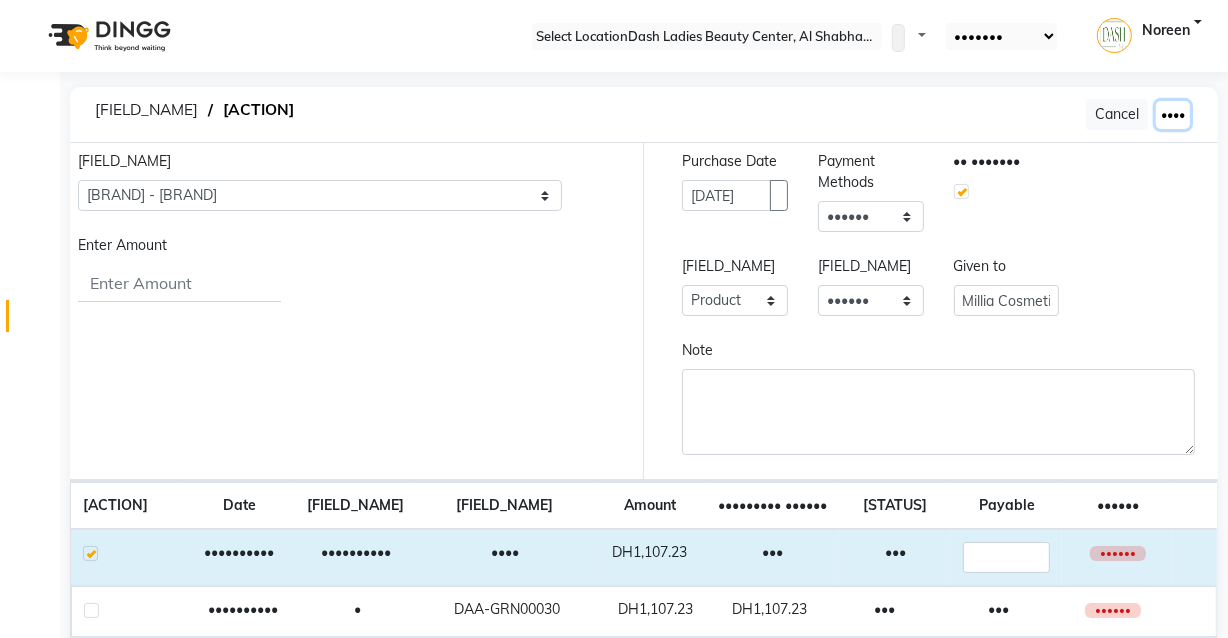 click on "••••" at bounding box center [1173, 115] 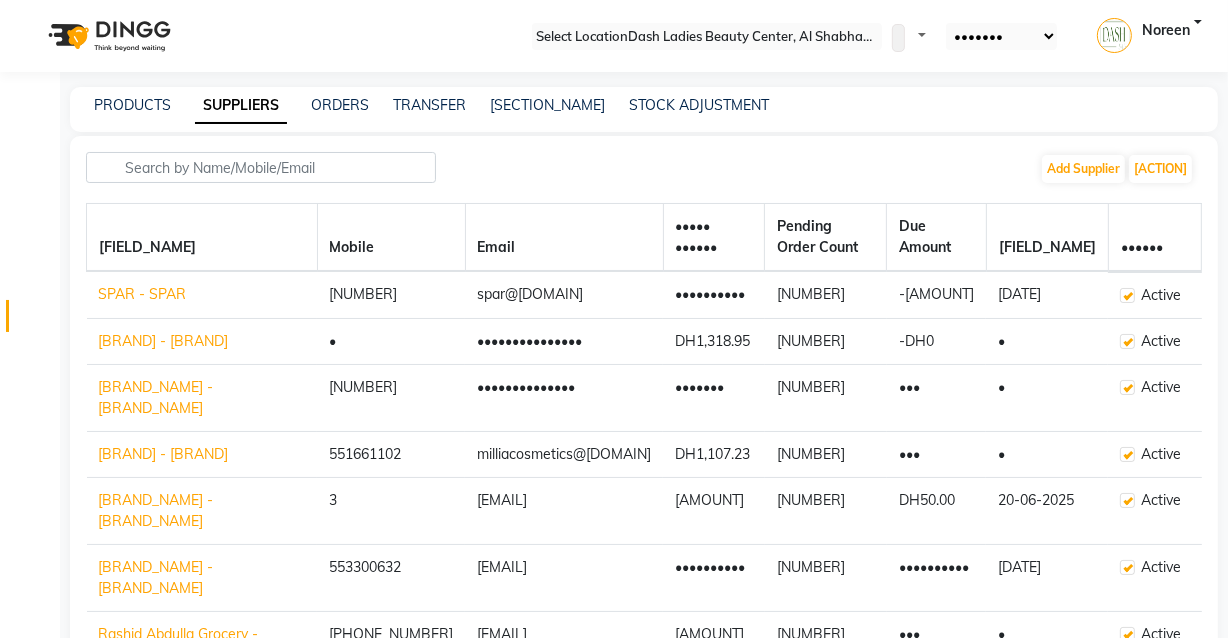 click on "[SECTION_NAME]" at bounding box center [644, 109] 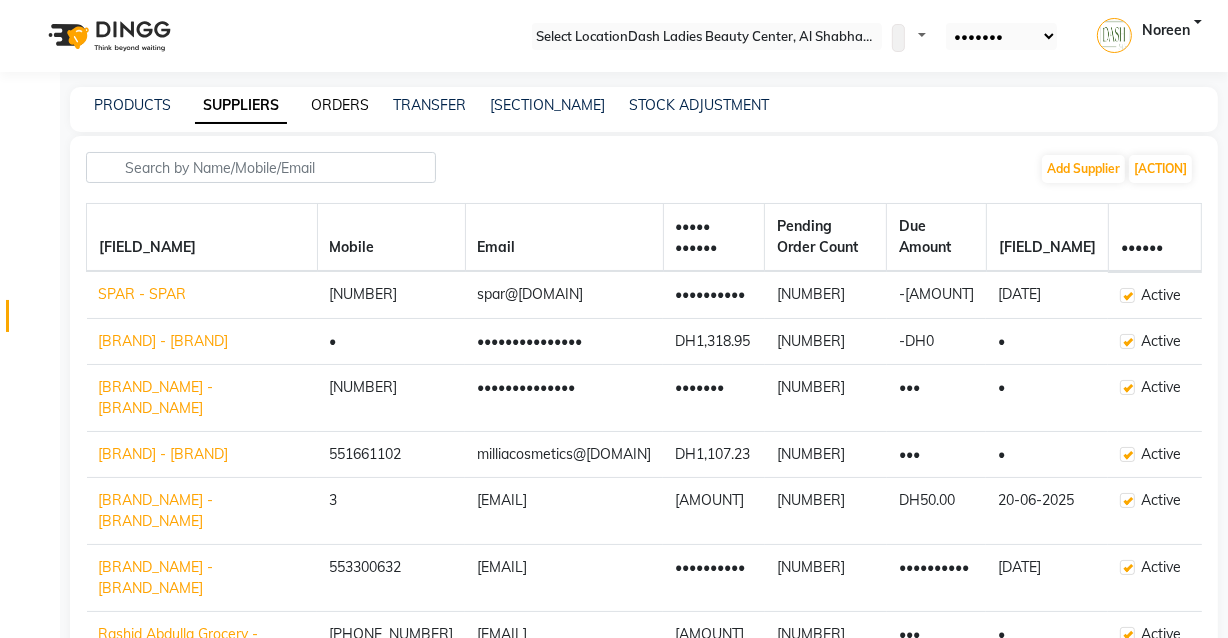 click on "ORDERS" at bounding box center (340, 105) 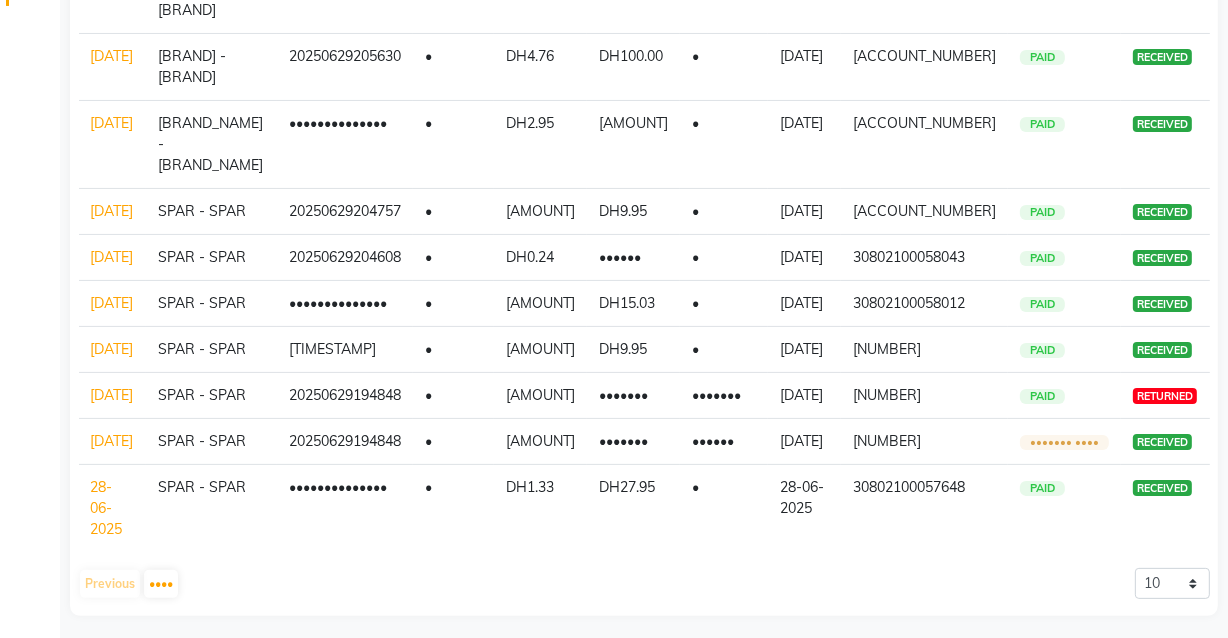 scroll, scrollTop: 690, scrollLeft: 0, axis: vertical 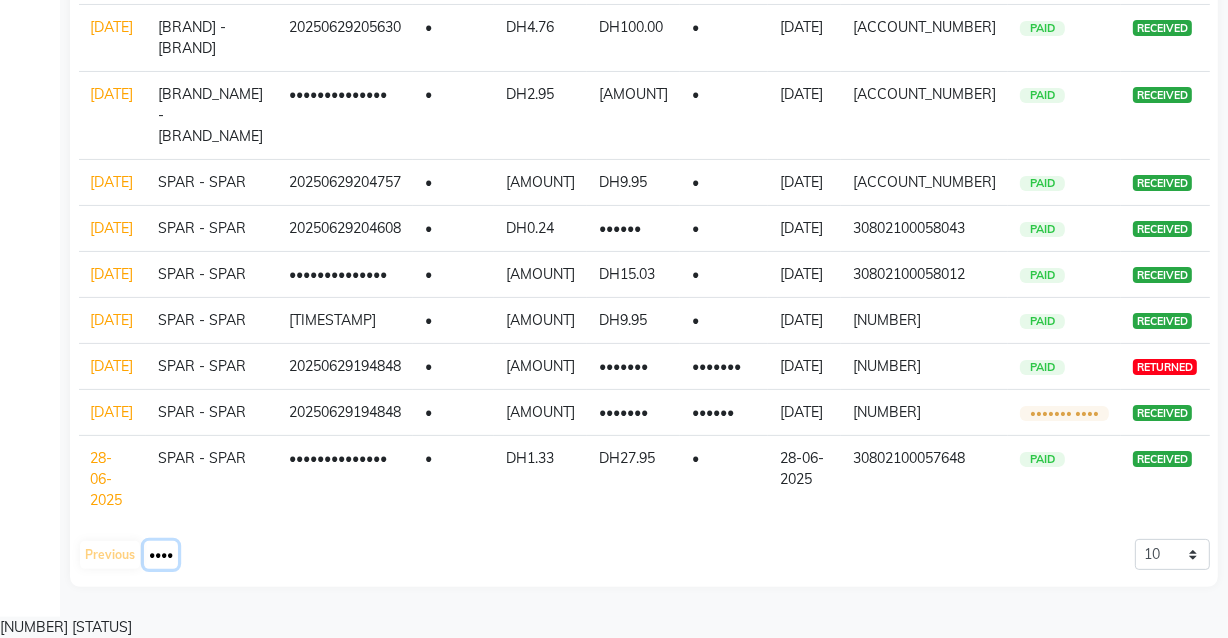 click on "••••" at bounding box center [161, 555] 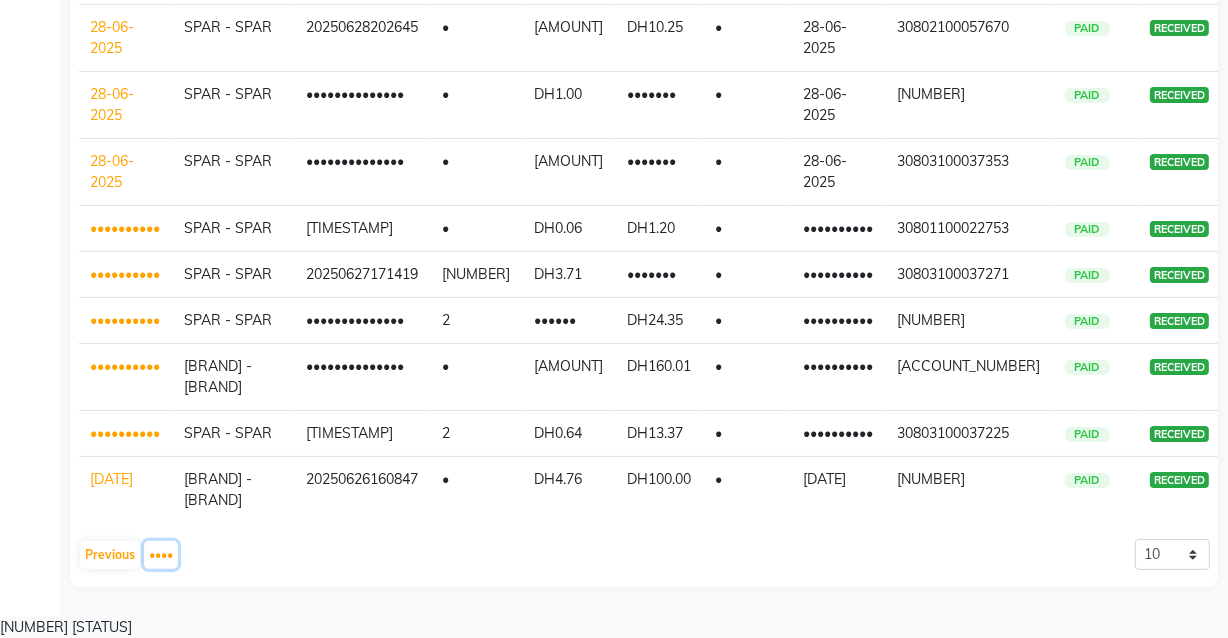scroll, scrollTop: 627, scrollLeft: 0, axis: vertical 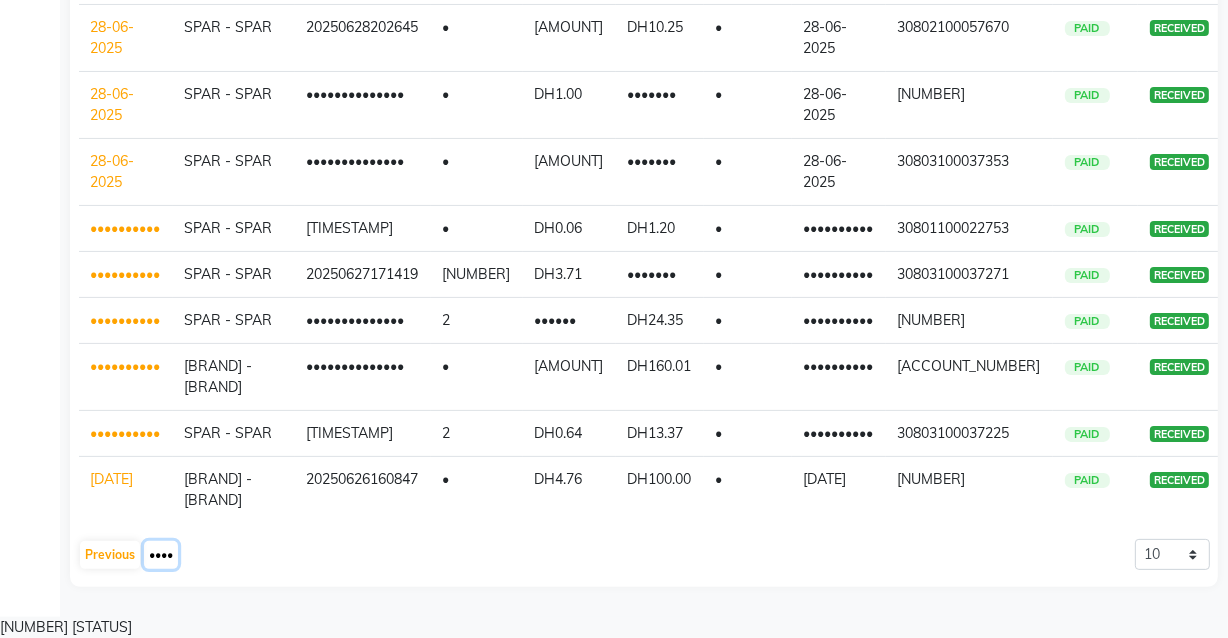 click on "••••" at bounding box center [161, 555] 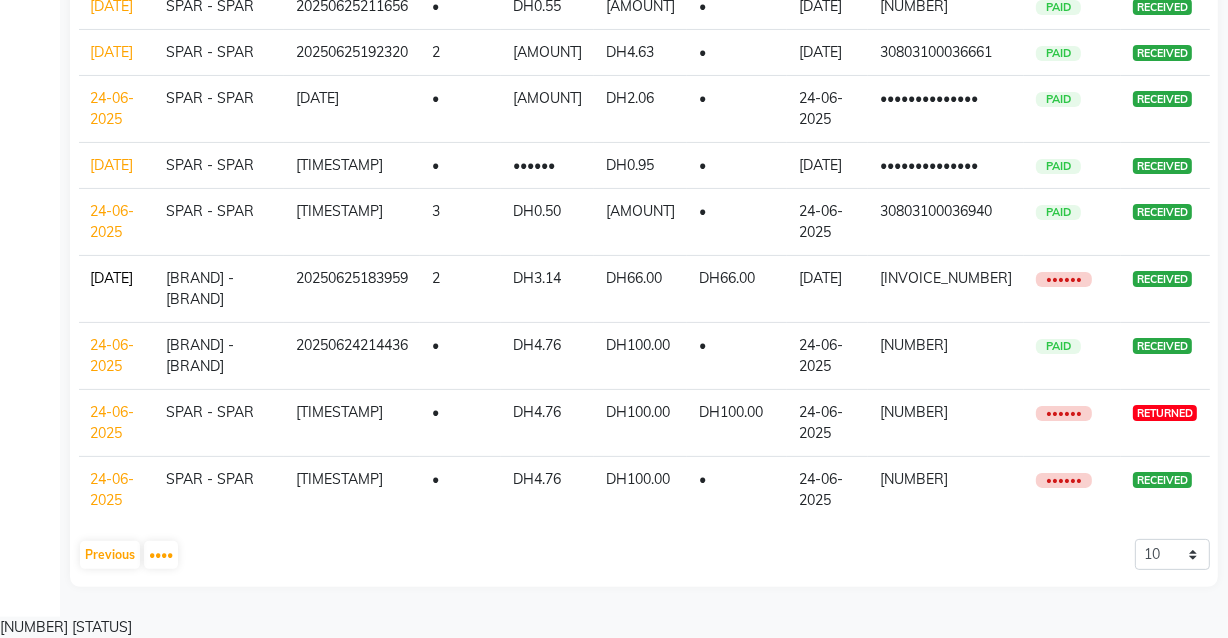 click on "[DATE]" at bounding box center [112, 278] 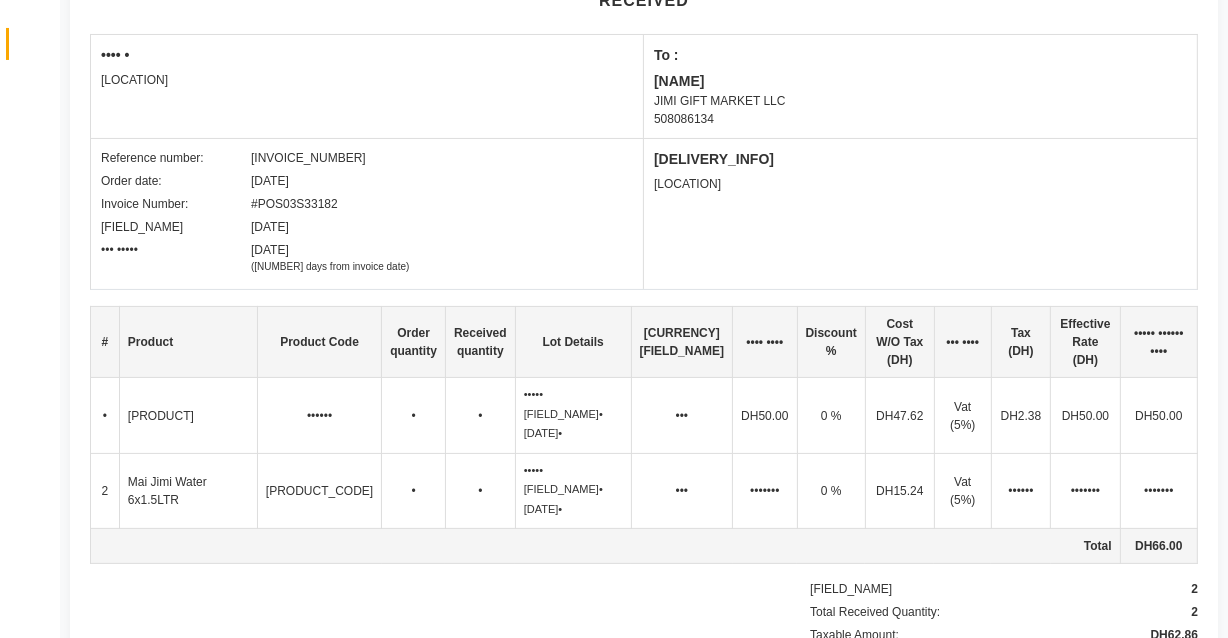 scroll, scrollTop: 0, scrollLeft: 0, axis: both 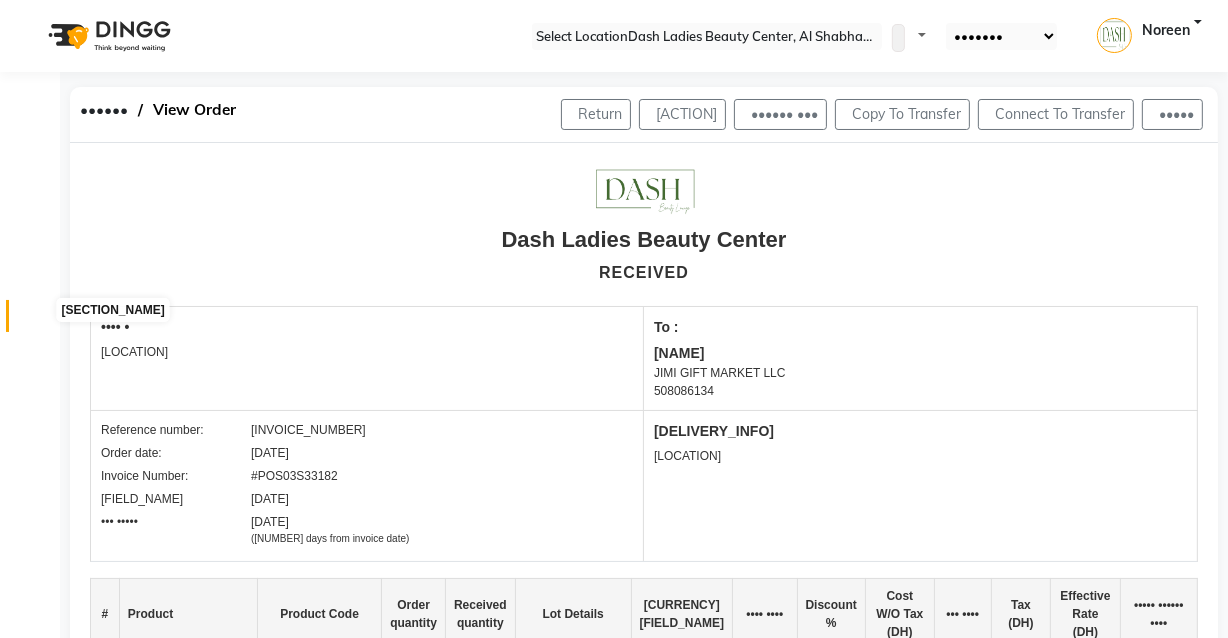 click at bounding box center [38, 321] 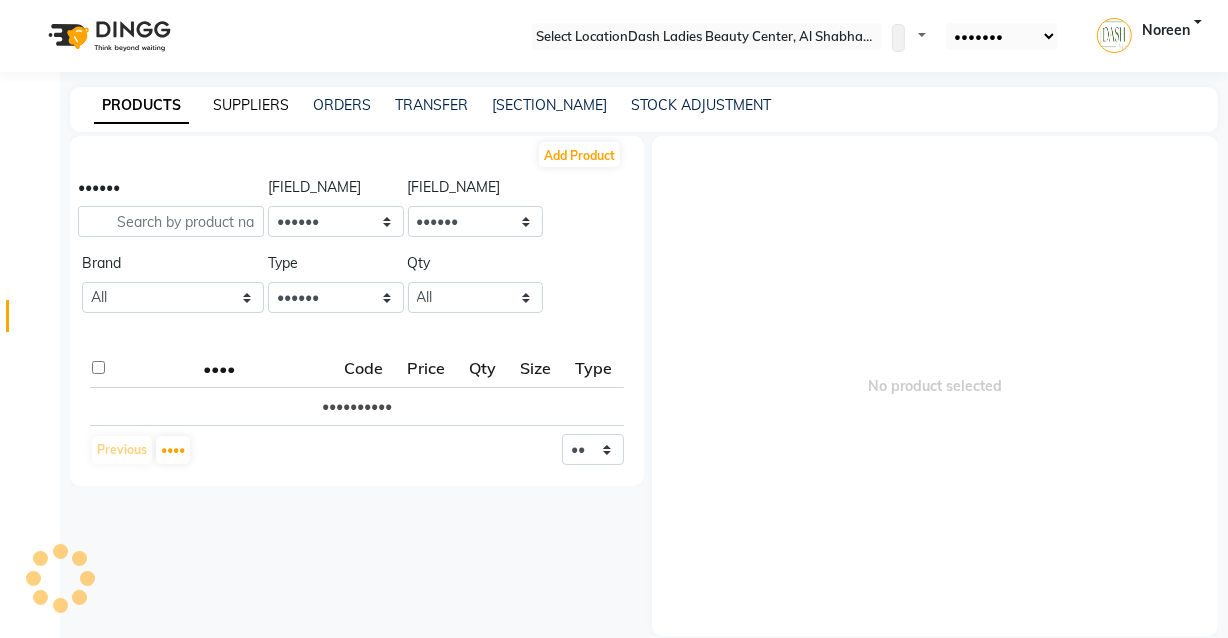 click on "SUPPLIERS" at bounding box center (251, 105) 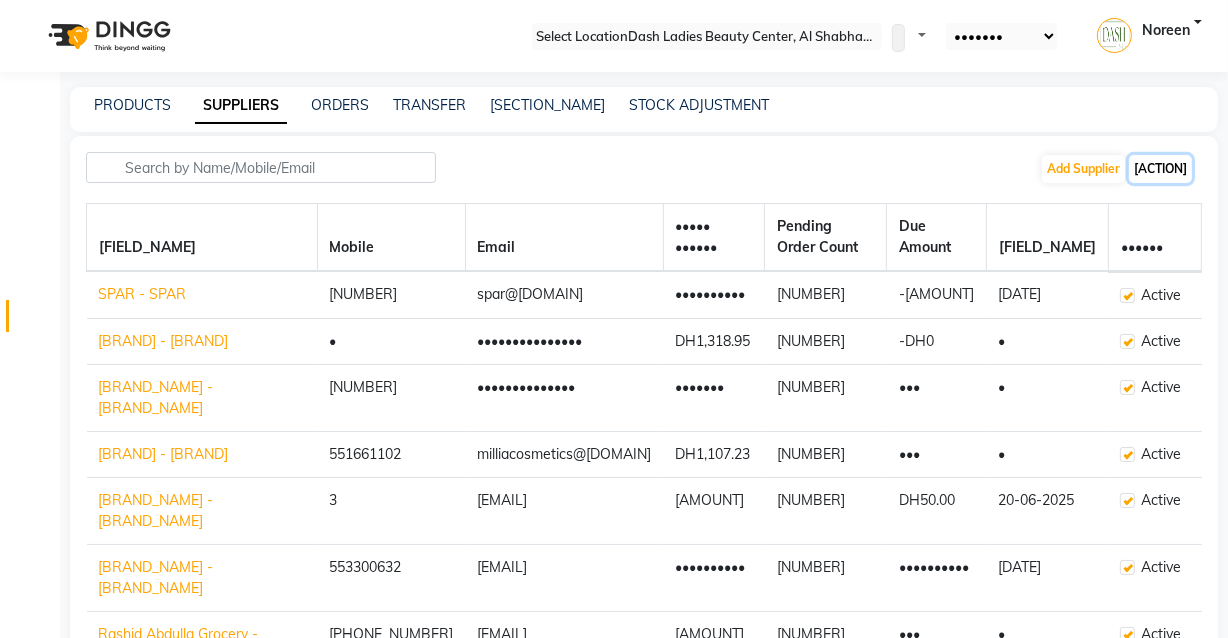 click on "[ACTION]" at bounding box center (1160, 169) 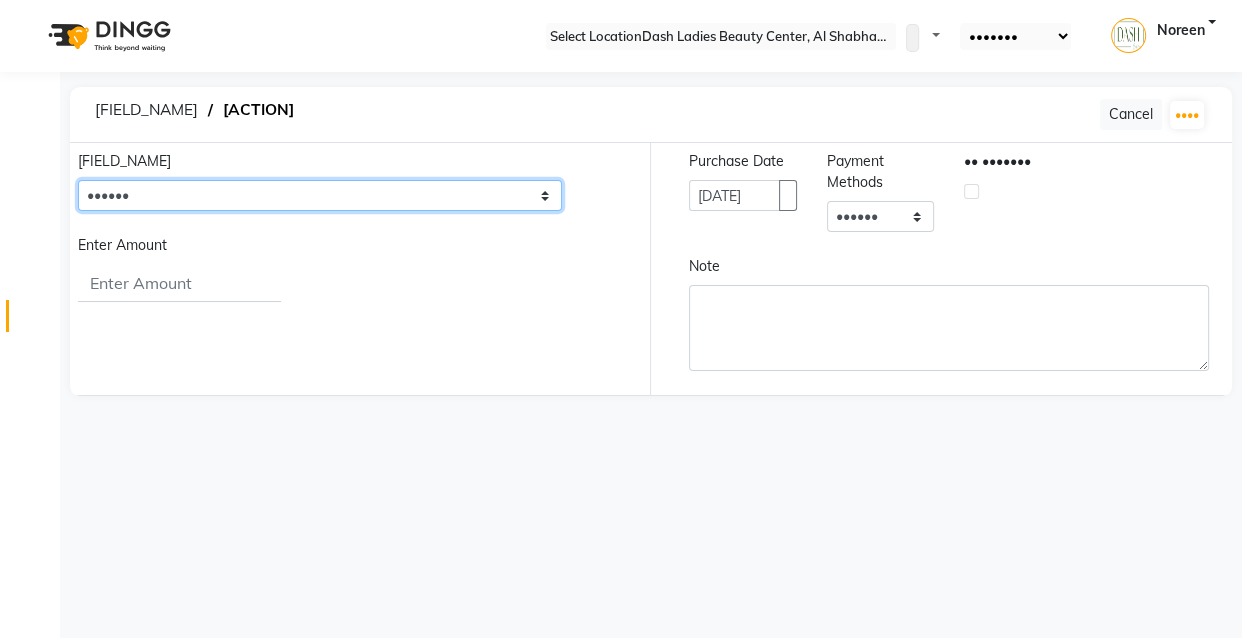 click on "•••••• •••• • •••• ••••• •••••••••••• • ••••• •••••••••• • •••••••••• •••••• ••••••••• • •••••• ••••••••• •••••• ••••••• • •••••• ••••••• ••••• •• ••••• • ••••• •• ••••• ••••• •••••• ••••••• ••••••• • •••••• ••••••• ••••••• ••••• •••••• •••••••••• • •••••• ••••••••••  ••• •••••• •••• • ••• •••••• •••• ••••• ••• ••••••• ••••••• • •••••••• •••••• •••• ••••••••• ••••••• •• •••••• ••• • •• •••••• •••••••••• • •••• • ••••••••••••••• ••• •••• •••••• • •••• •••••• ••••• • ••••• •••••• •••••••• ••• •••••• •••• •••• •••••• ••• • •••• •••• ••••••" at bounding box center [320, 195] 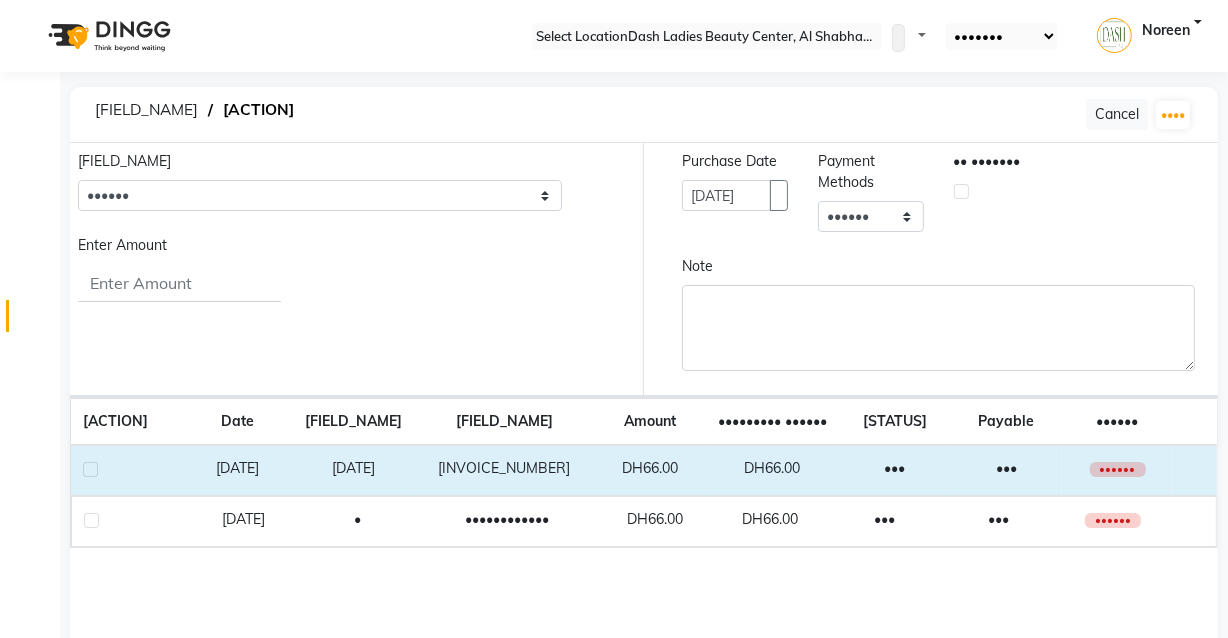 click at bounding box center [90, 469] 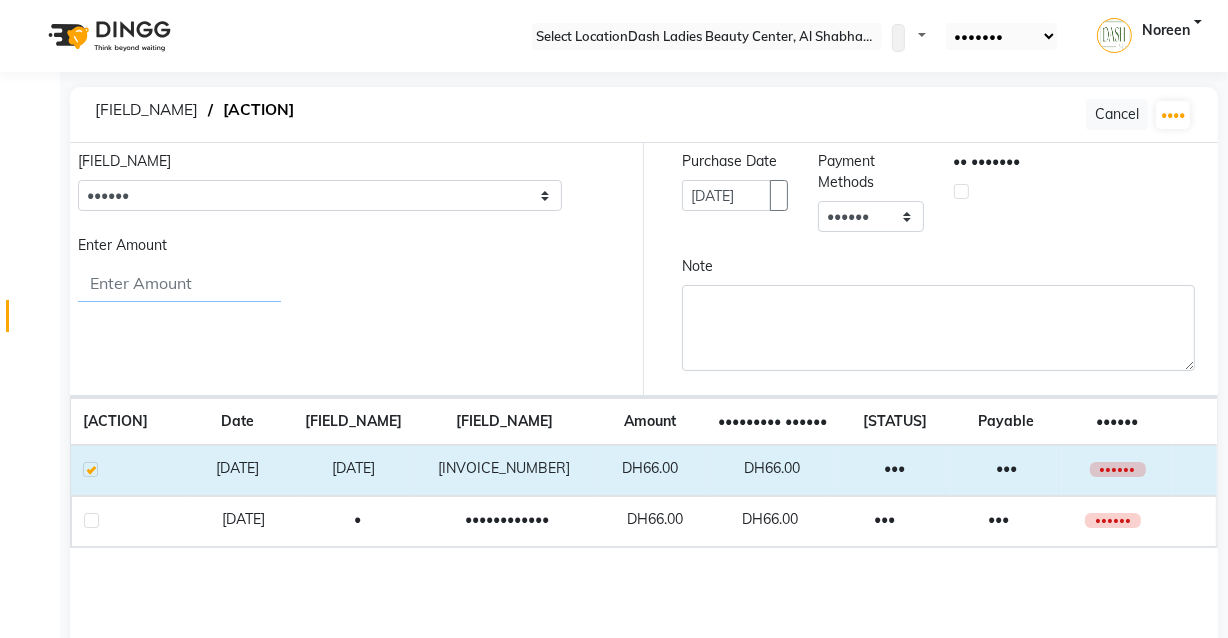 drag, startPoint x: 139, startPoint y: 282, endPoint x: 22, endPoint y: 293, distance: 117.51595 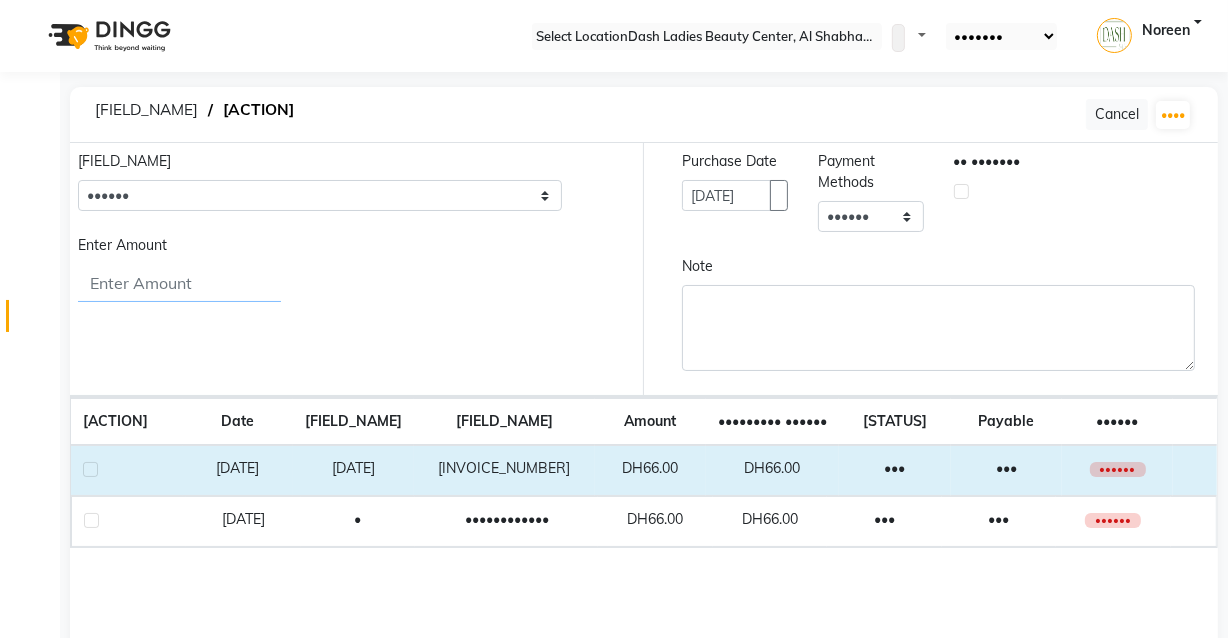 type on "[NUMBER]" 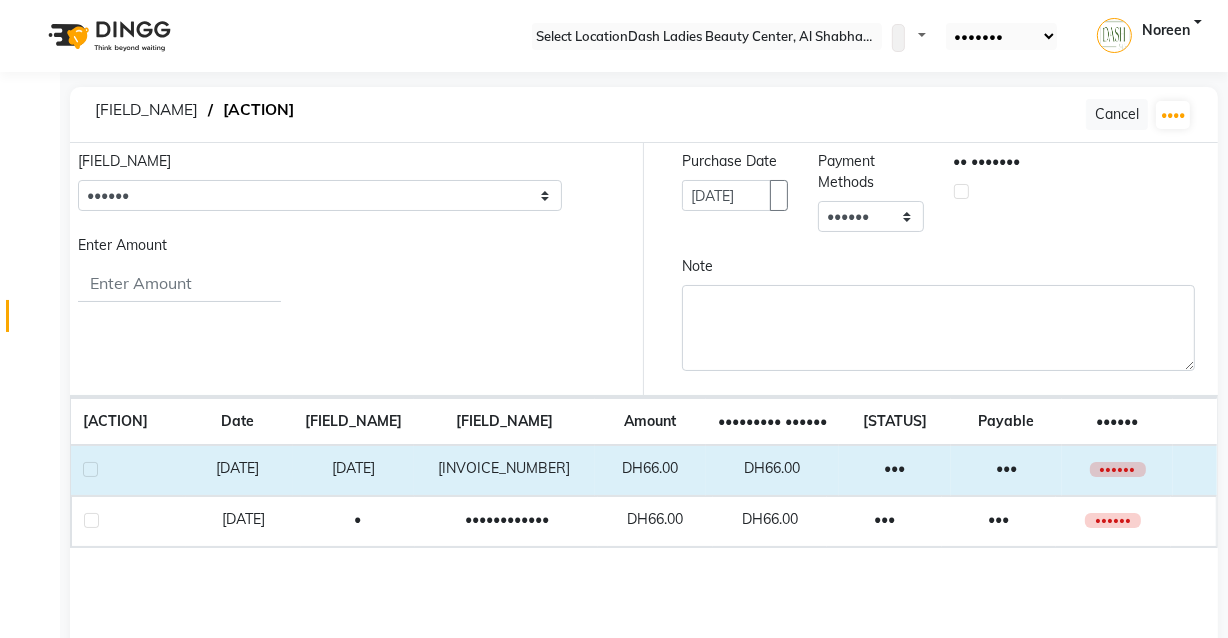 click at bounding box center [90, 469] 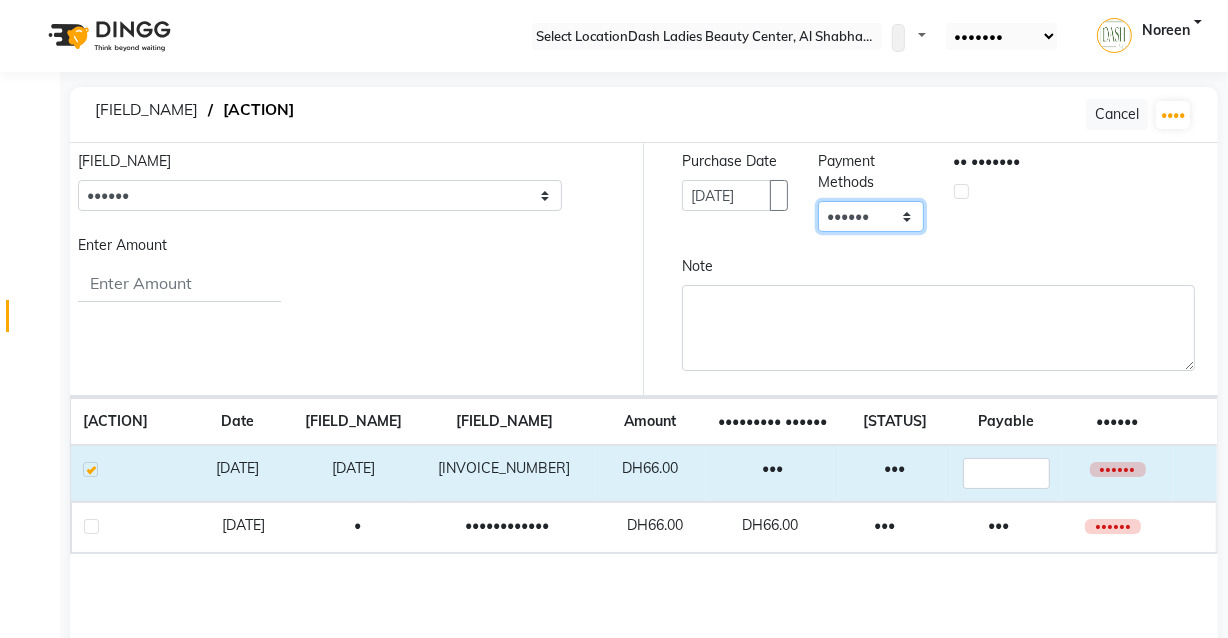 click on "•••••• •••• •••• •••••• •• ••••••• •••••• ••••••• •••••••" at bounding box center [871, 216] 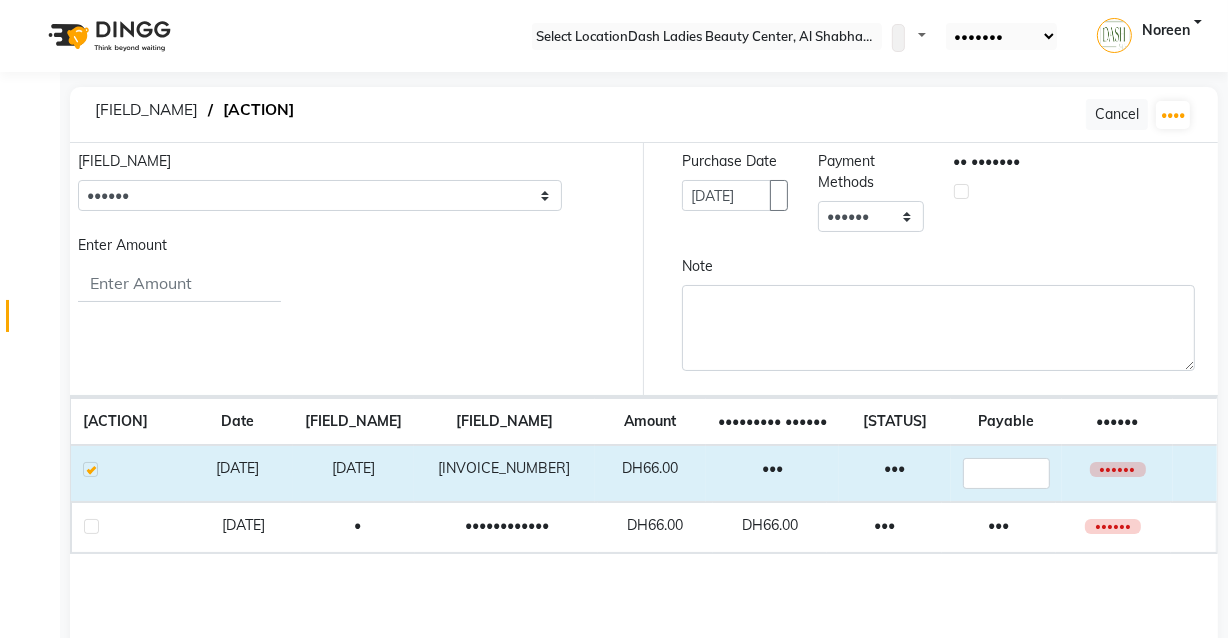 click at bounding box center [961, 191] 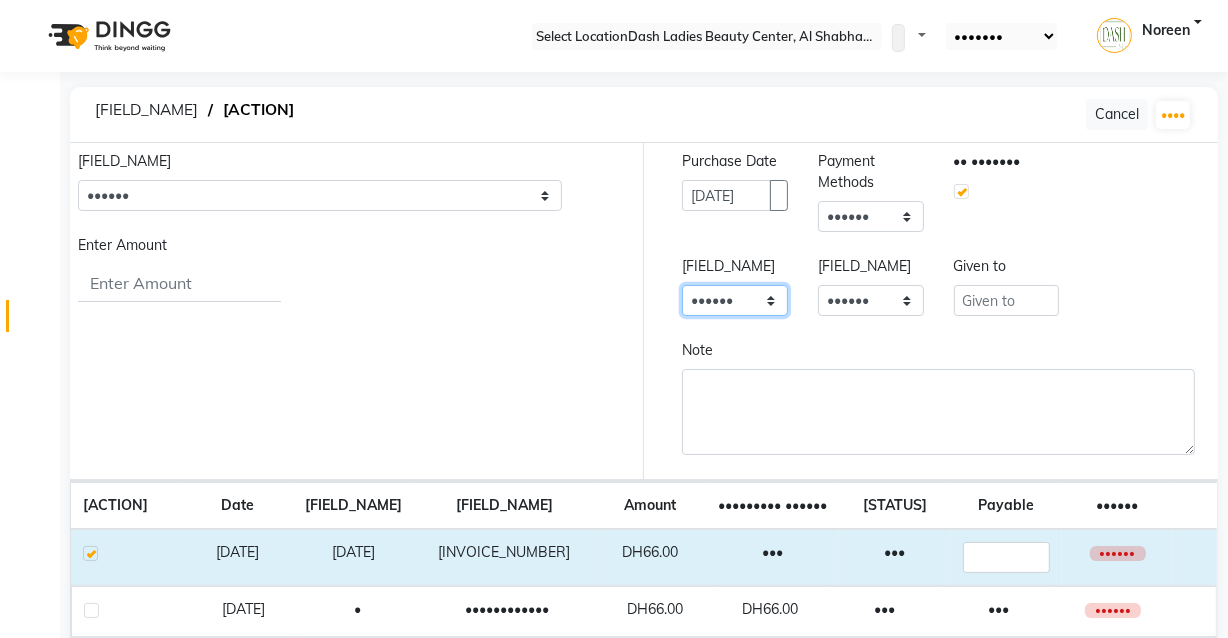 click on "Select Advance Salary Bank charges Car maintenance  Cash transfer to bank Cash transfer to hub Client Snacks Clinical charges Equipment Fuel Govt fee Incentive Insurance International purchase Loan Repayment Maintenance Marketing Miscellaneous MRA Other Pantry Product Rent Salary Staff Snacks Tax Tea & Refreshment Utilities" at bounding box center (735, 300) 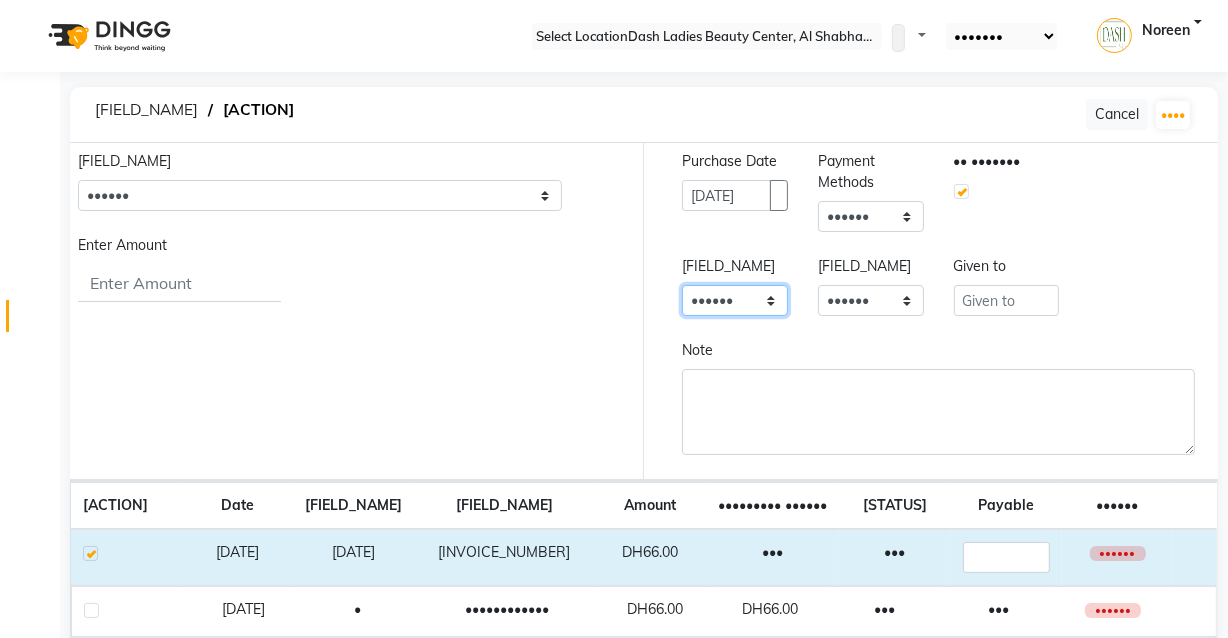 select on "••" 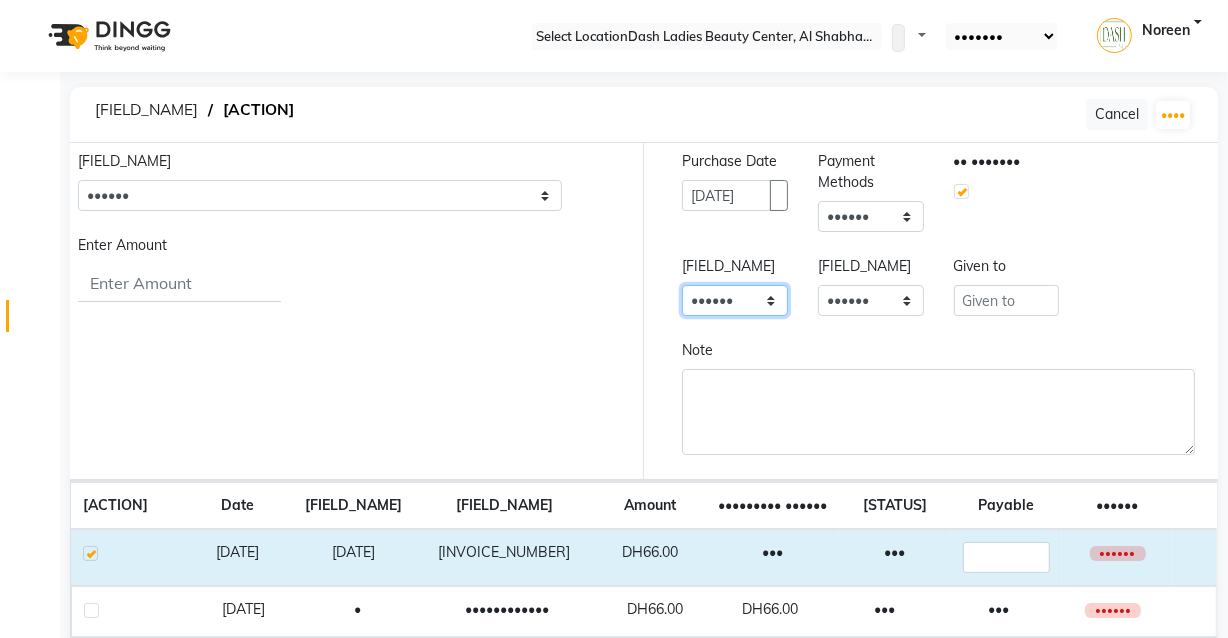 click on "Select Advance Salary Bank charges Car maintenance  Cash transfer to bank Cash transfer to hub Client Snacks Clinical charges Equipment Fuel Govt fee Incentive Insurance International purchase Loan Repayment Maintenance Marketing Miscellaneous MRA Other Pantry Product Rent Salary Staff Snacks Tax Tea & Refreshment Utilities" at bounding box center (735, 300) 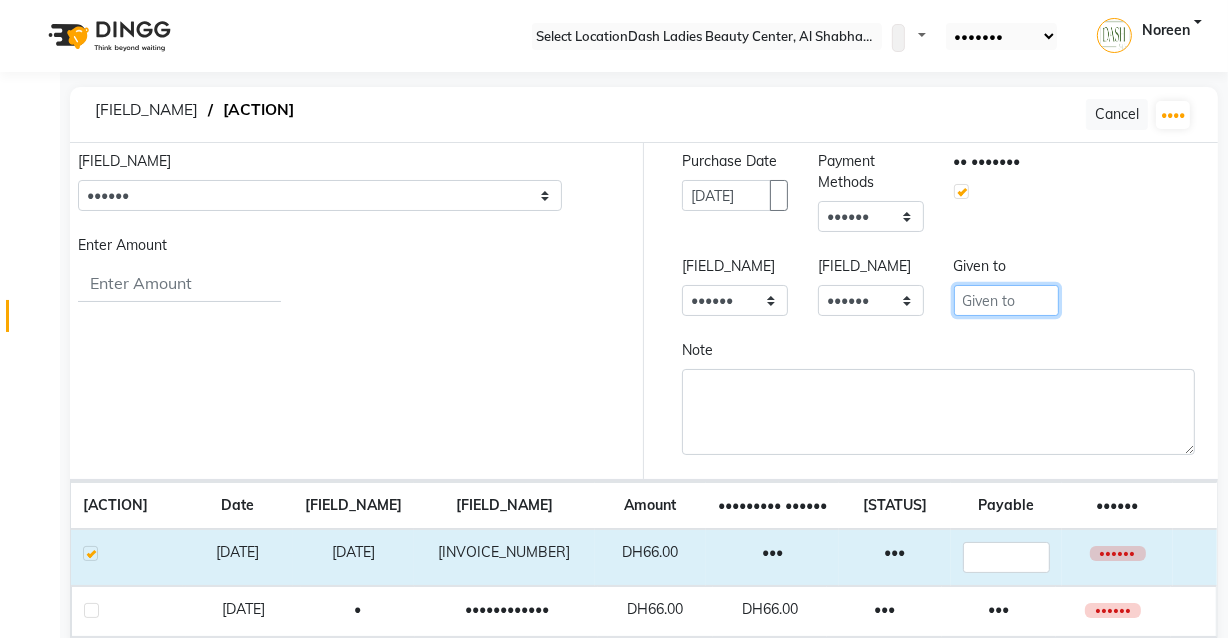 click at bounding box center (1007, 300) 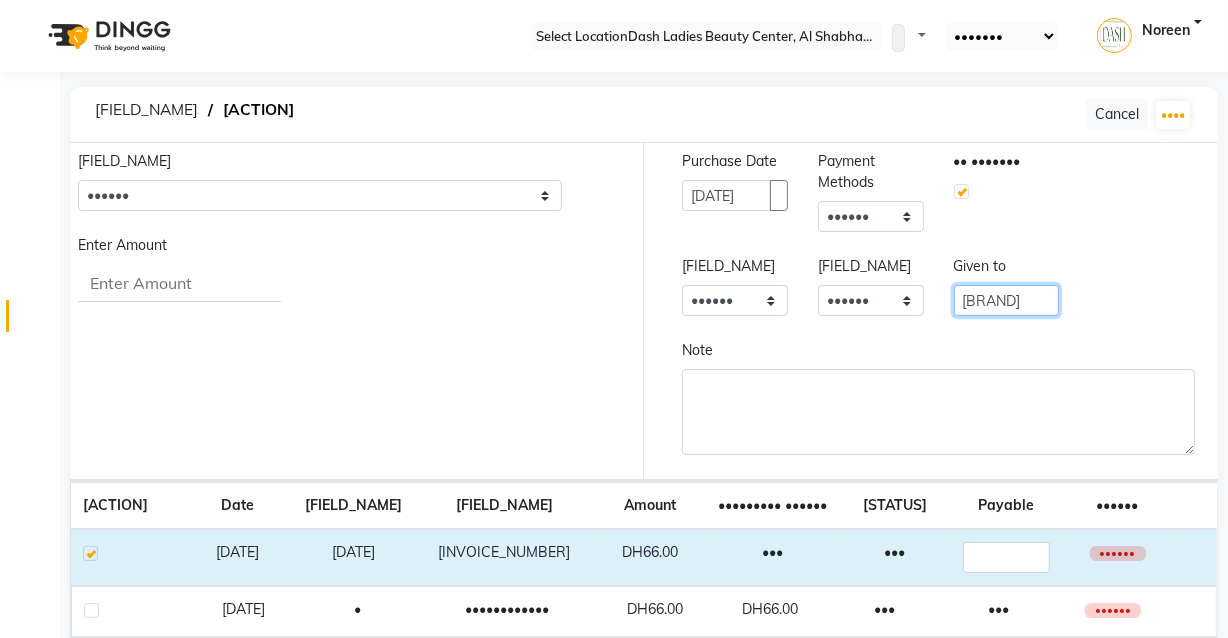 scroll, scrollTop: 0, scrollLeft: 10, axis: horizontal 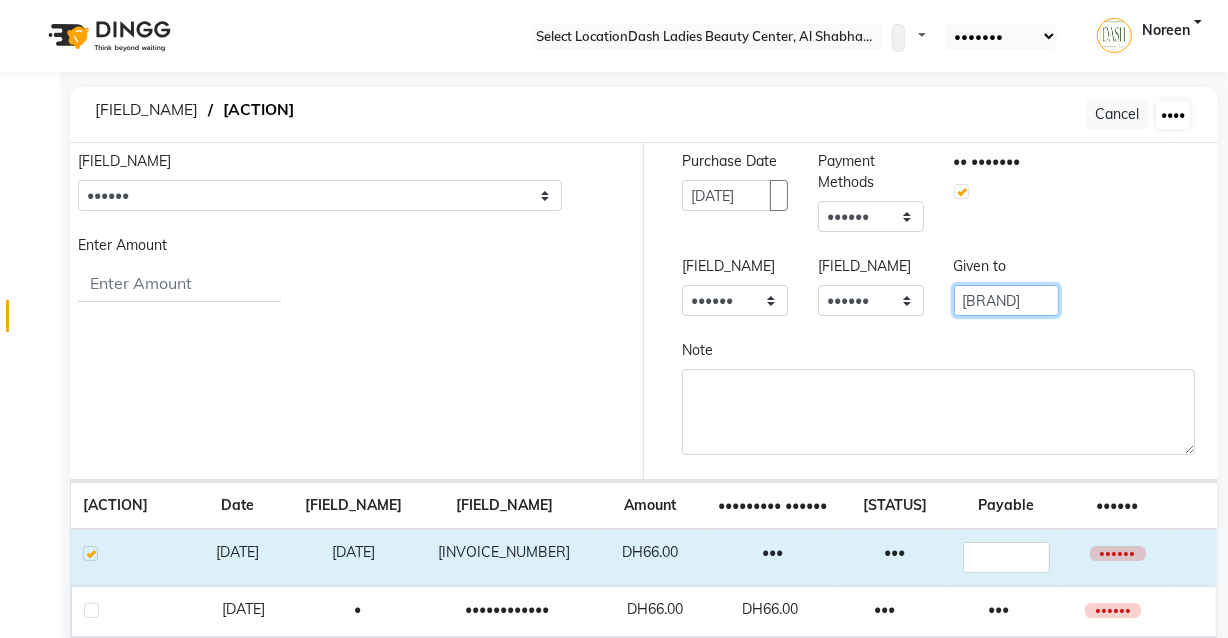 type on "[BRAND]" 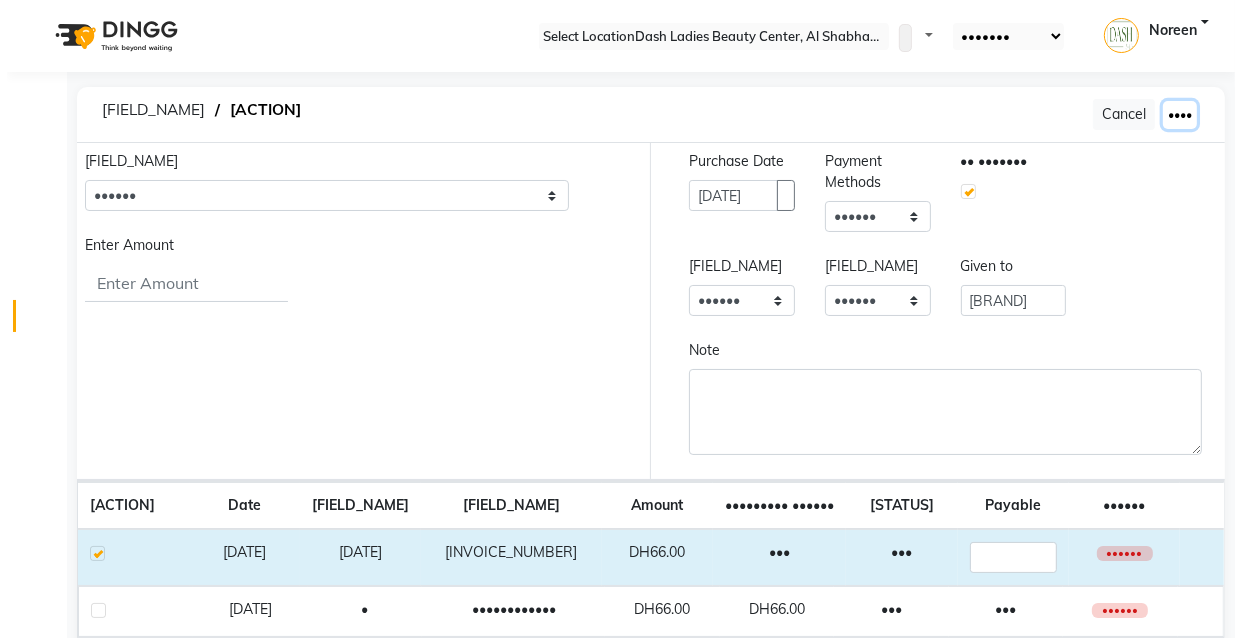 scroll, scrollTop: 0, scrollLeft: 0, axis: both 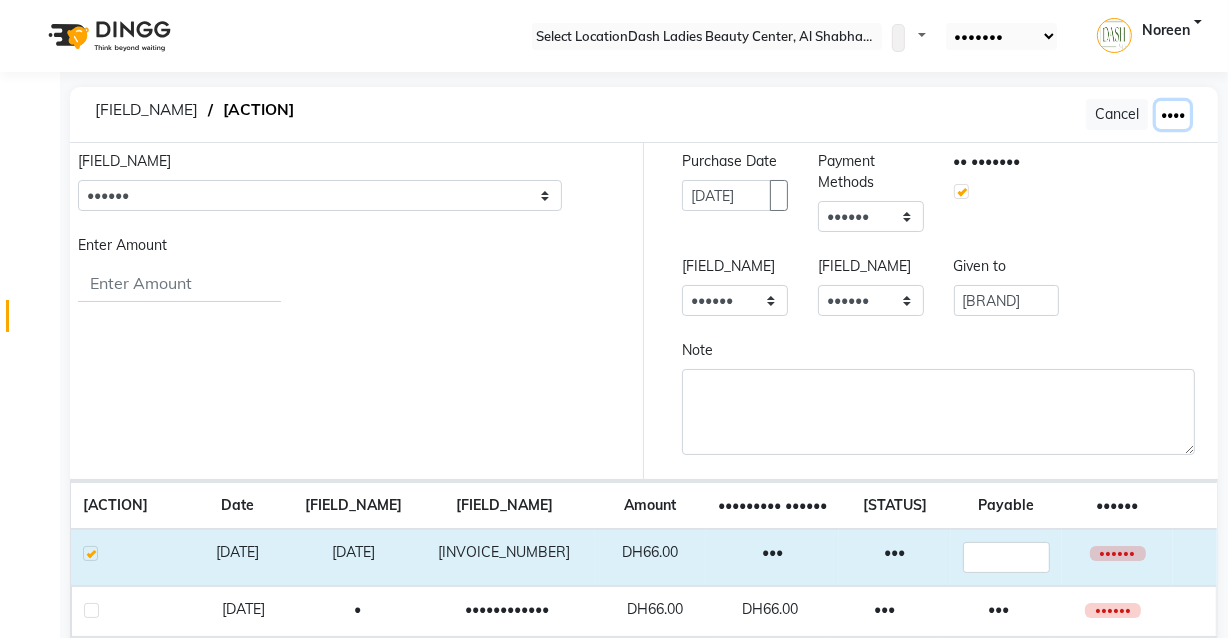 click on "••••" at bounding box center (1173, 115) 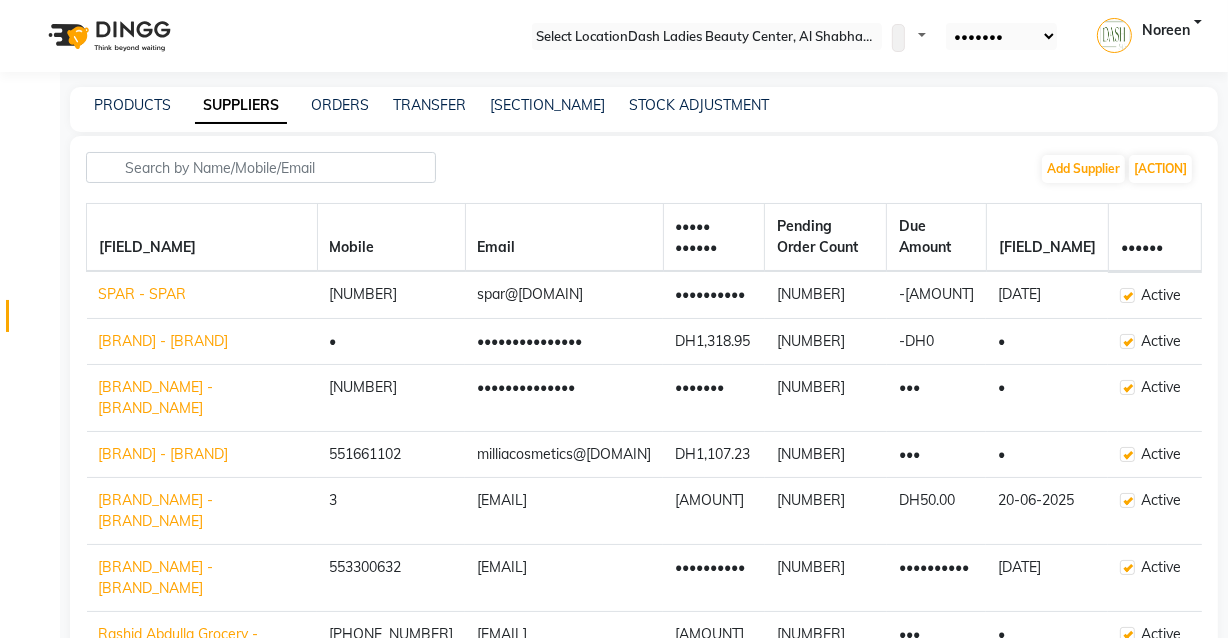 click on "[MESSAGE]" at bounding box center [614, 1223] 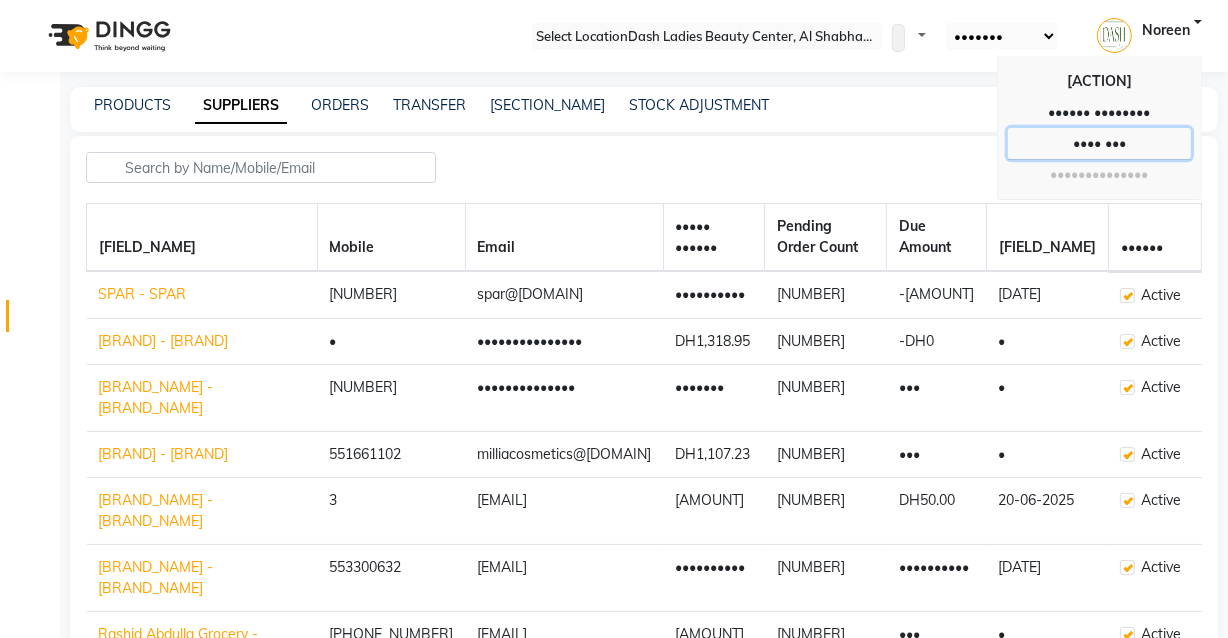click on "•••• •••" at bounding box center [1099, 112] 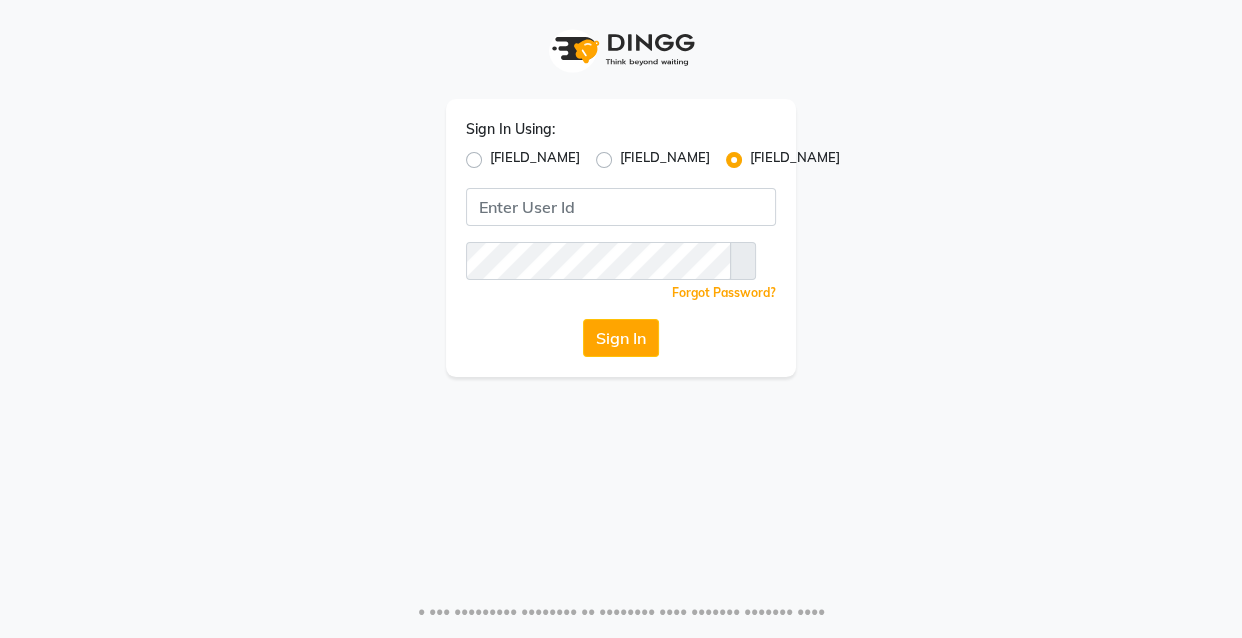 click on "[FIELD_NAME]" at bounding box center (535, 160) 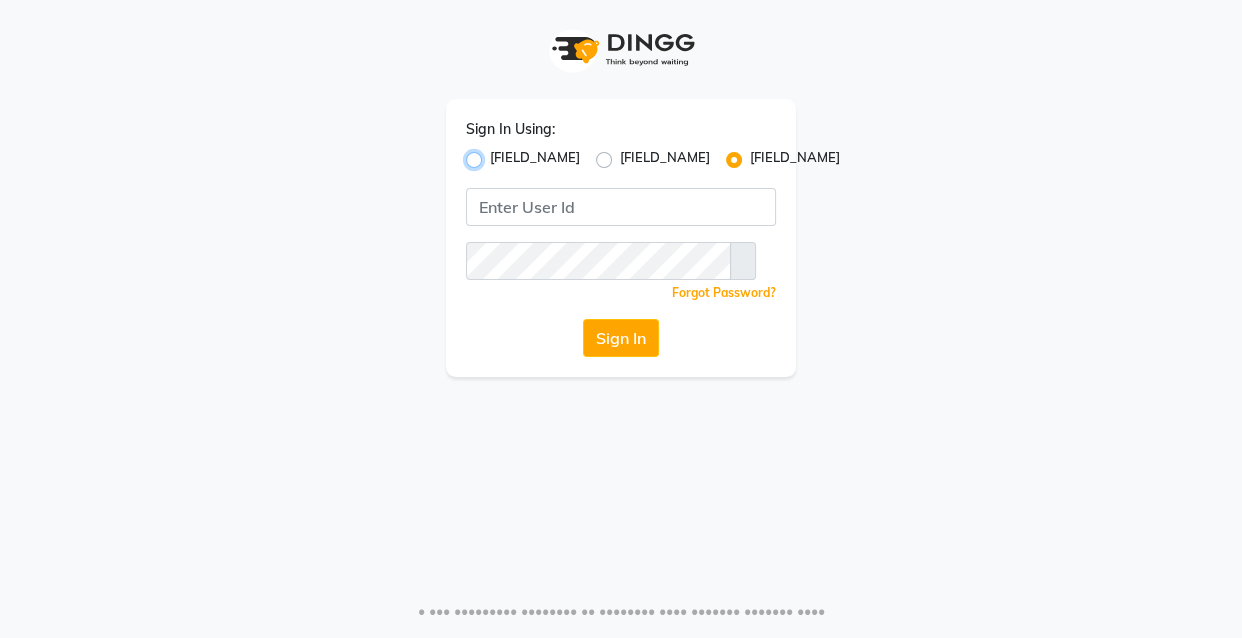 click on "[FIELD_NAME]" at bounding box center [496, 154] 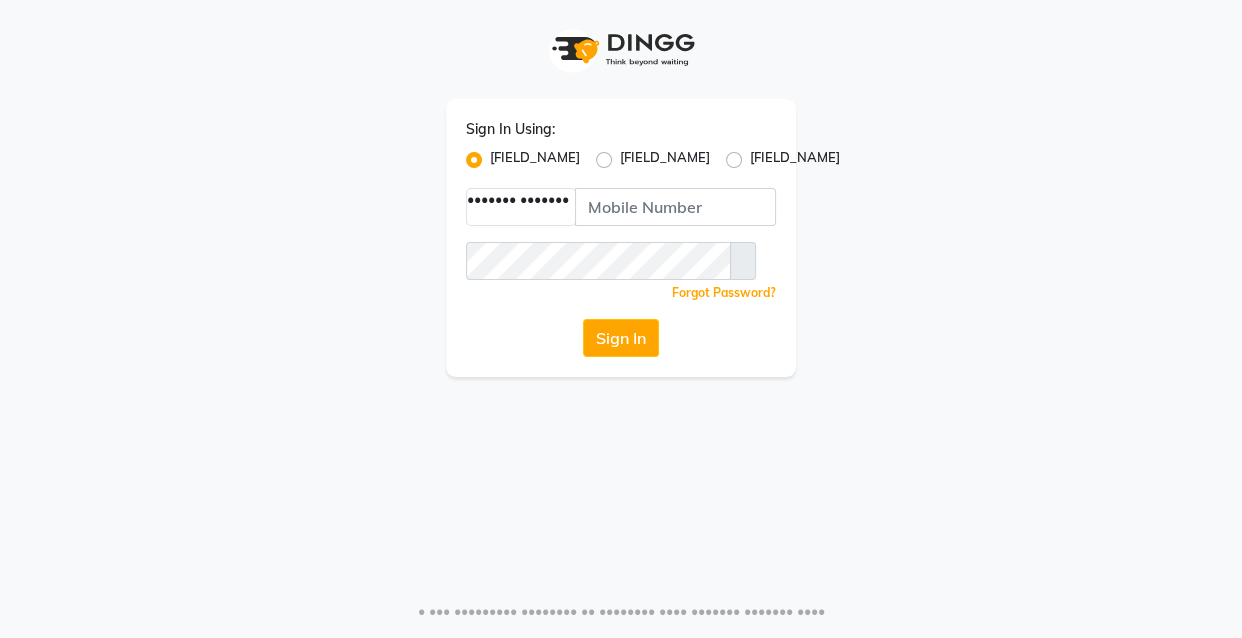 click at bounding box center [575, 211] 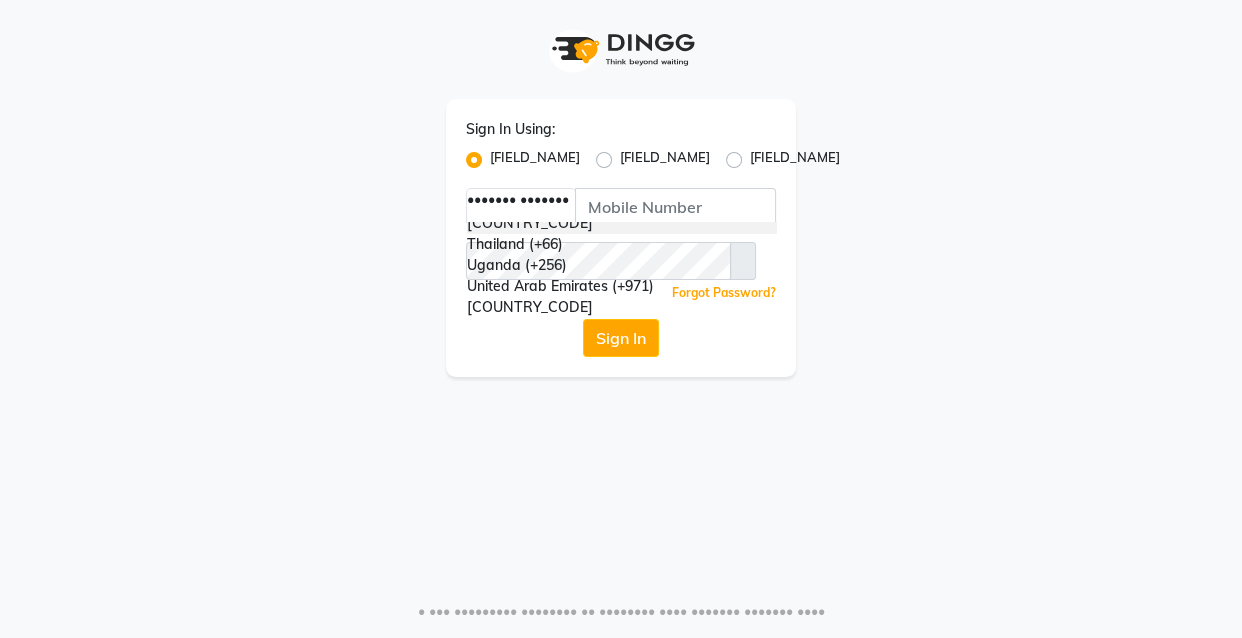scroll, scrollTop: 500, scrollLeft: 0, axis: vertical 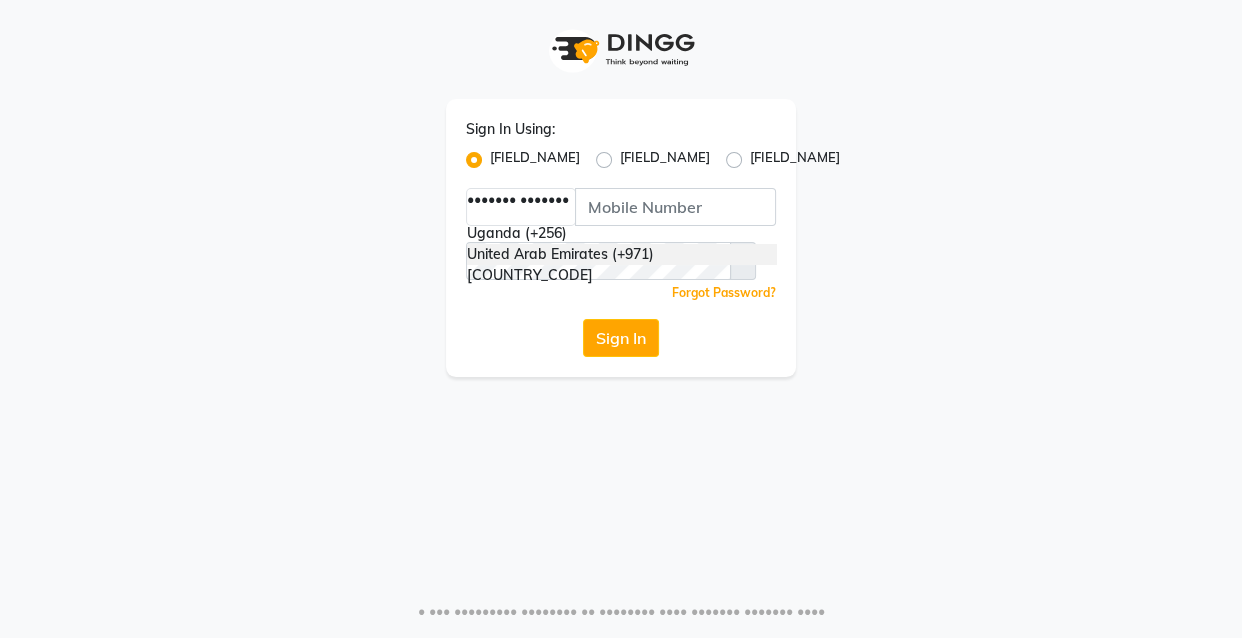 drag, startPoint x: 576, startPoint y: 407, endPoint x: 578, endPoint y: 356, distance: 51.0392 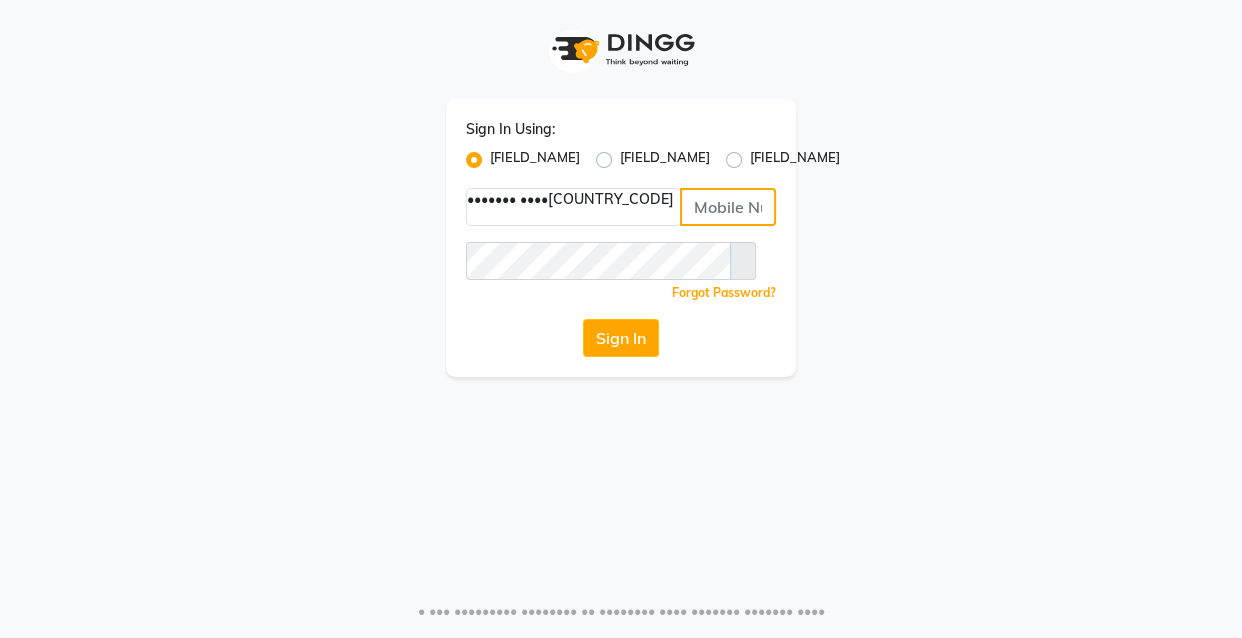 click at bounding box center (728, 207) 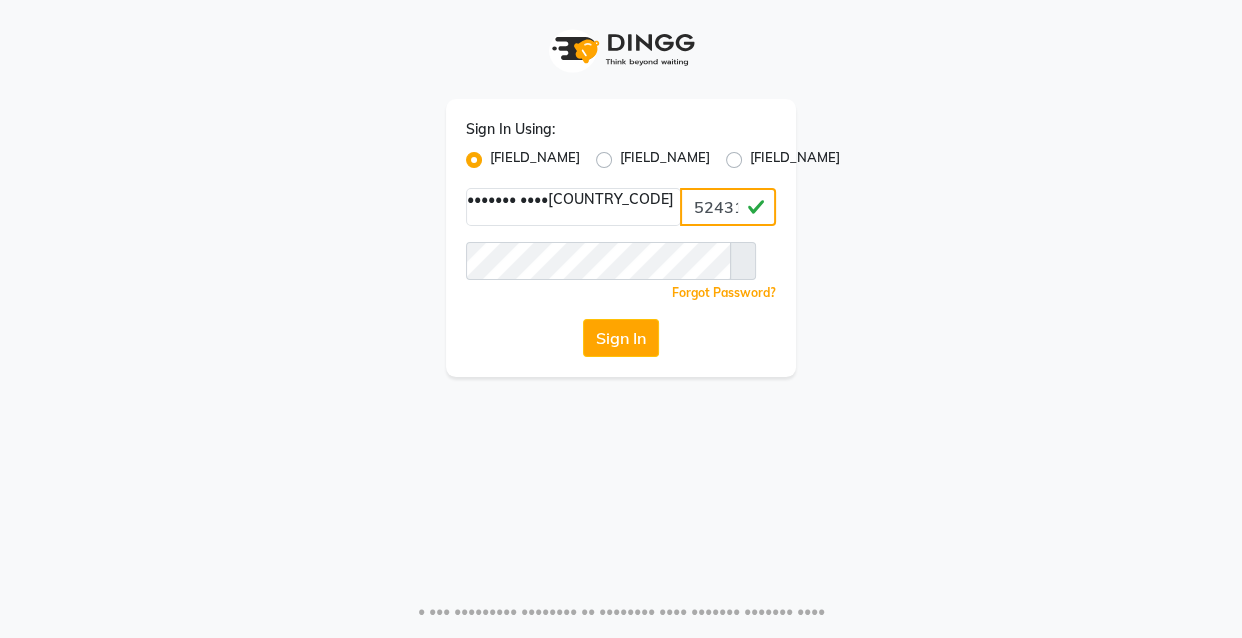 click on "524313703" at bounding box center [728, 207] 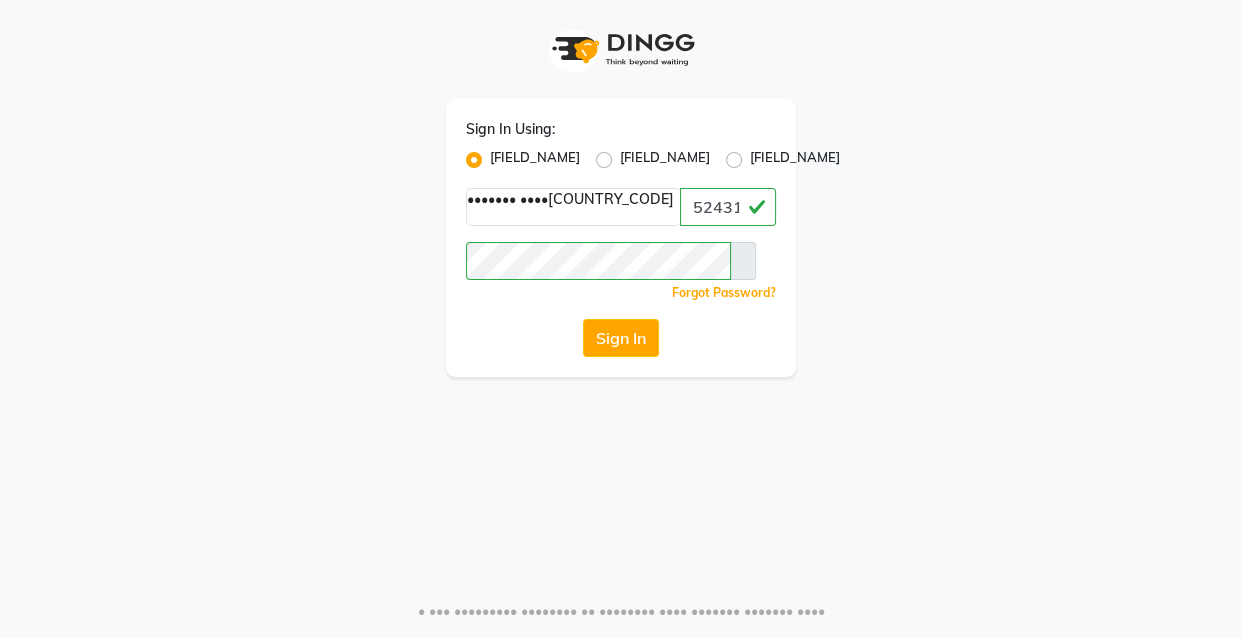 click at bounding box center [743, 261] 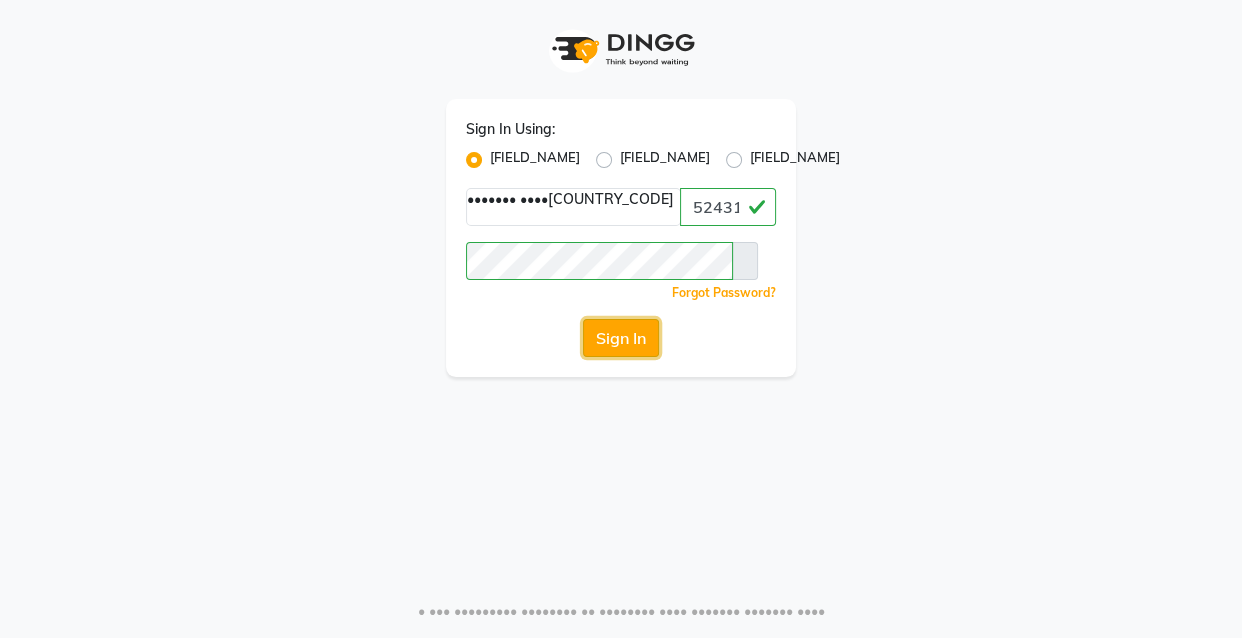 click on "Sign In" at bounding box center [621, 338] 